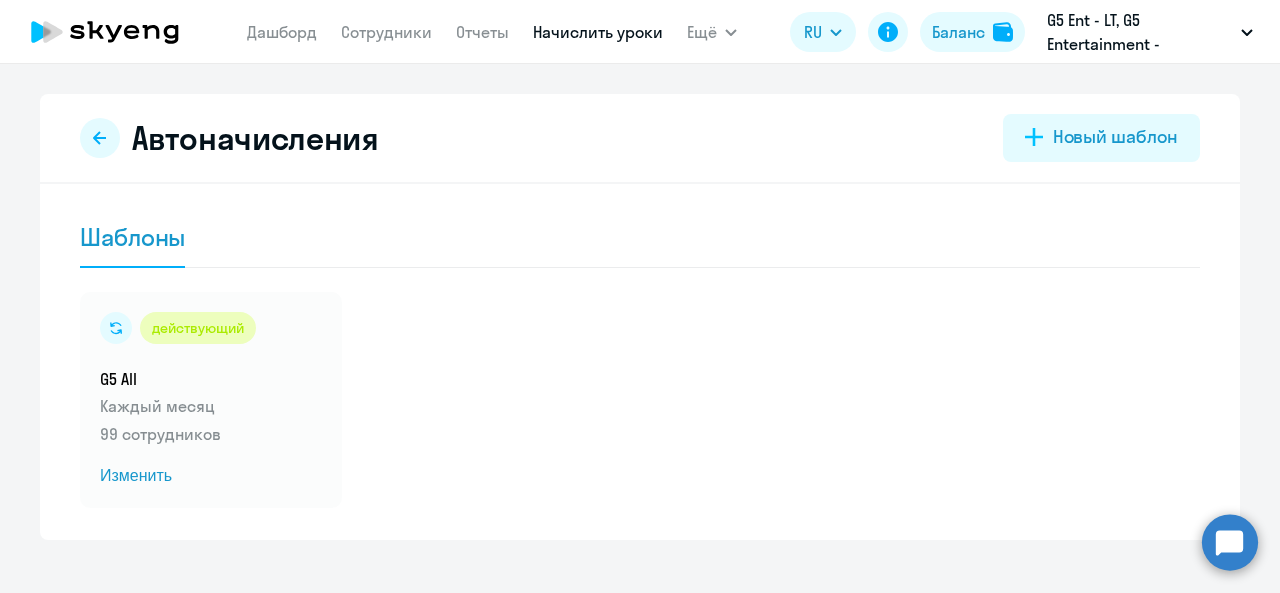 scroll, scrollTop: 0, scrollLeft: 0, axis: both 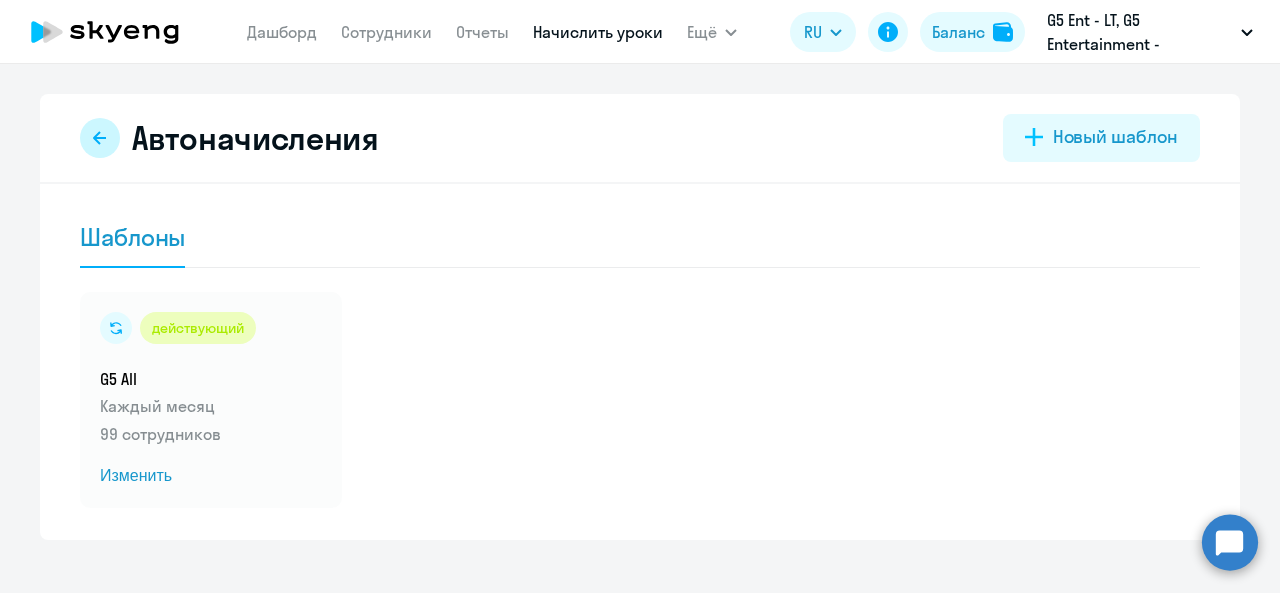 click 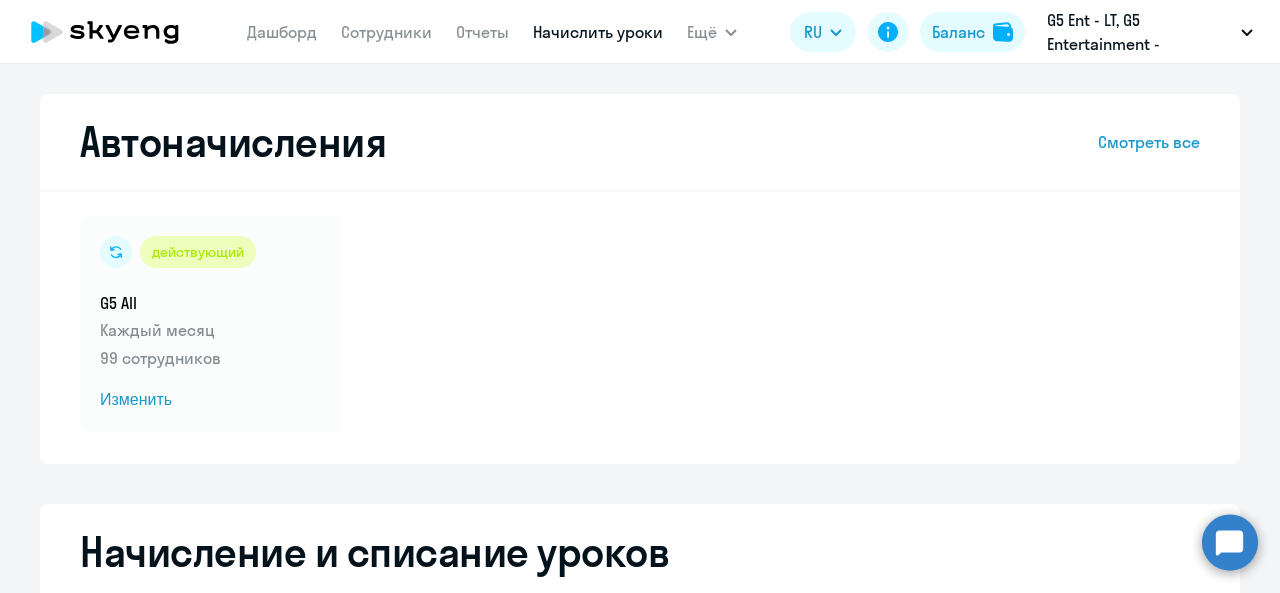 select on "10" 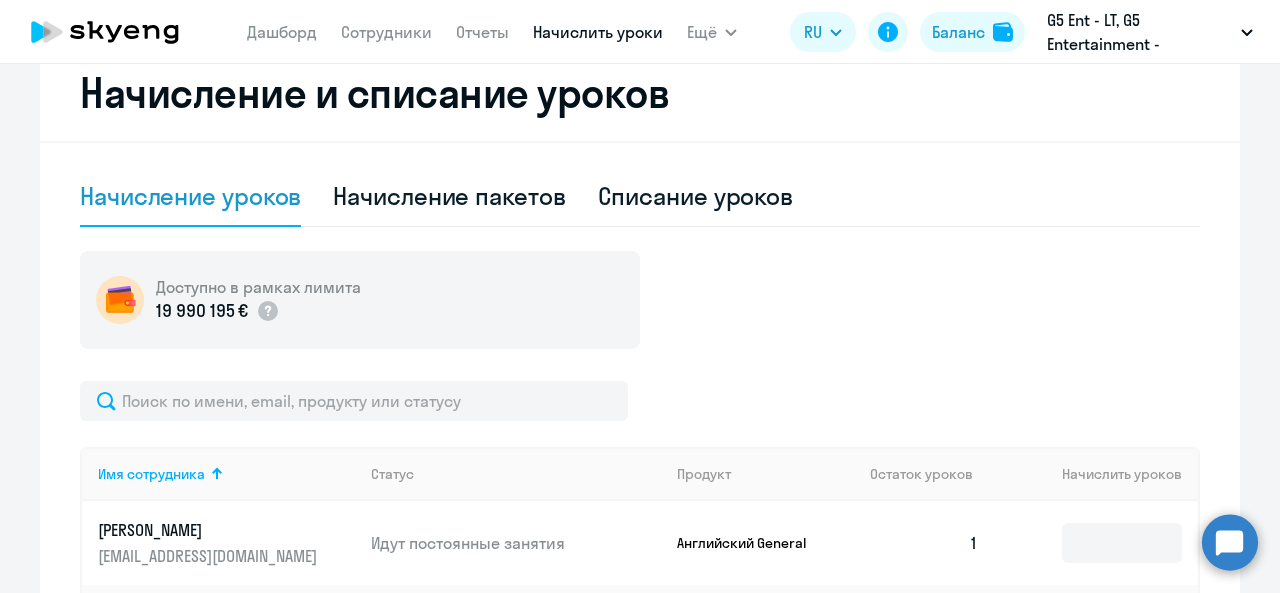 scroll, scrollTop: 0, scrollLeft: 0, axis: both 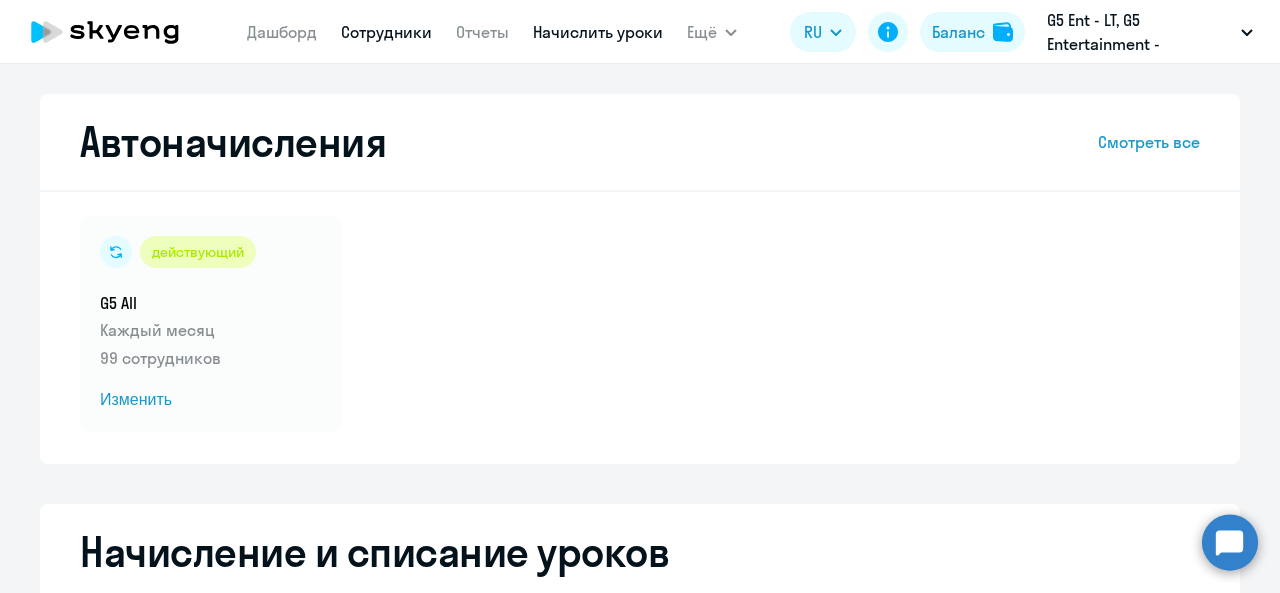 click on "Сотрудники" at bounding box center [386, 32] 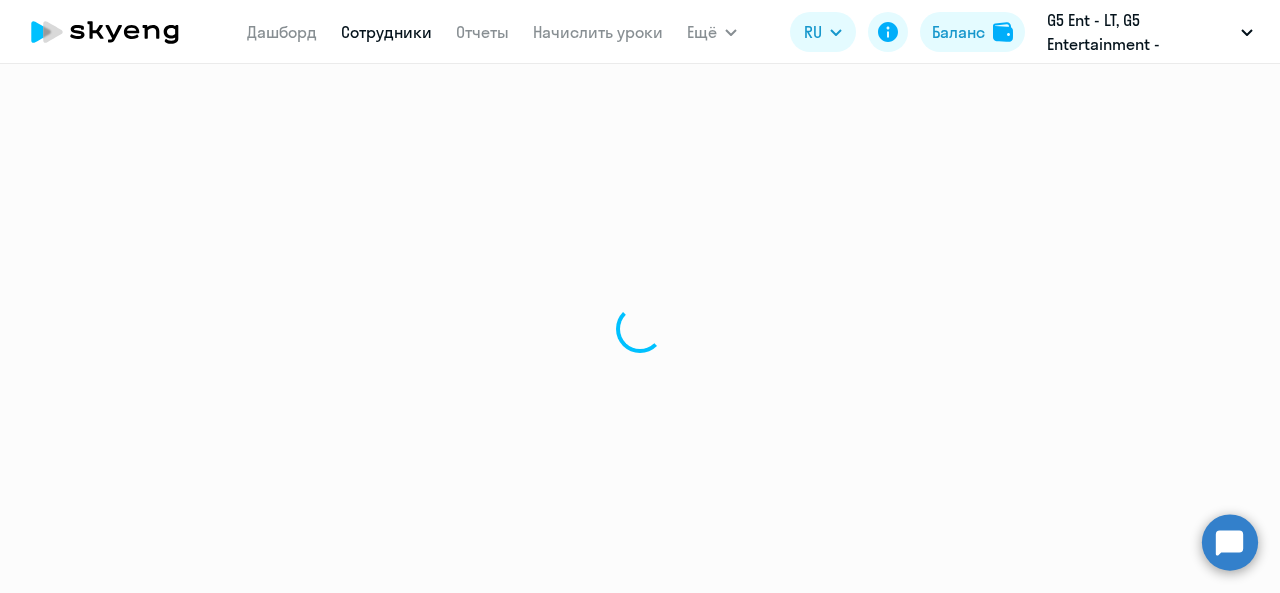 select on "30" 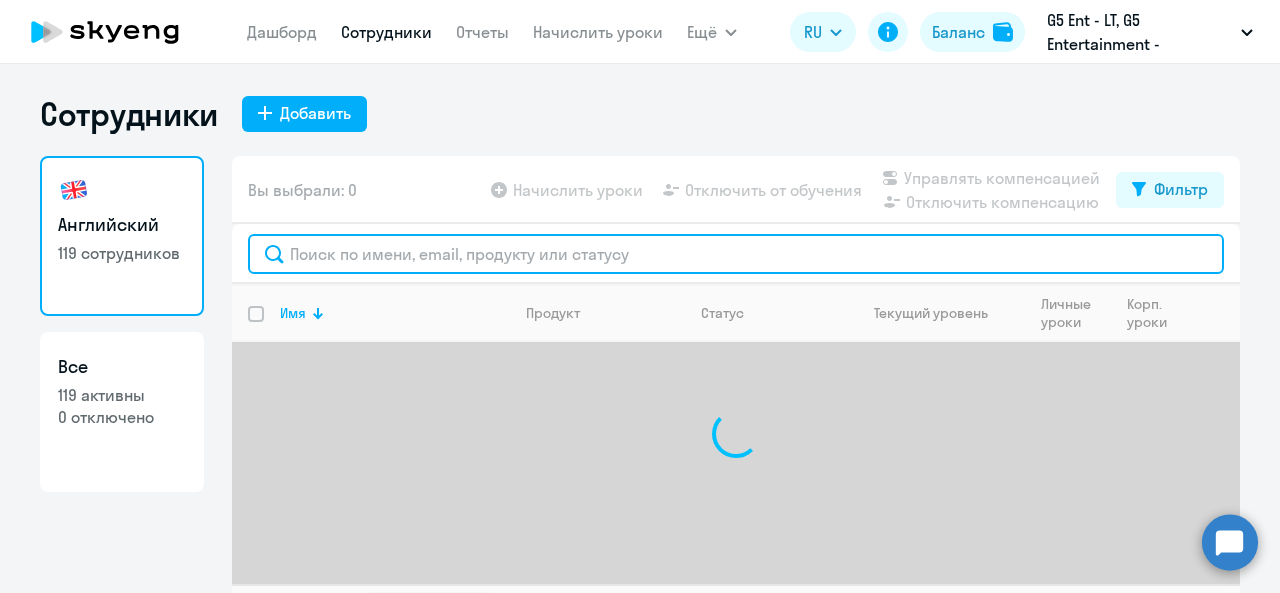 click 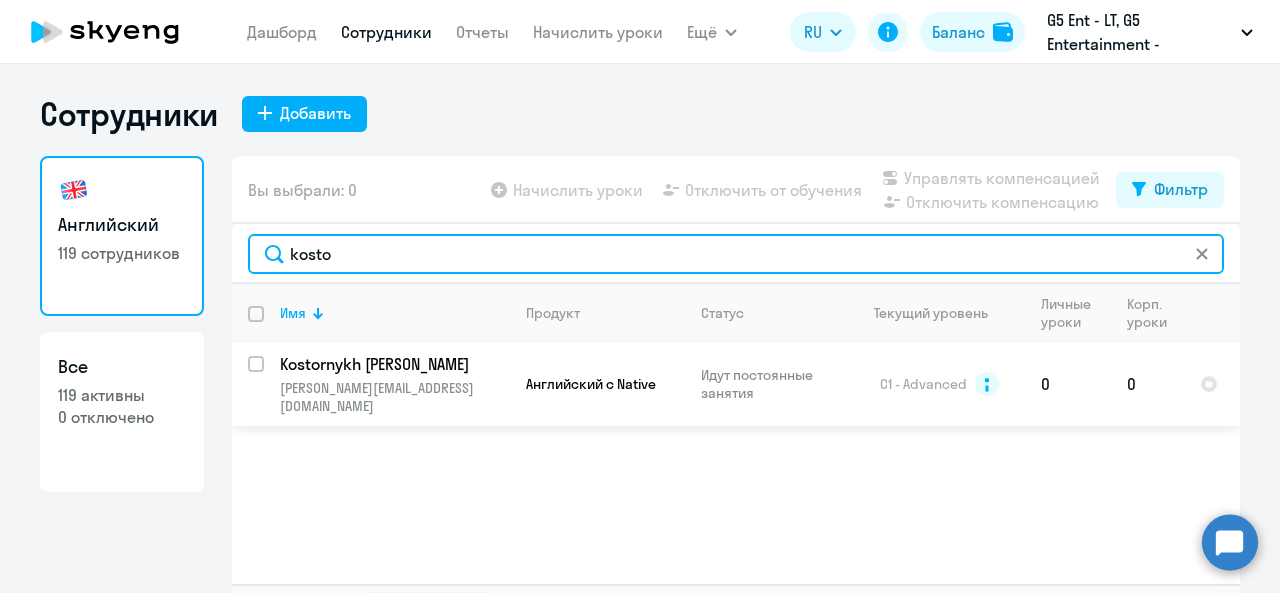 type on "kosto" 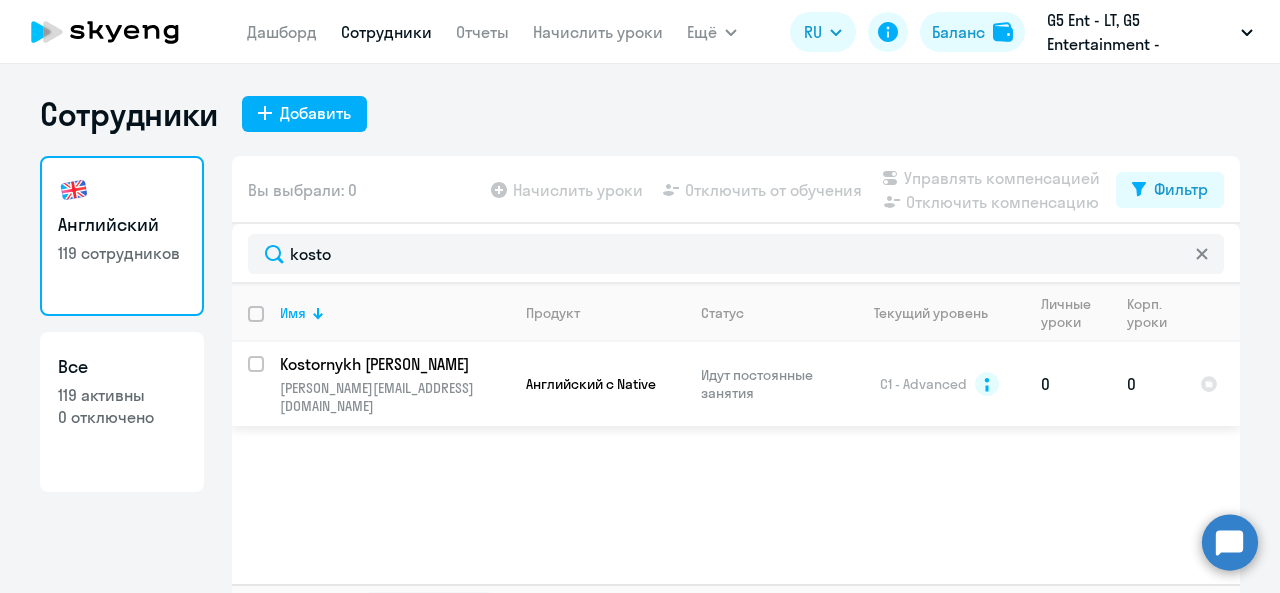 click on "Идут постоянные занятия" 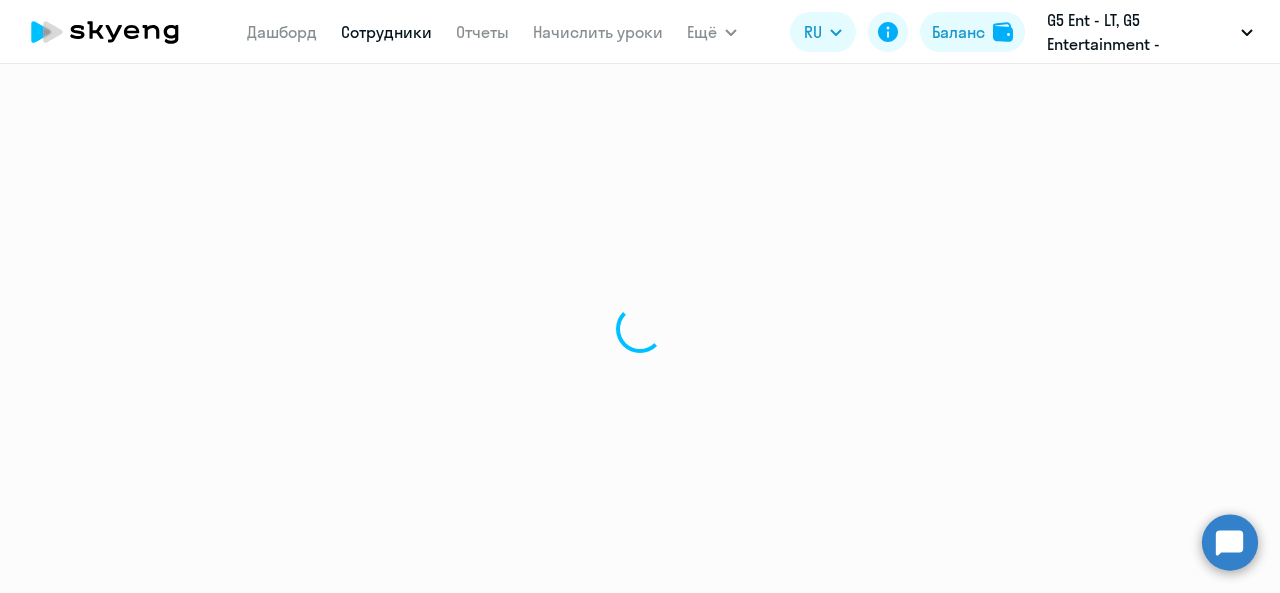 select on "english" 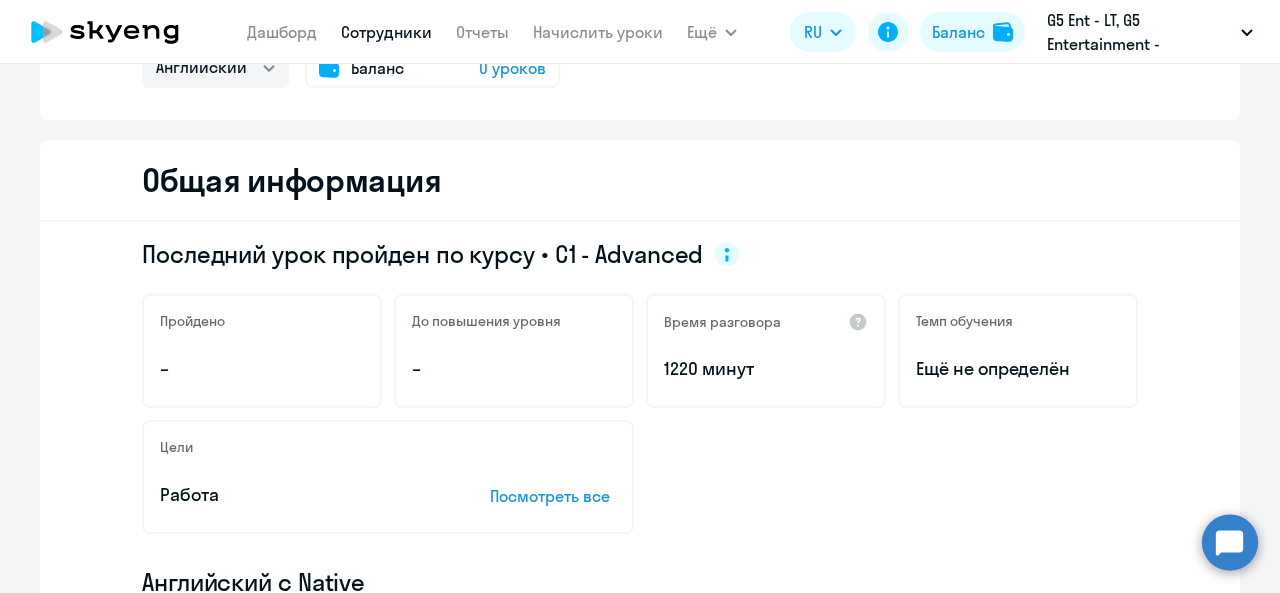 scroll, scrollTop: 0, scrollLeft: 0, axis: both 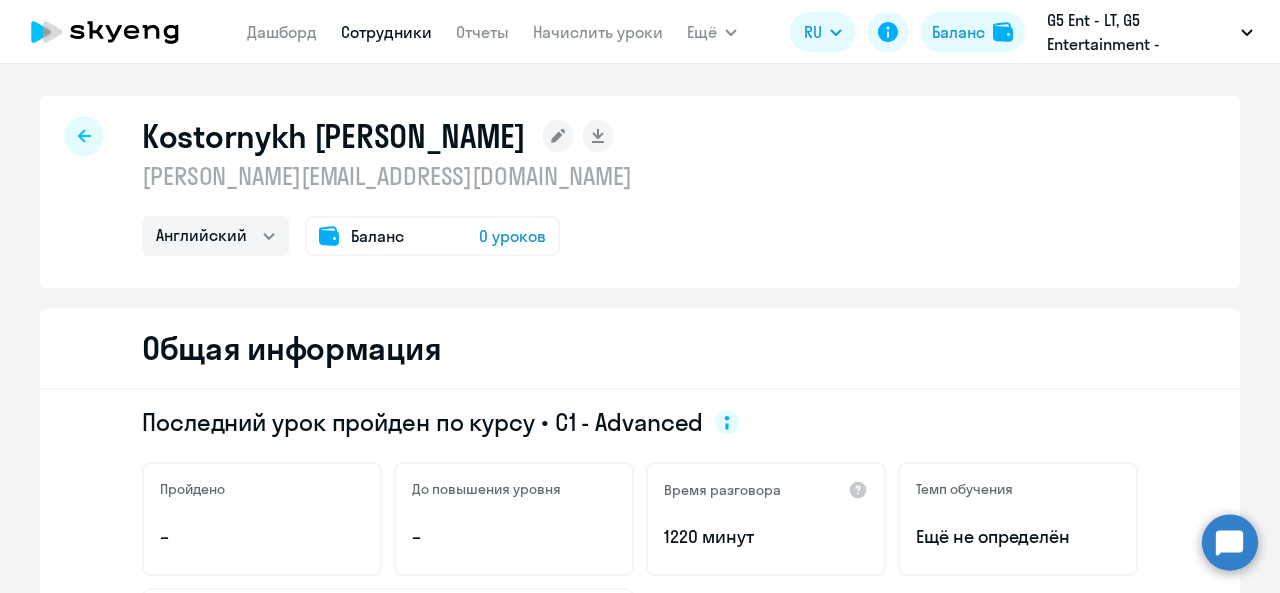 click on "0 уроков" 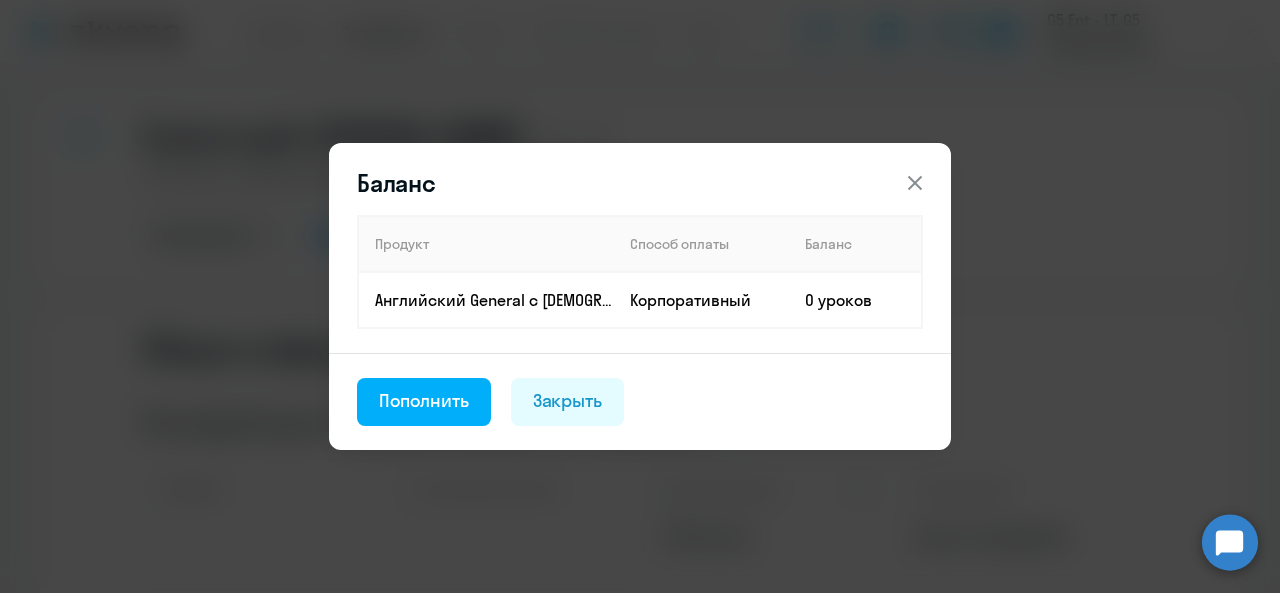 click on "Баланс  Продукт   Способ оплаты   Баланс   Английский General с [DEMOGRAPHIC_DATA] преподавателем   Корпоративный   0 уроков   Пополнить  Закрыть" at bounding box center (640, 296) 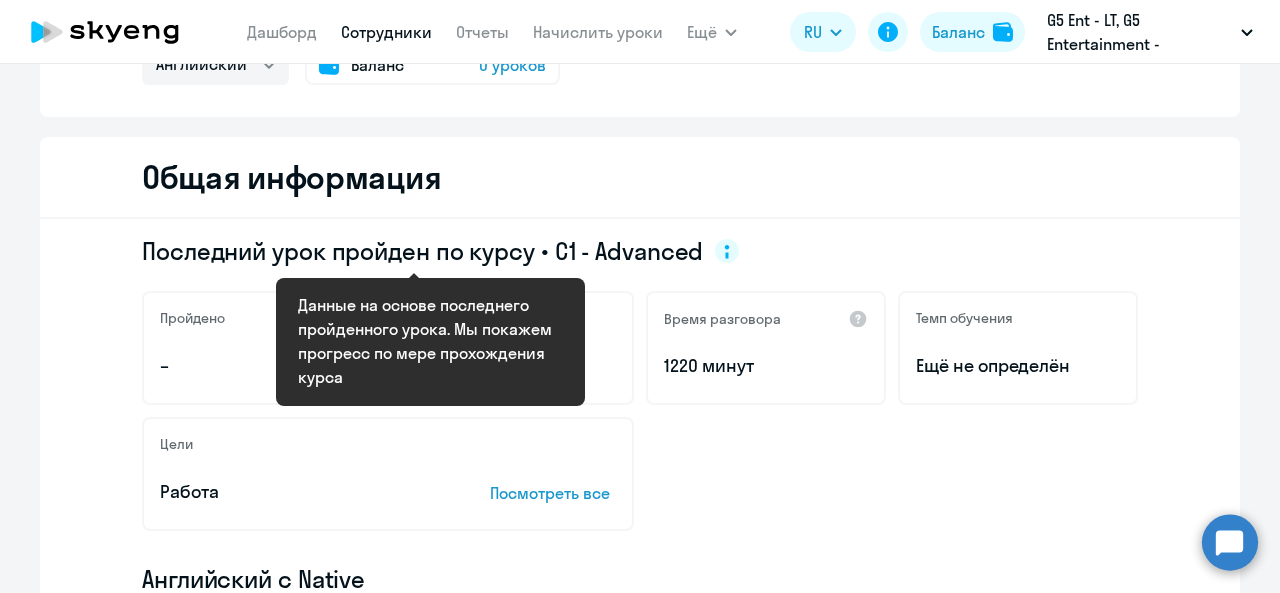 scroll, scrollTop: 0, scrollLeft: 0, axis: both 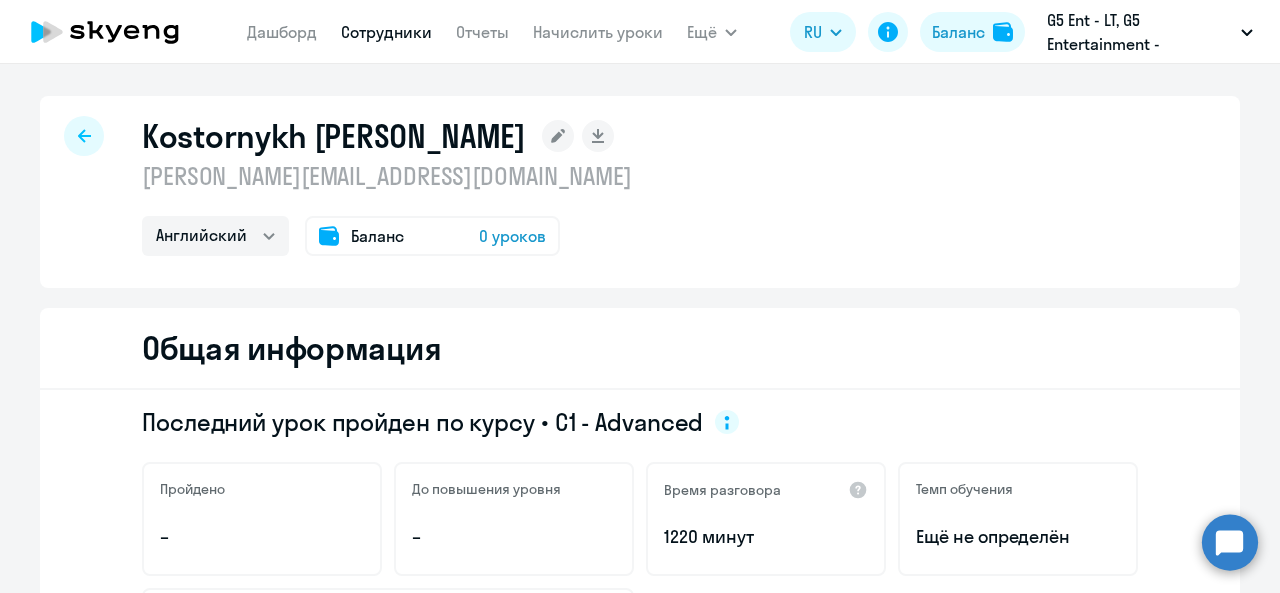 click 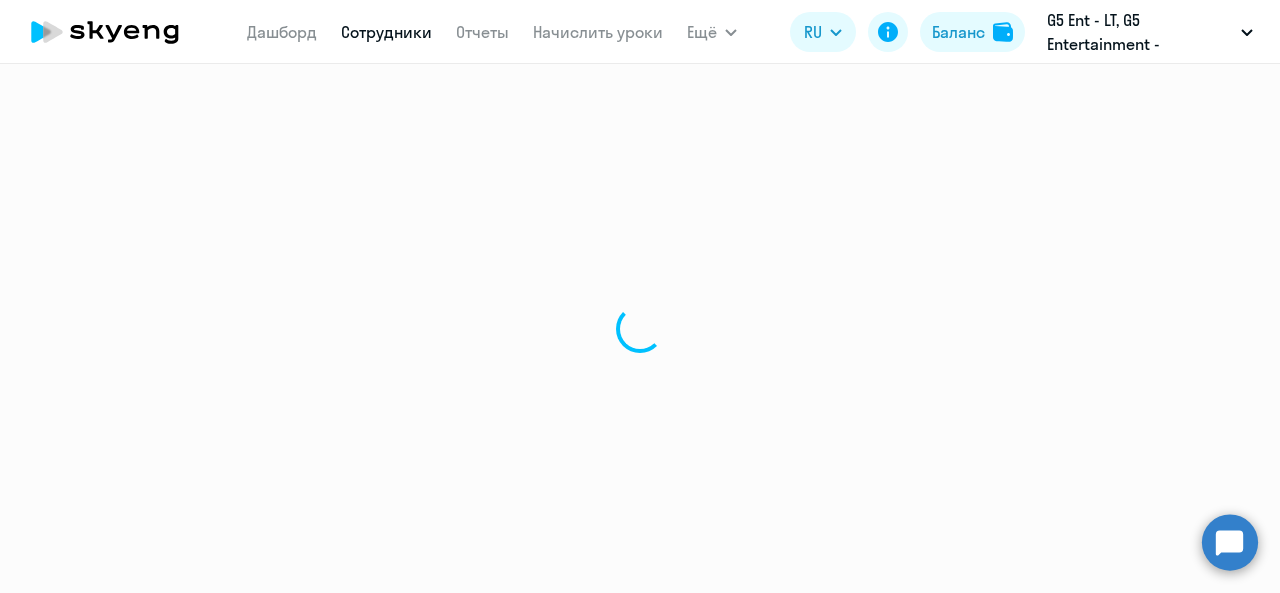 select on "30" 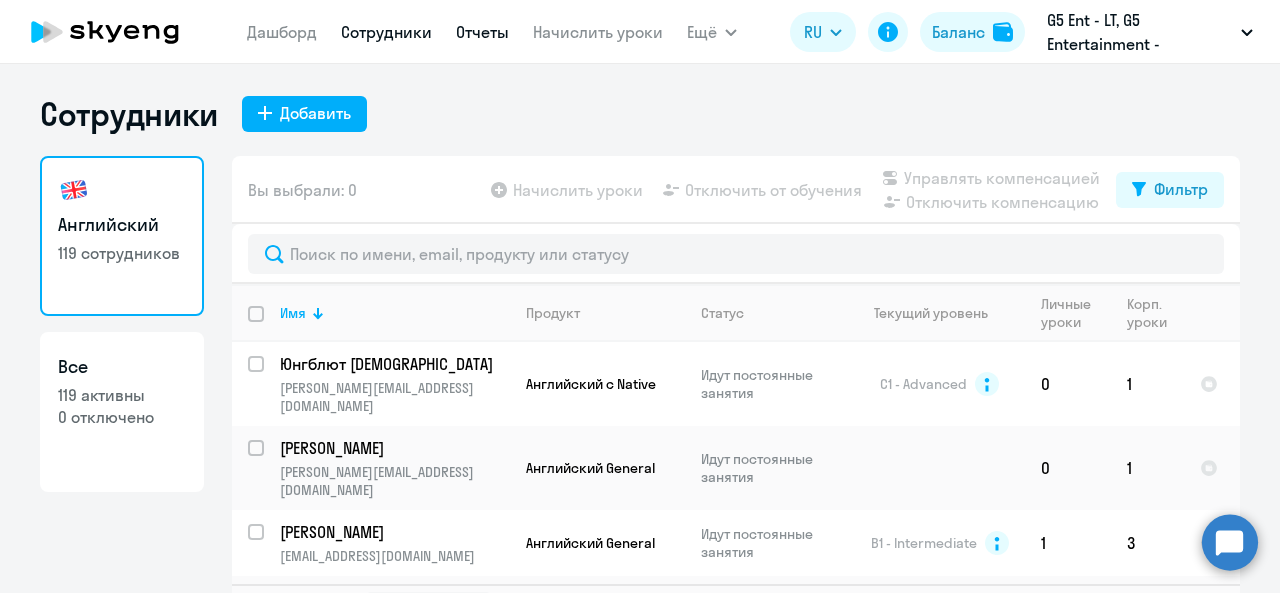 click on "Отчеты" at bounding box center [482, 32] 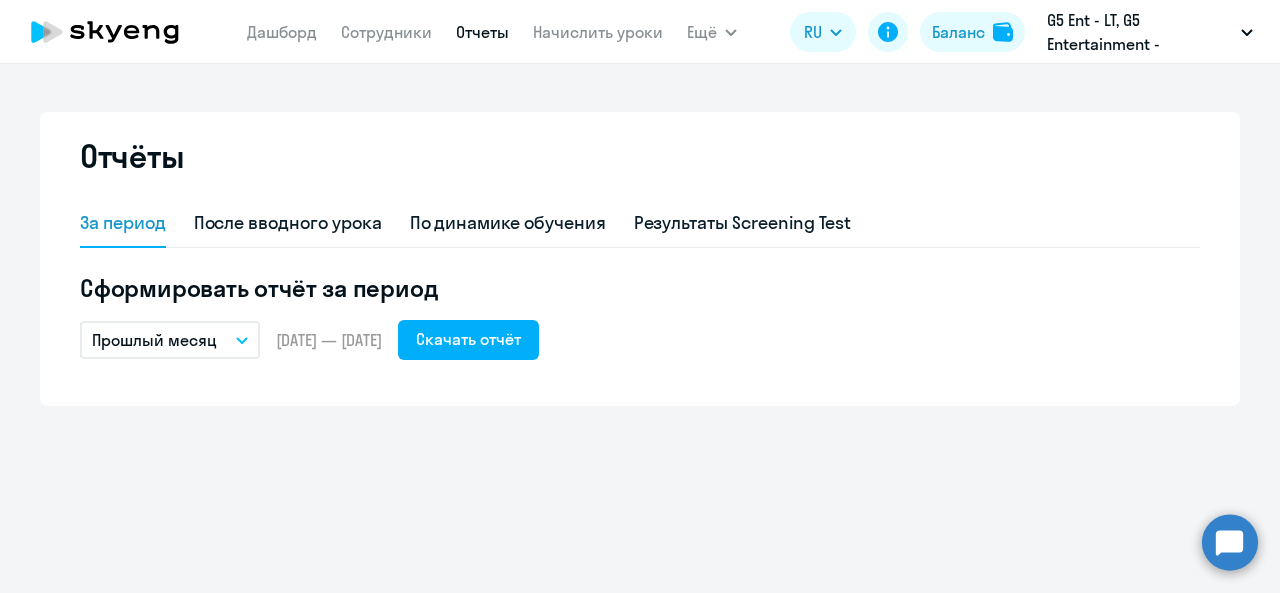click on "Прошлый месяц" at bounding box center [154, 340] 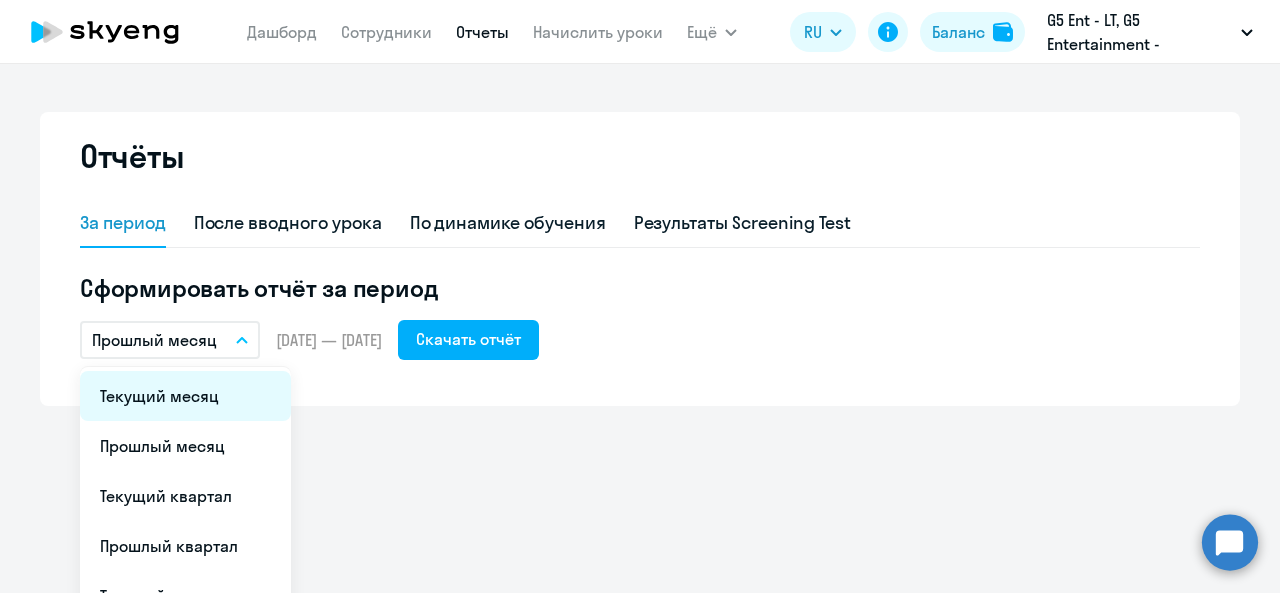 click on "Текущий месяц" at bounding box center (185, 396) 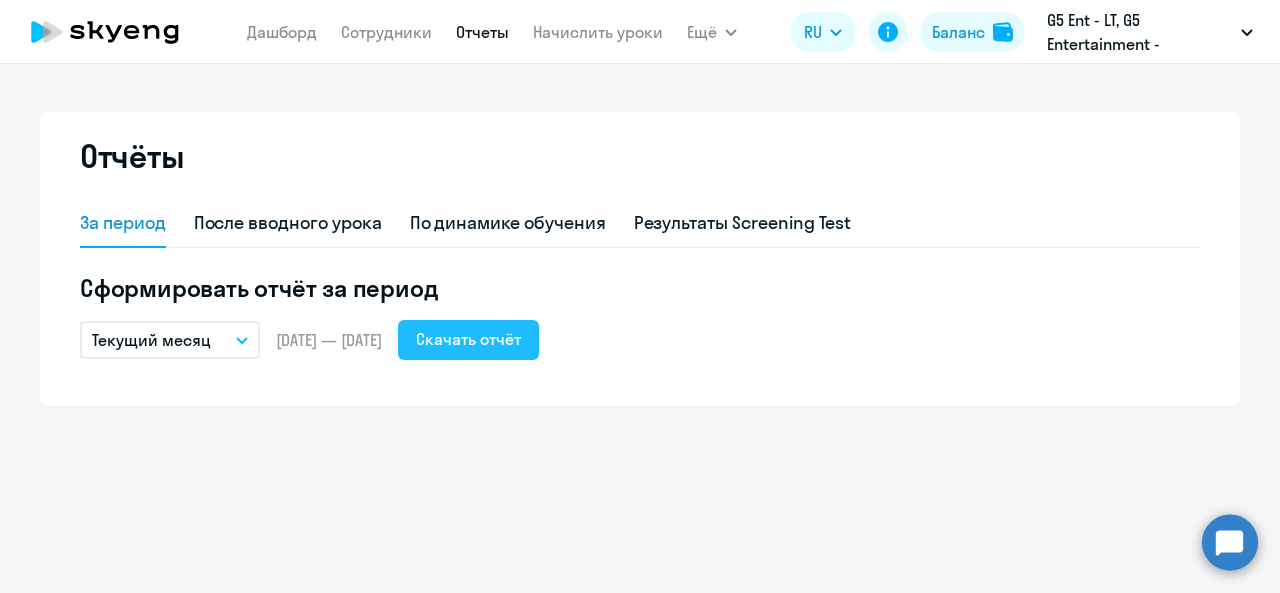 click on "Скачать отчёт" 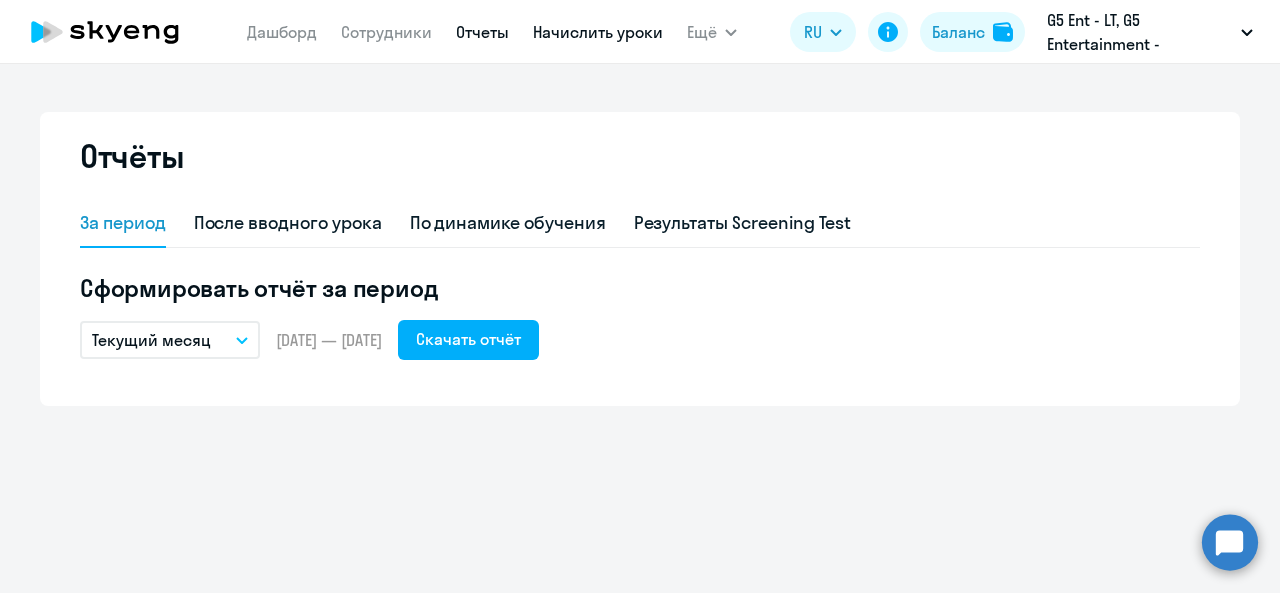 click on "Начислить уроки" at bounding box center (598, 32) 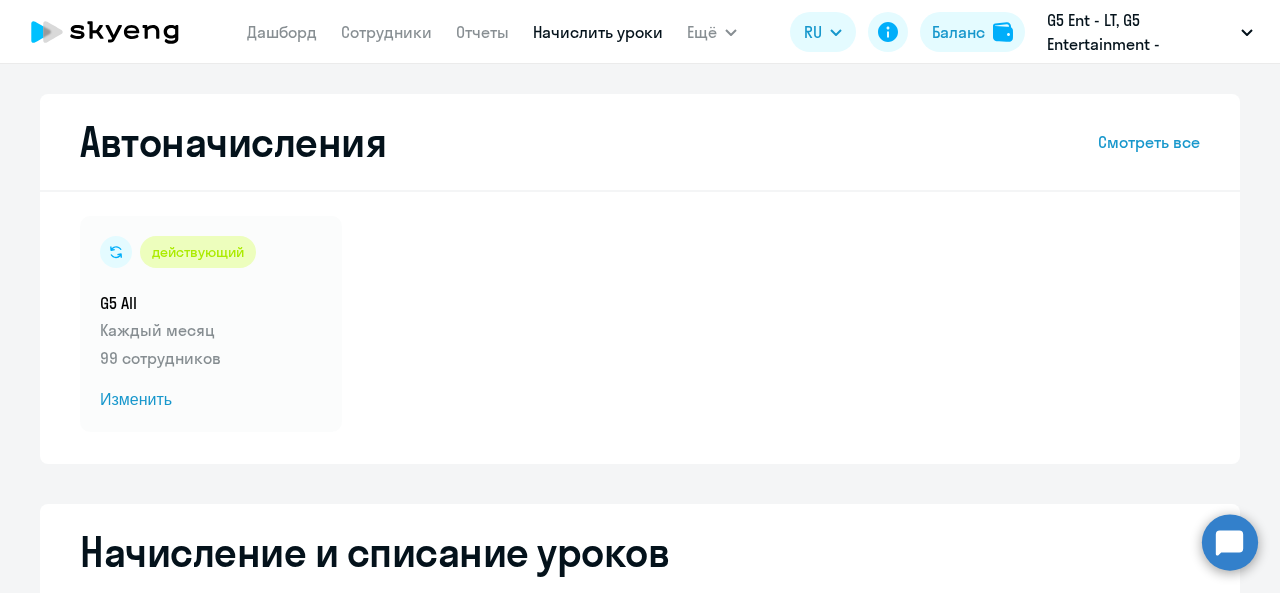 select on "10" 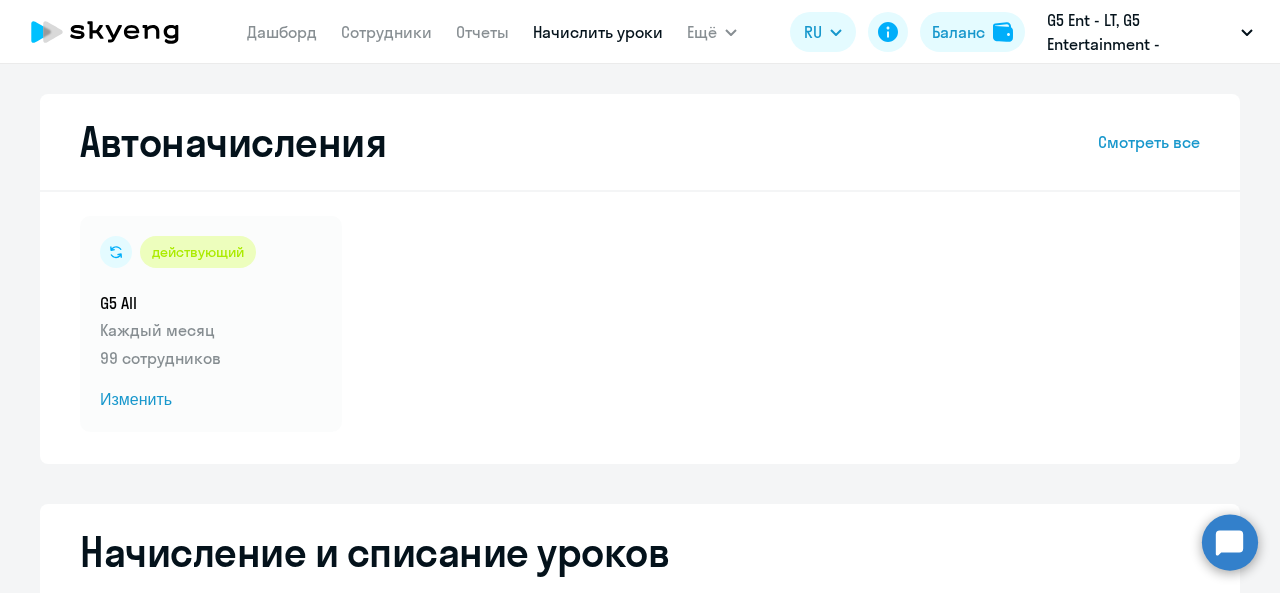 scroll, scrollTop: 176, scrollLeft: 0, axis: vertical 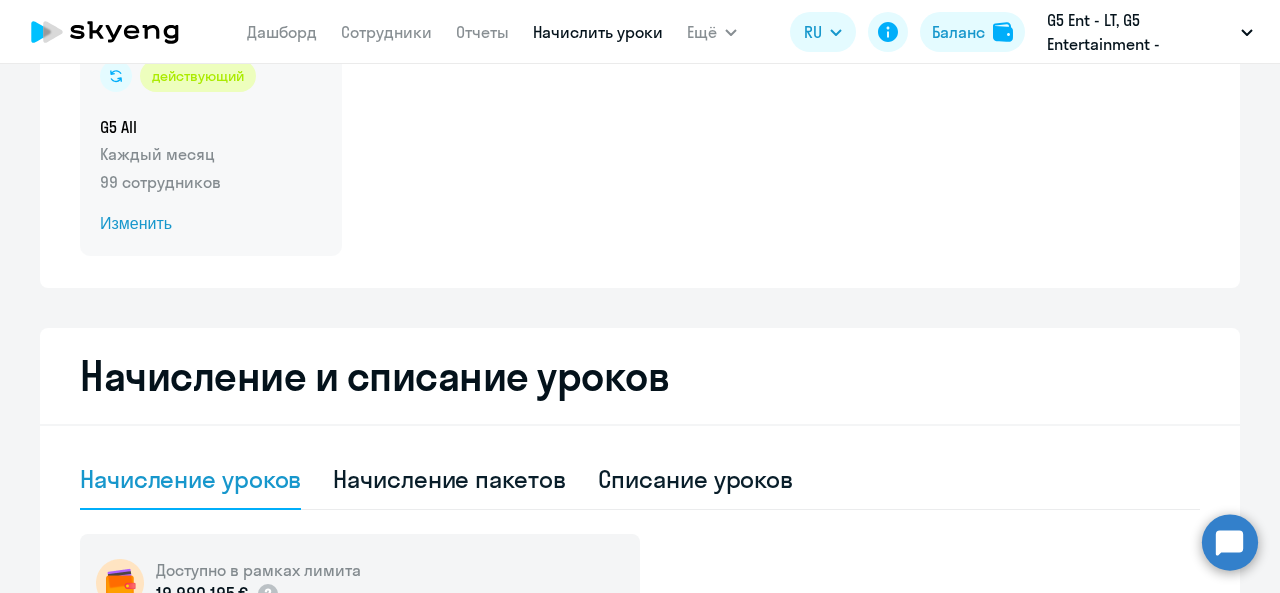 click on "Изменить" 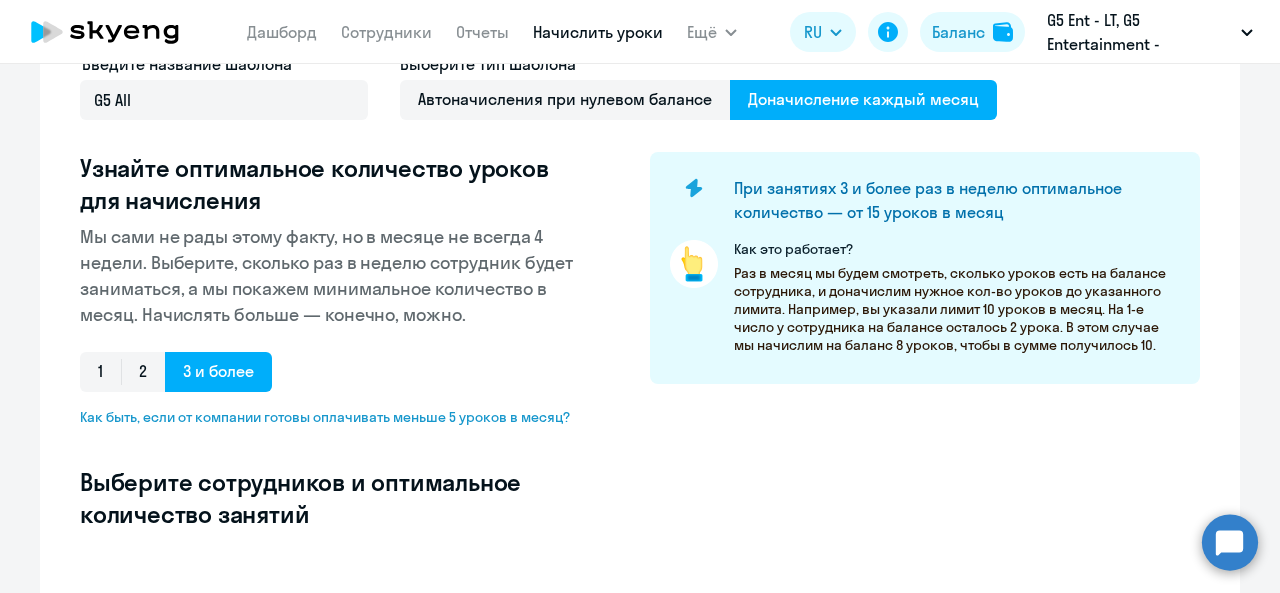 select on "10" 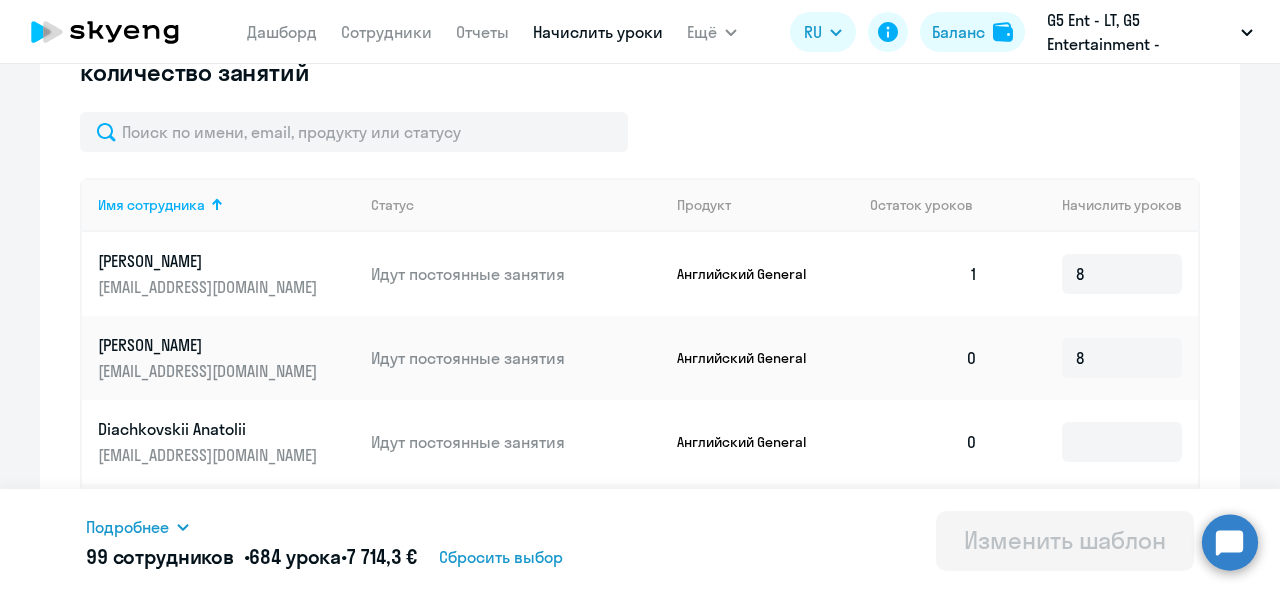 scroll, scrollTop: 615, scrollLeft: 0, axis: vertical 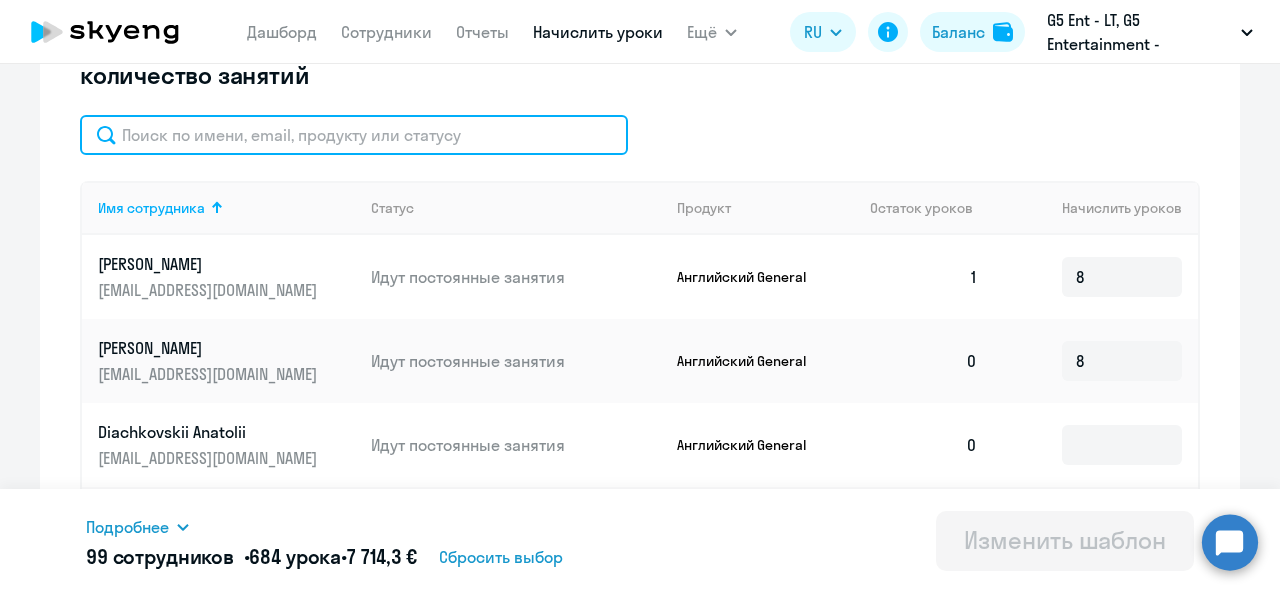 click 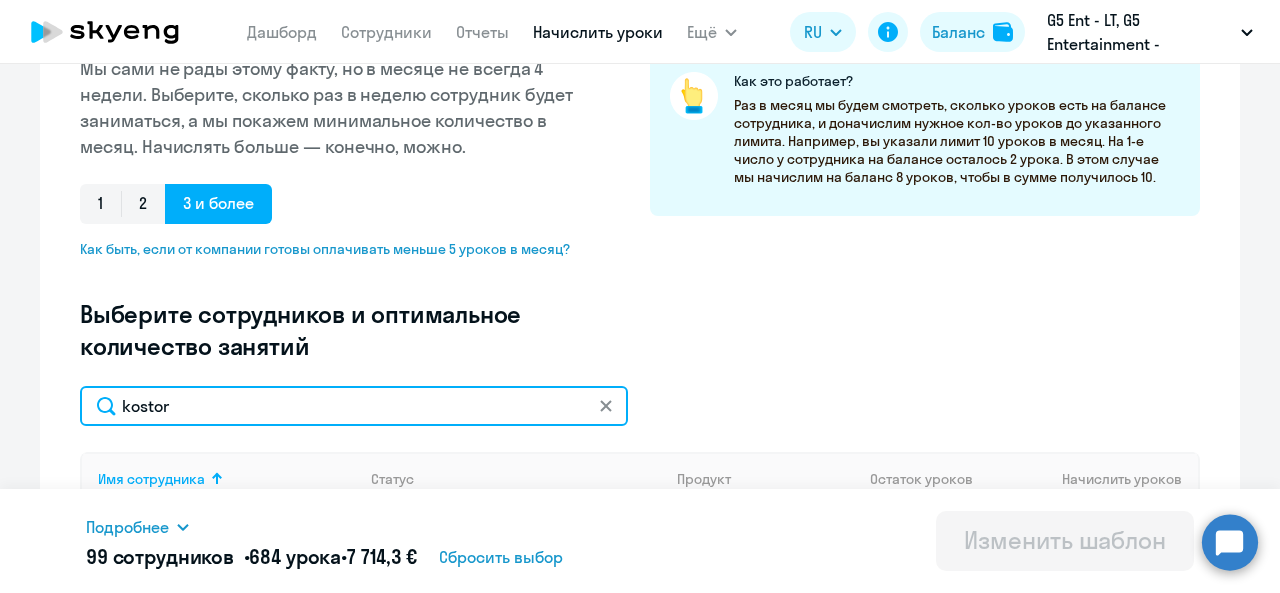 scroll, scrollTop: 340, scrollLeft: 0, axis: vertical 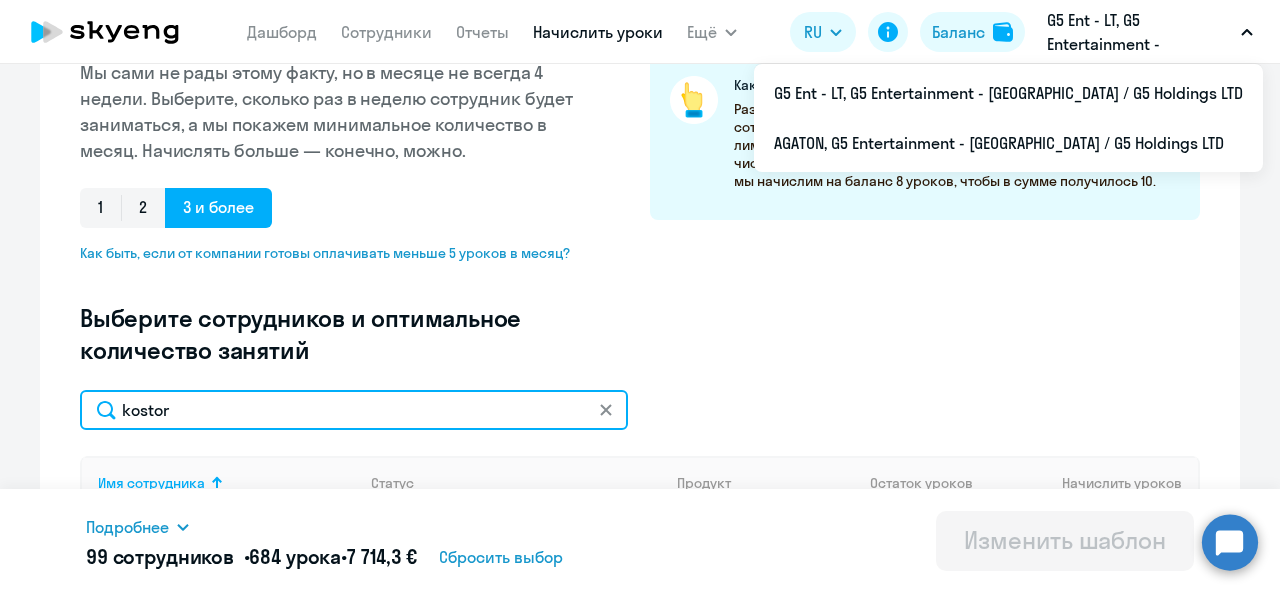 type on "kostor" 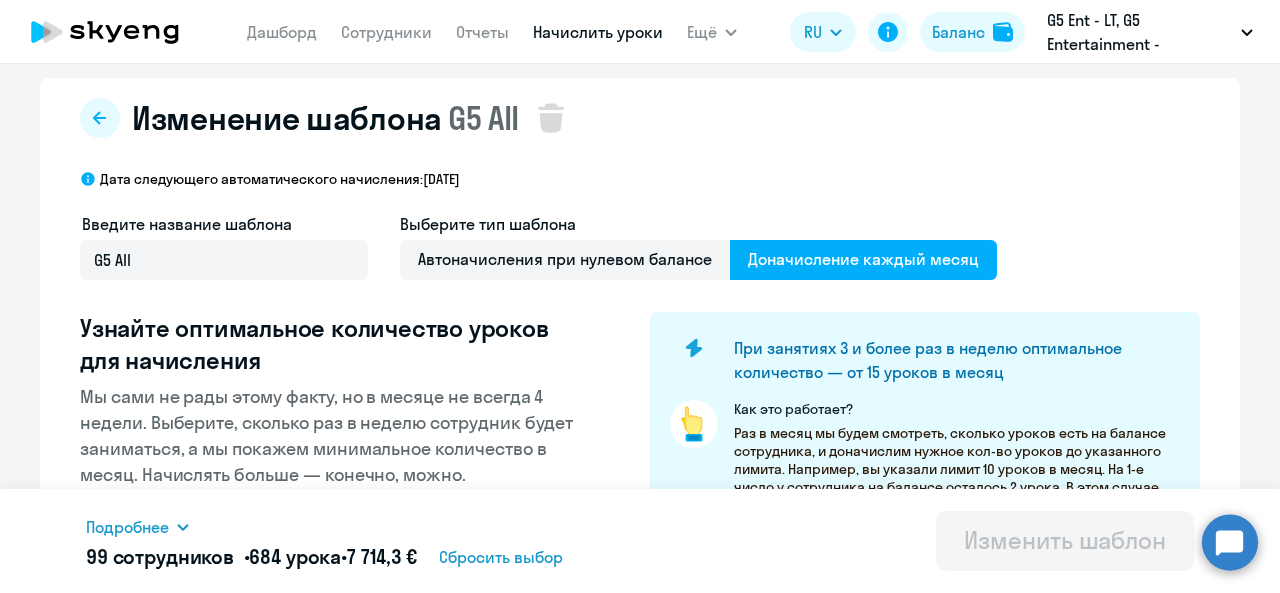 scroll, scrollTop: 14, scrollLeft: 0, axis: vertical 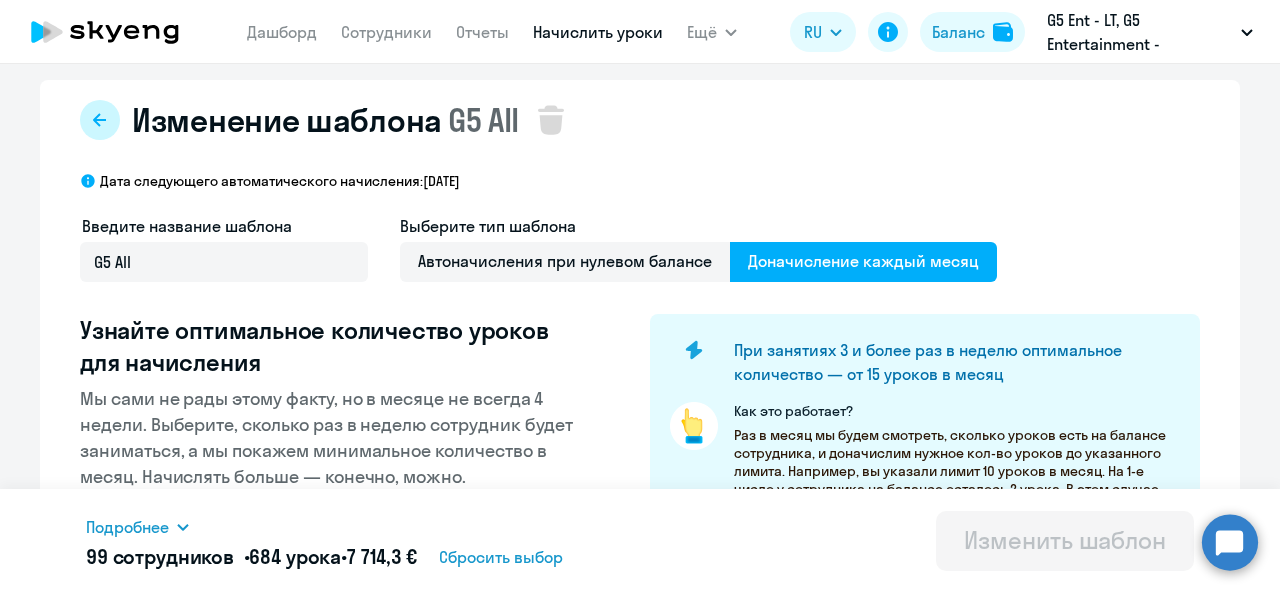 click 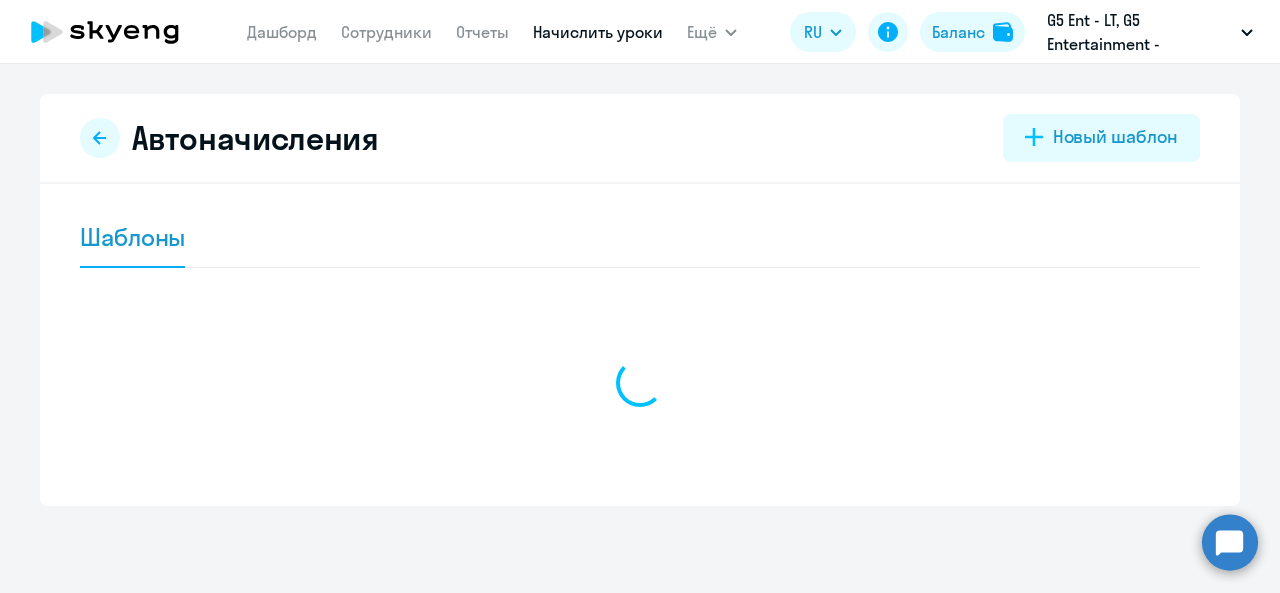 scroll, scrollTop: 0, scrollLeft: 0, axis: both 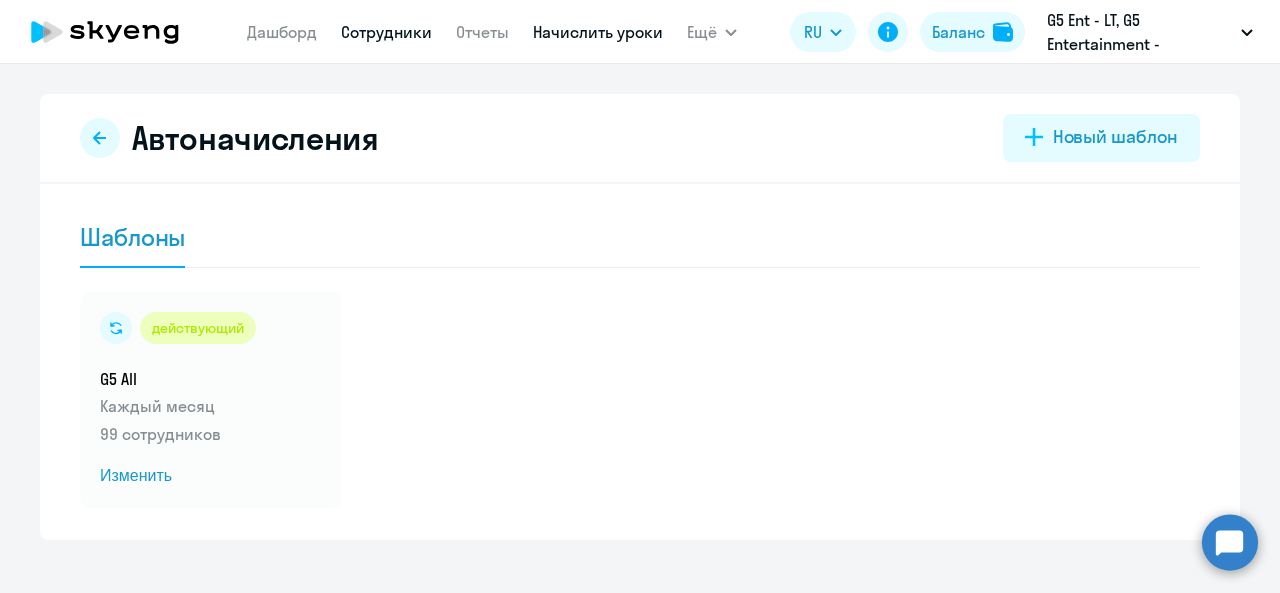 click on "Сотрудники" at bounding box center (386, 32) 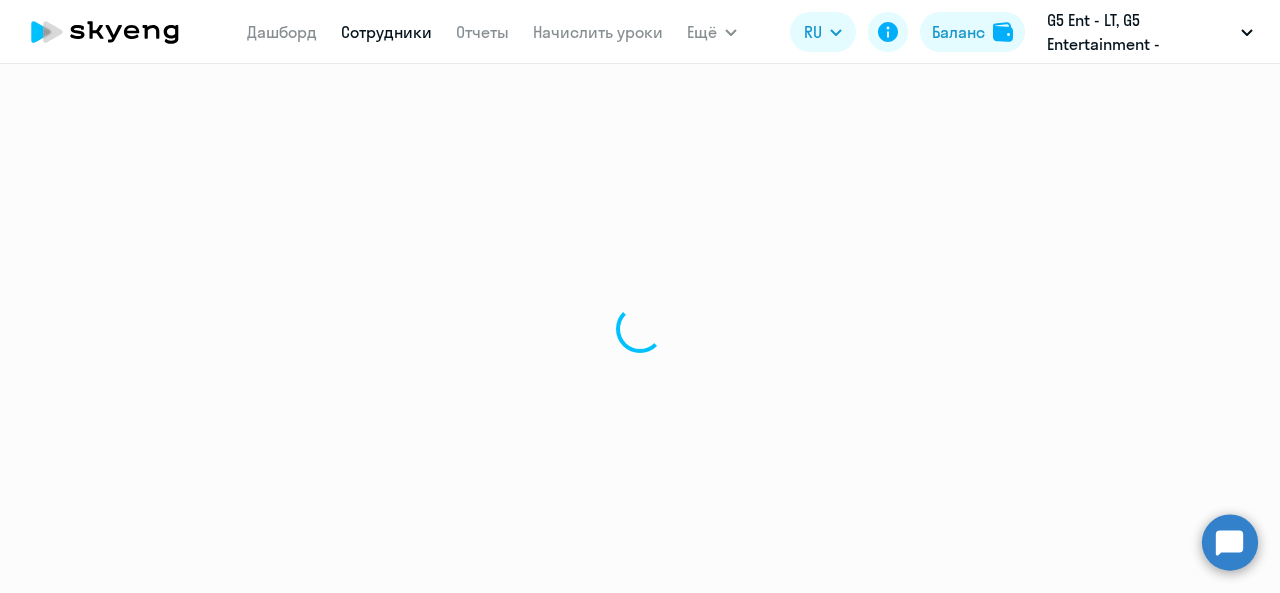 select on "30" 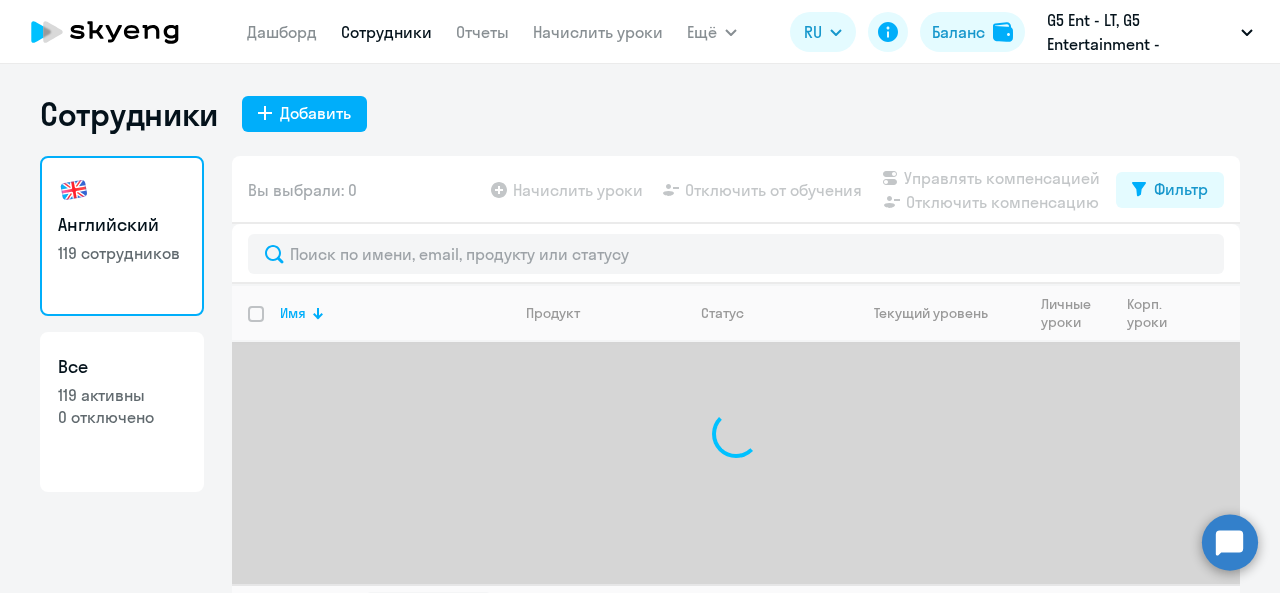 scroll, scrollTop: 46, scrollLeft: 0, axis: vertical 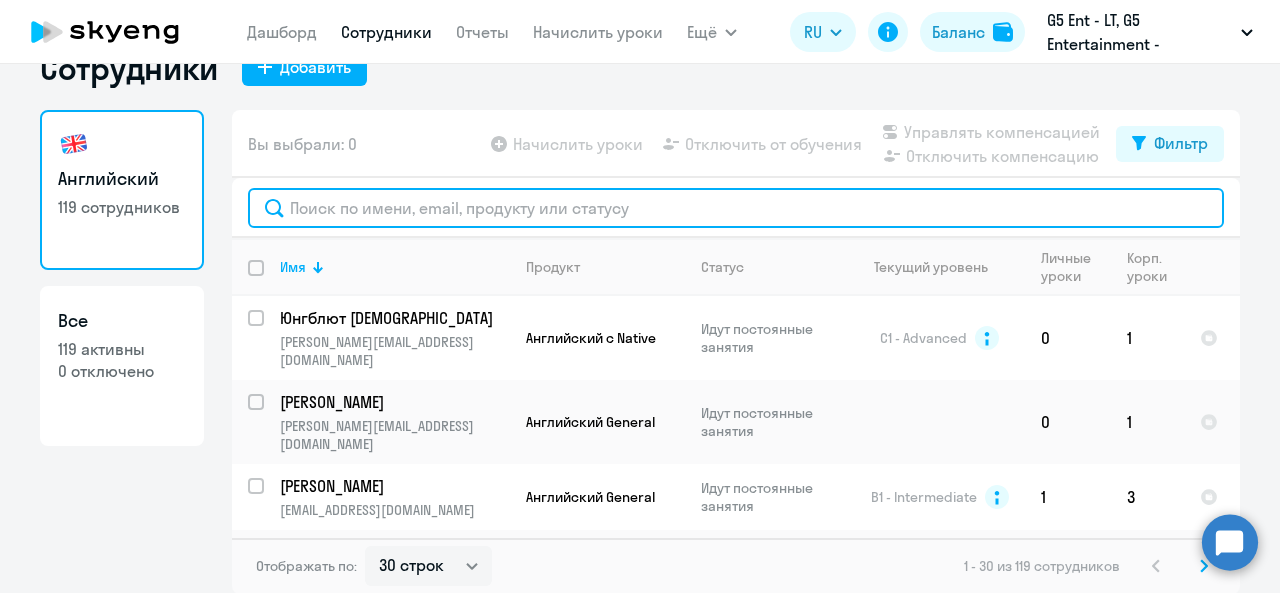 click 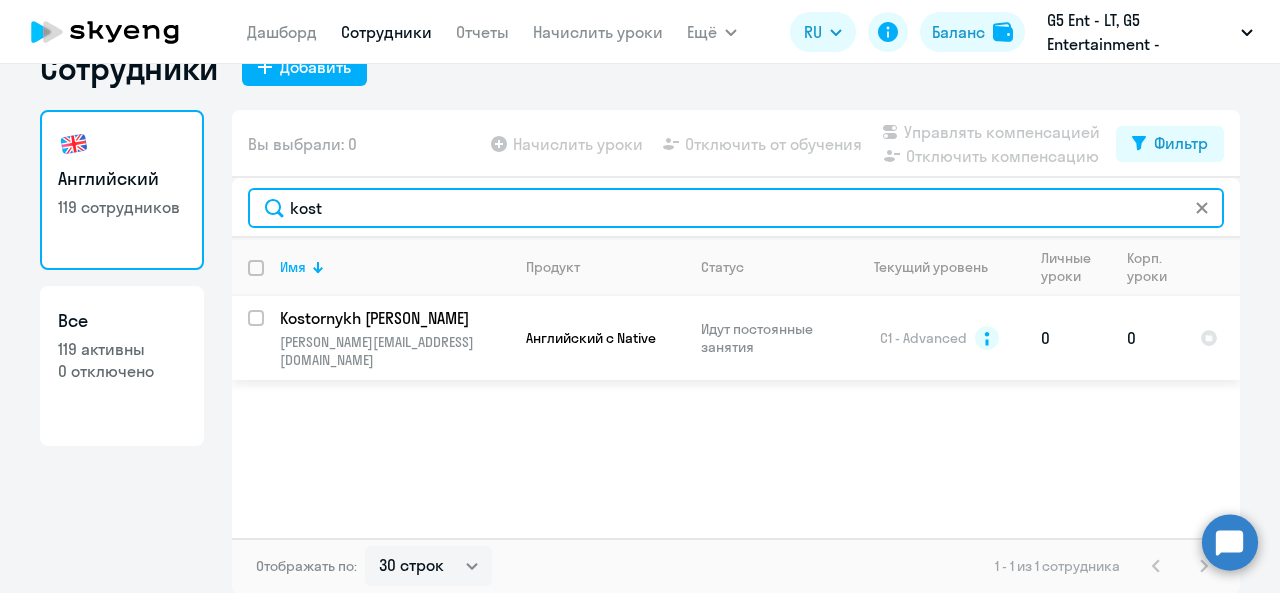 type on "kost" 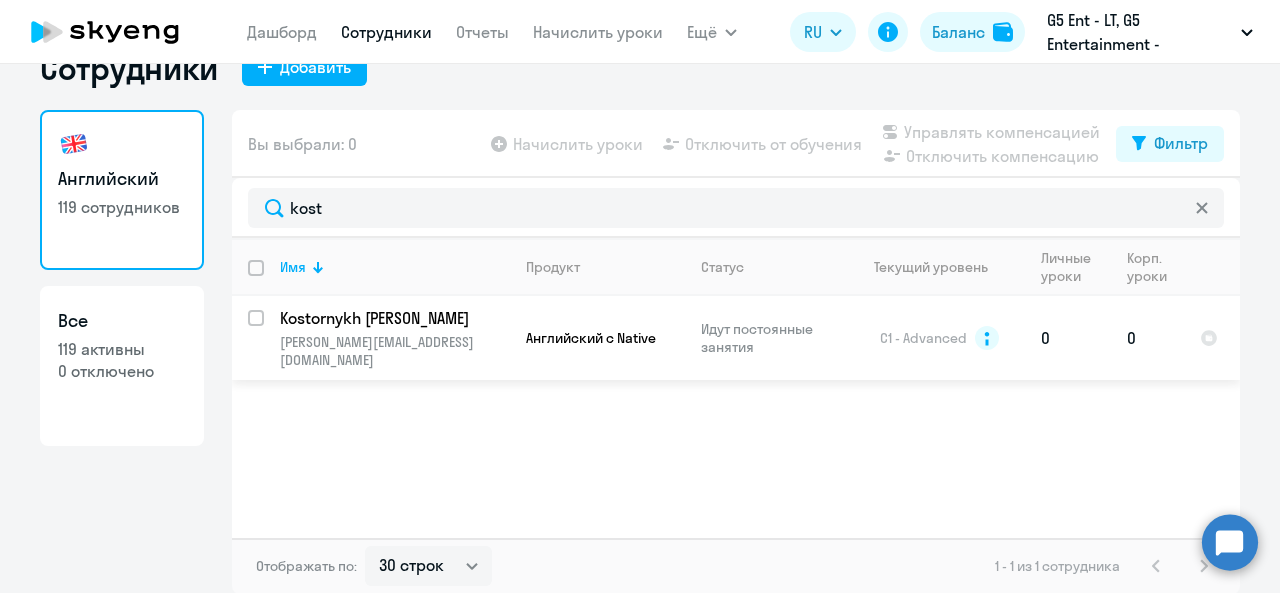 click on "Kostornykh [PERSON_NAME]" 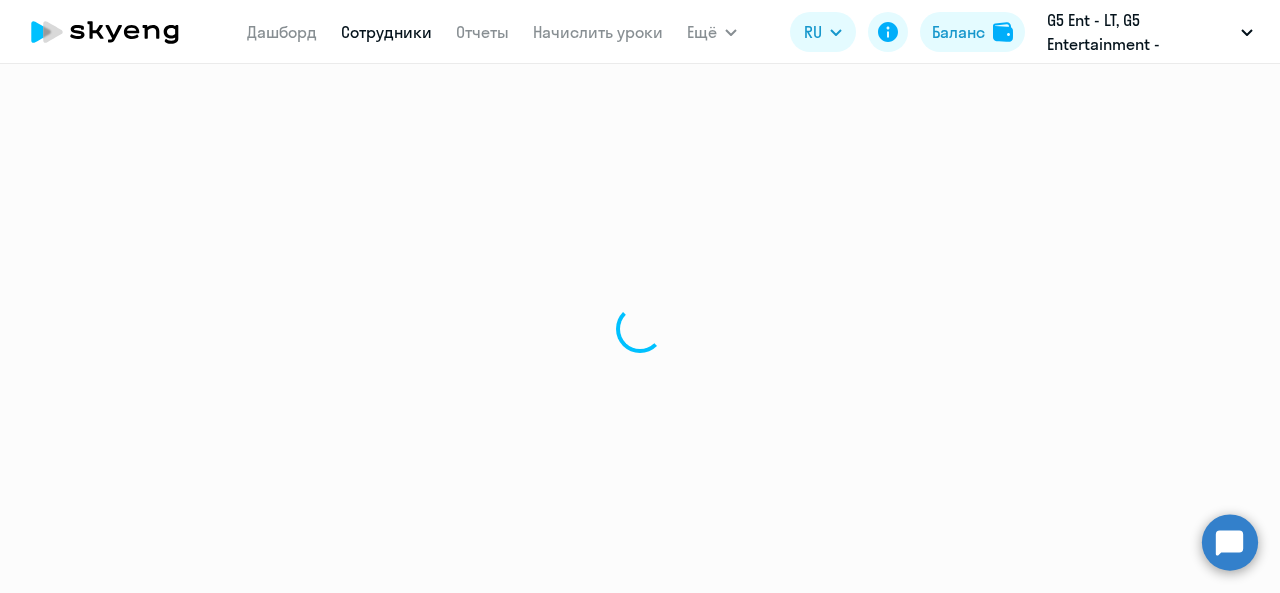 scroll, scrollTop: 0, scrollLeft: 0, axis: both 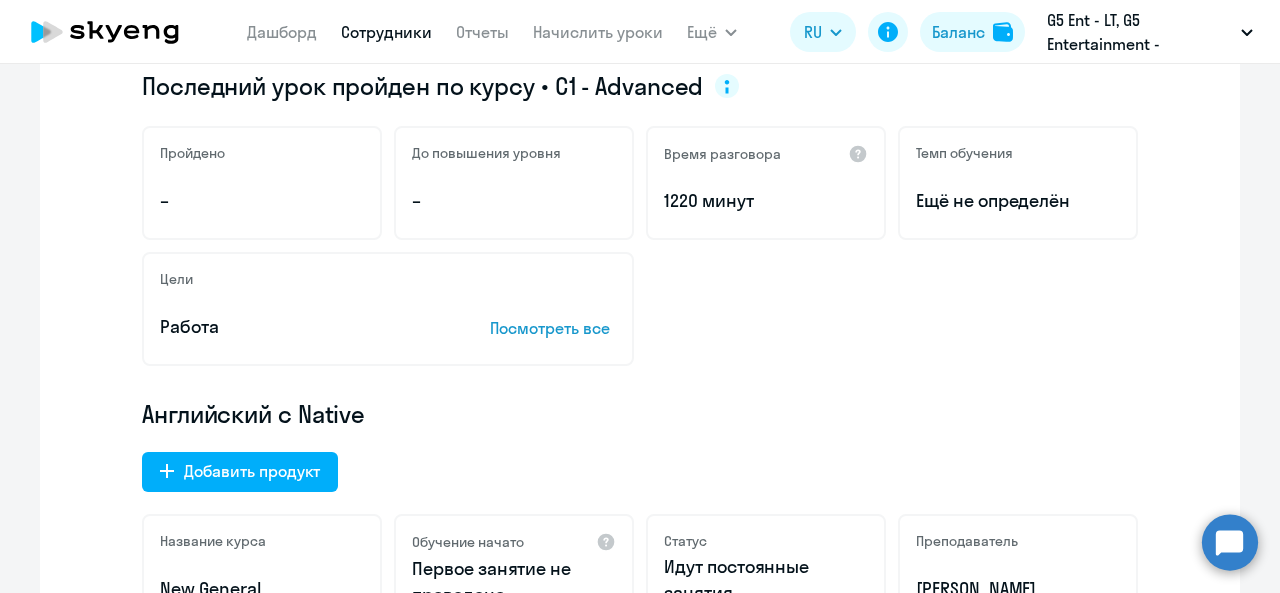click on "Посмотреть все" 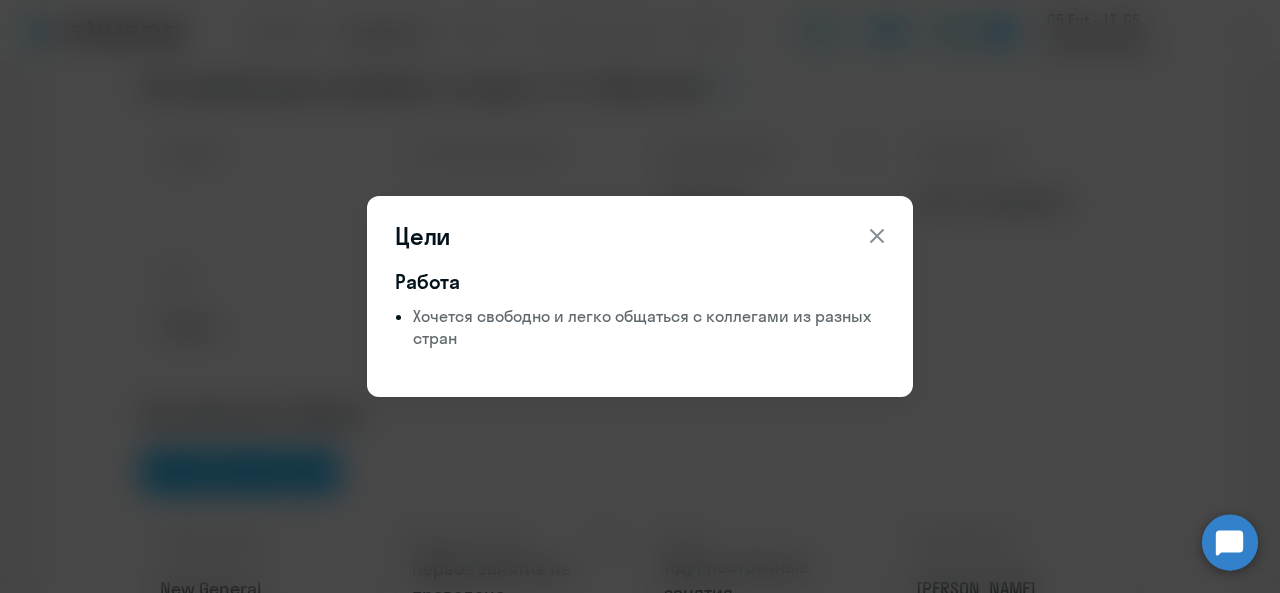 click 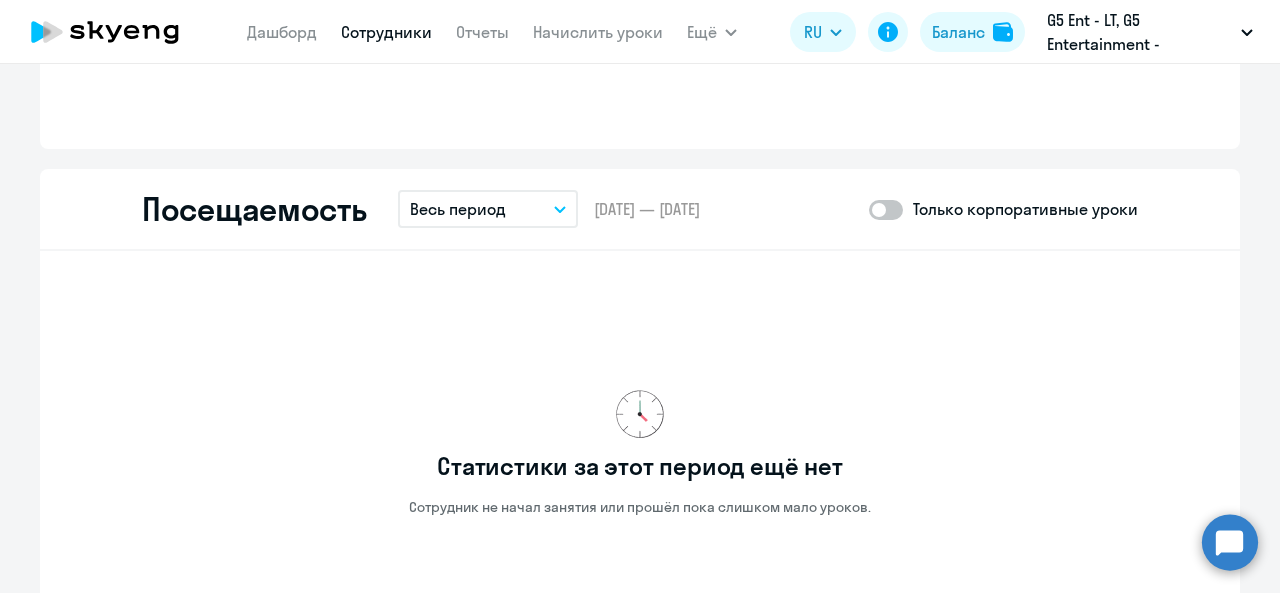 scroll, scrollTop: 2018, scrollLeft: 0, axis: vertical 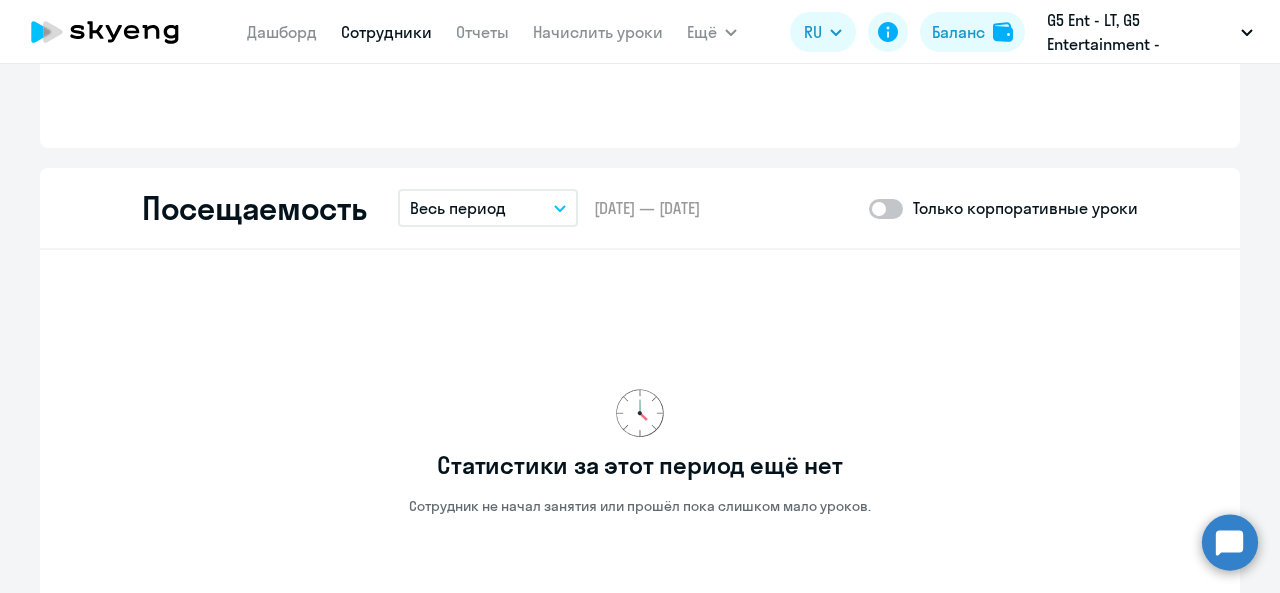drag, startPoint x: 901, startPoint y: 211, endPoint x: 883, endPoint y: 209, distance: 18.110771 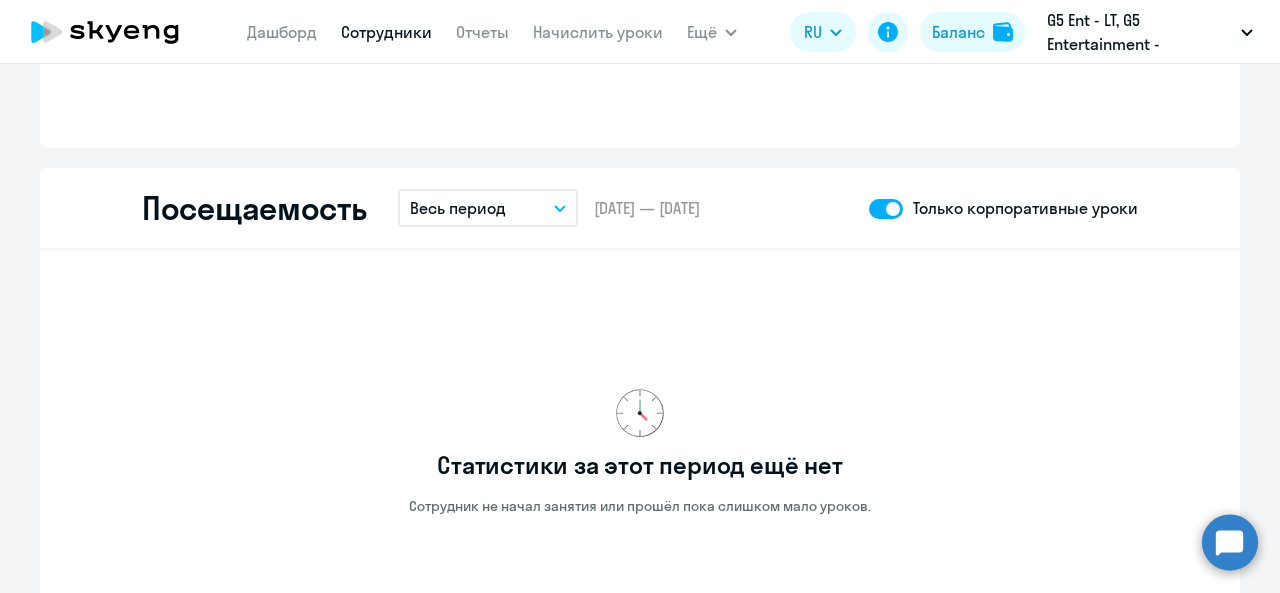 scroll, scrollTop: 2141, scrollLeft: 0, axis: vertical 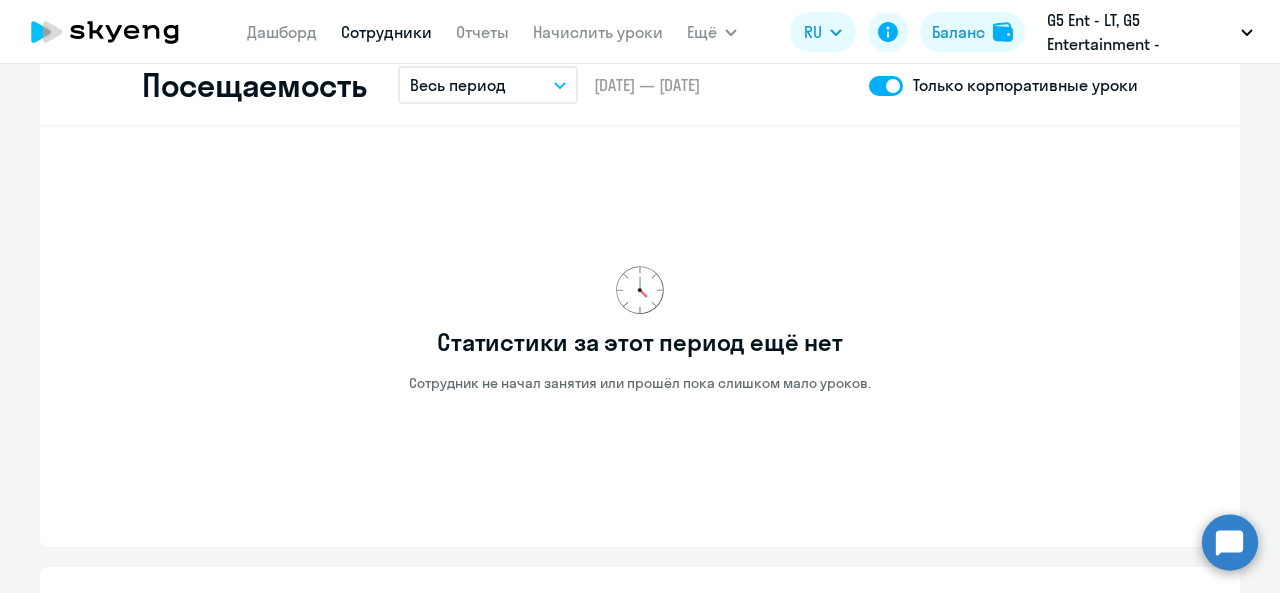 click on "Весь период" at bounding box center (488, 85) 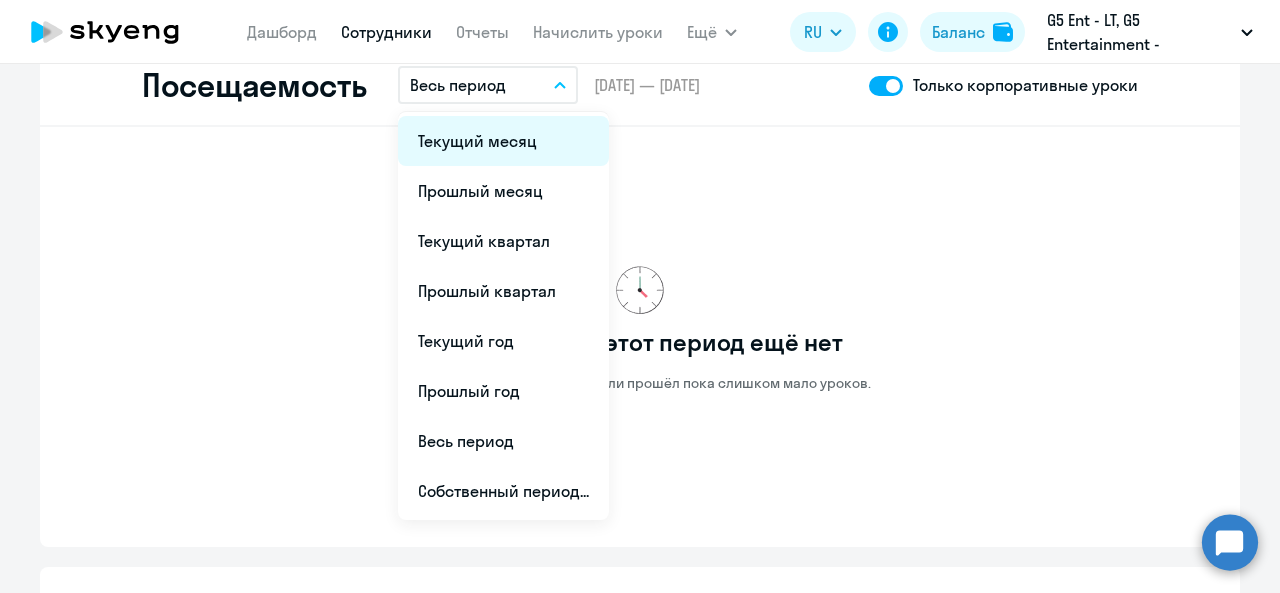 click on "Текущий месяц" at bounding box center (503, 141) 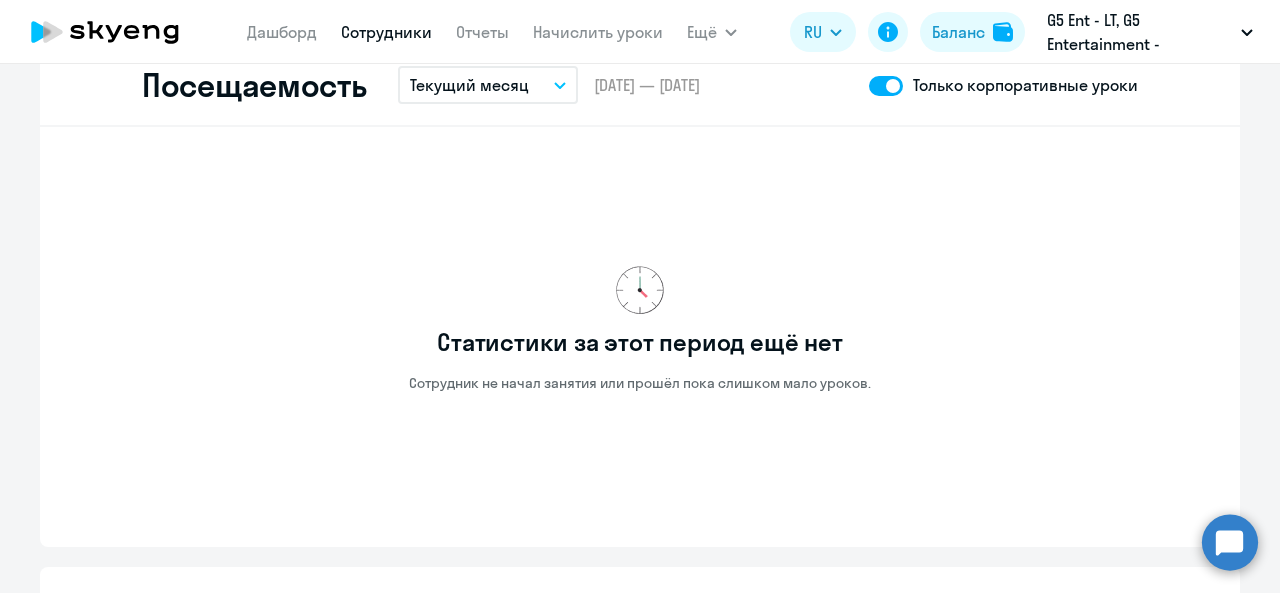click 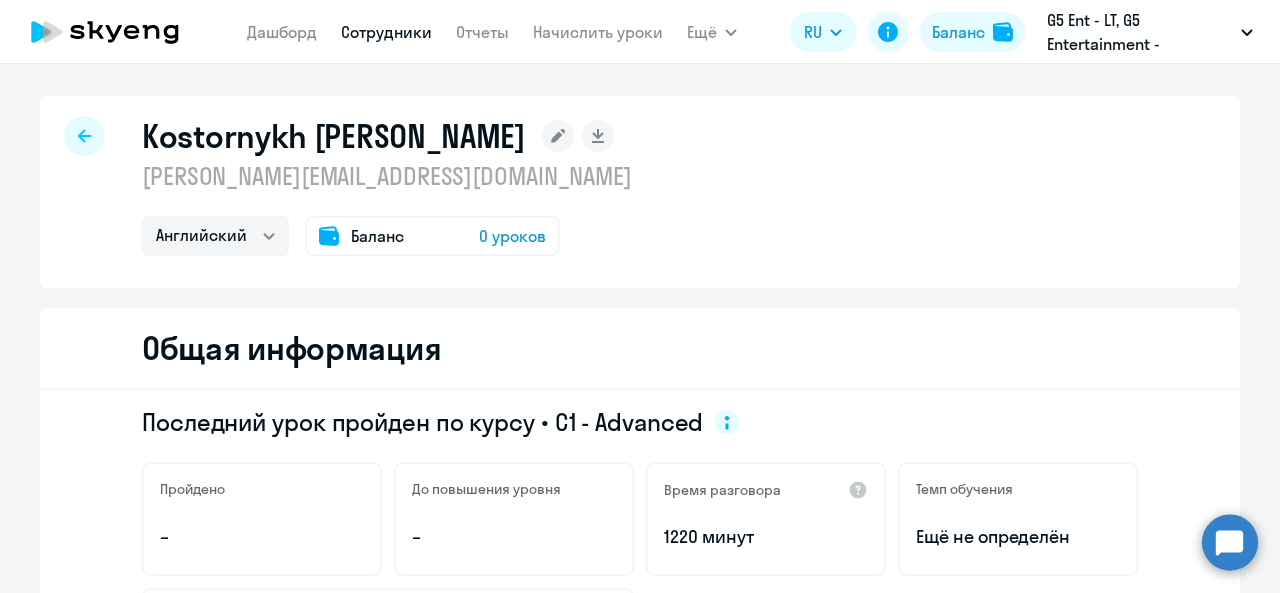 scroll, scrollTop: 152, scrollLeft: 0, axis: vertical 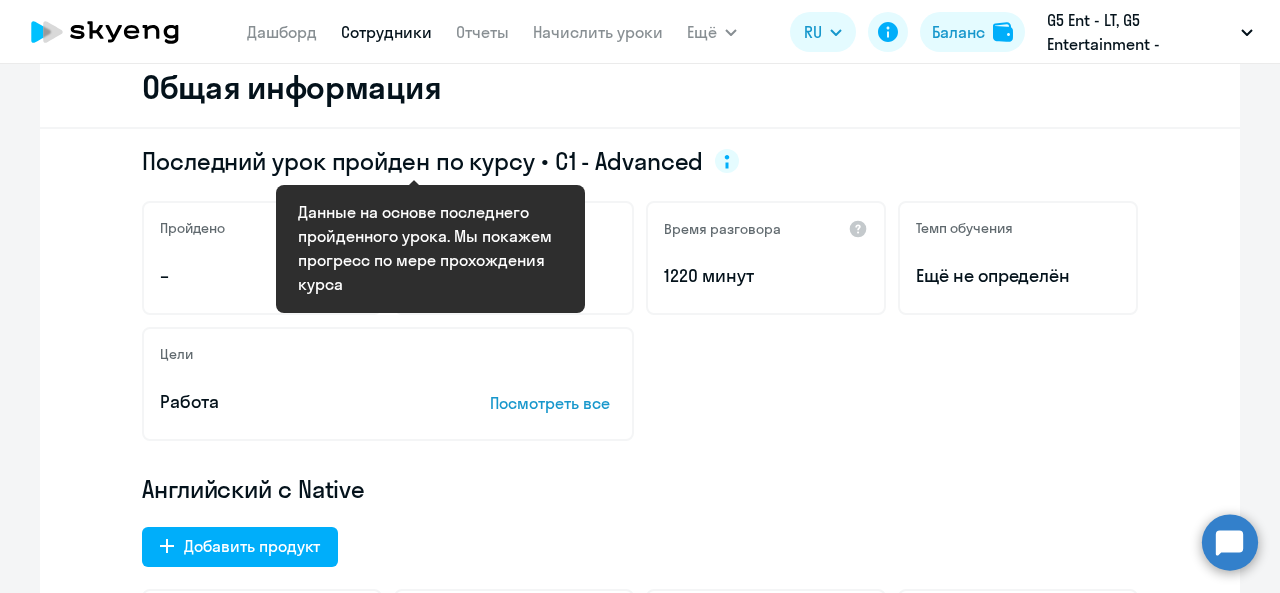 click 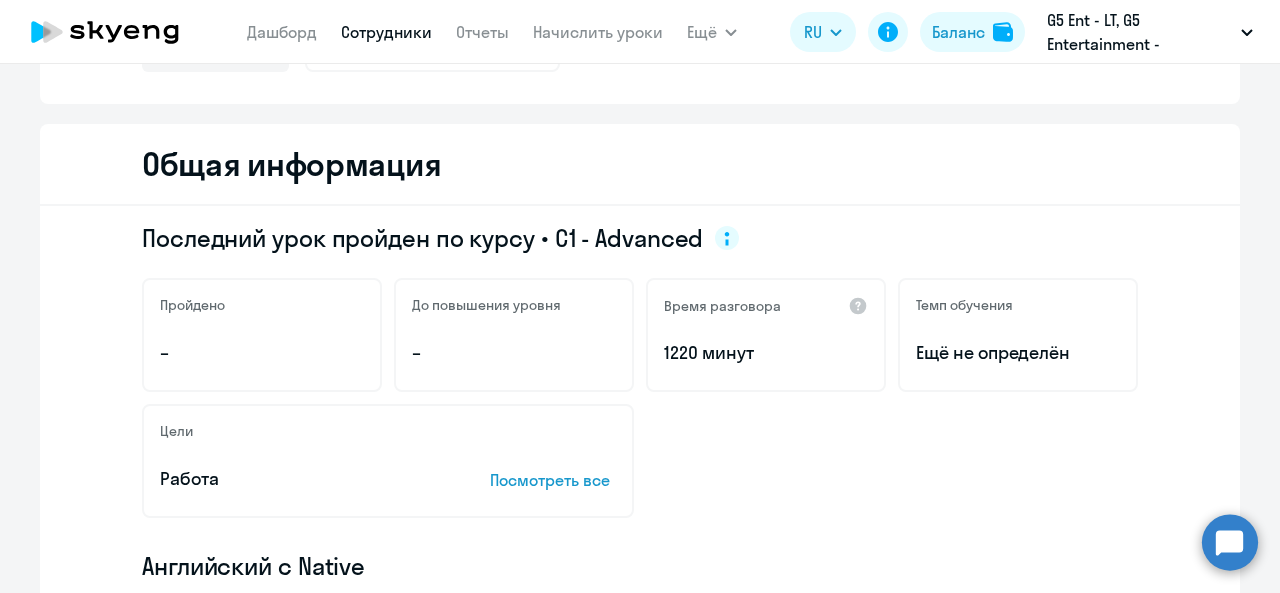 scroll, scrollTop: 0, scrollLeft: 0, axis: both 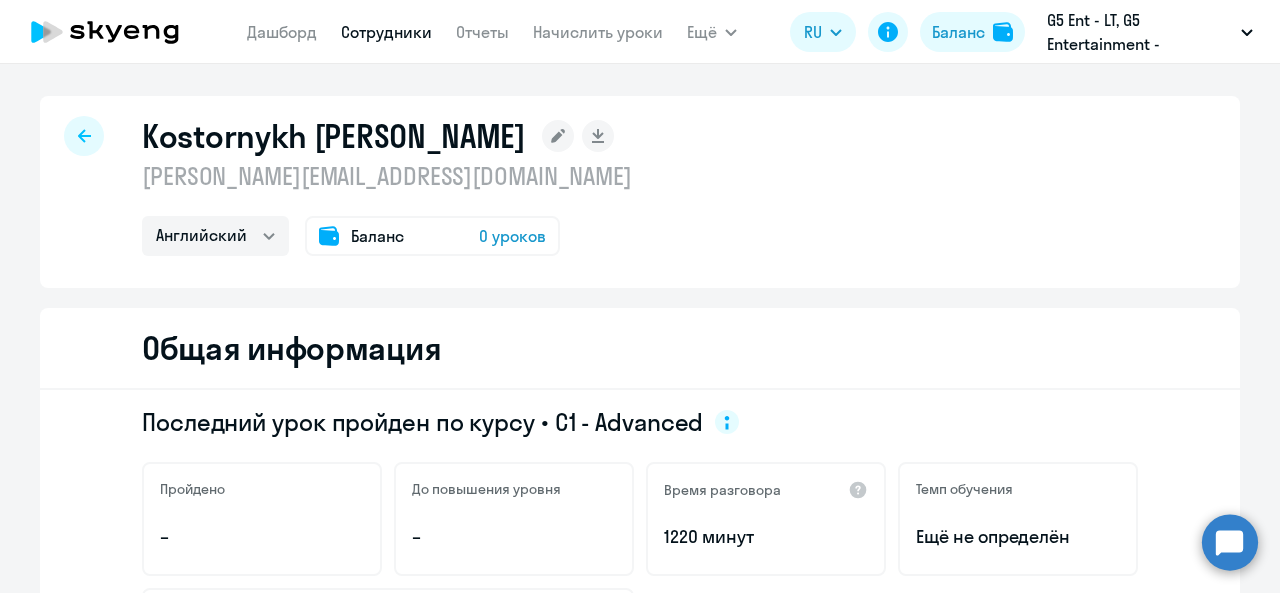 click 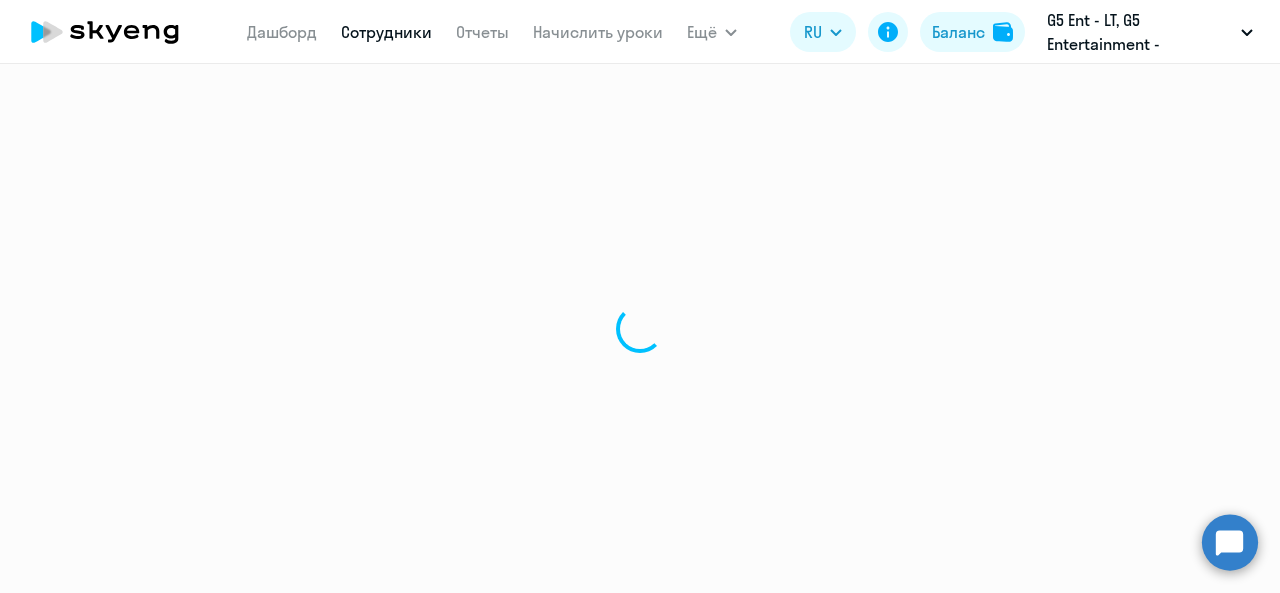 select on "30" 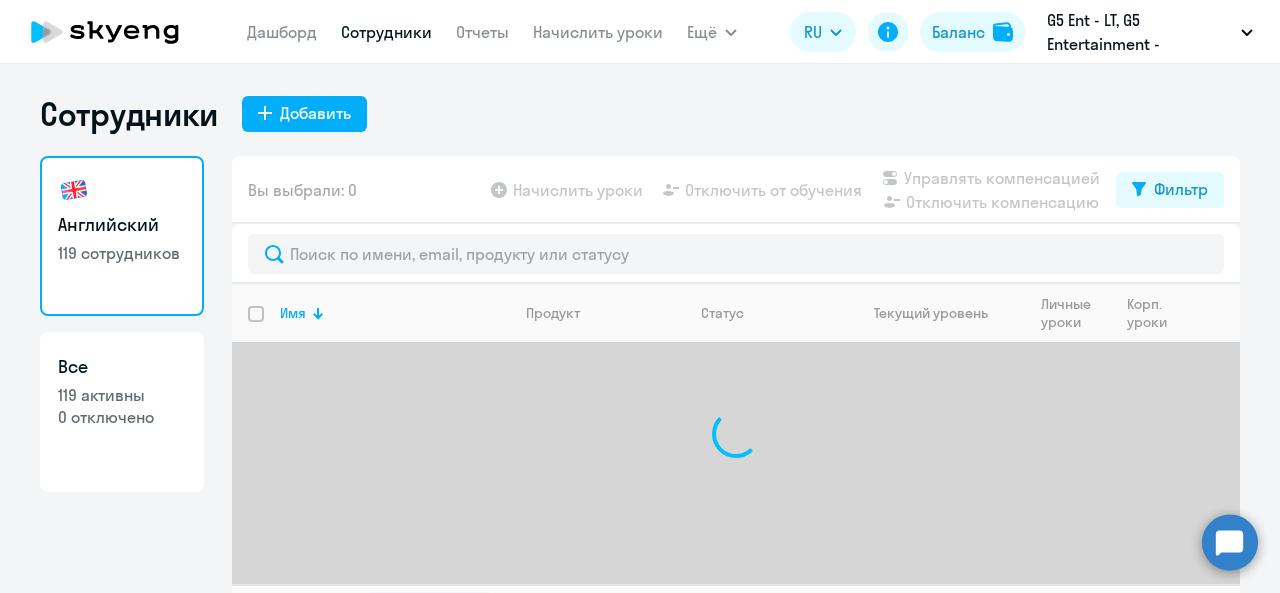 scroll, scrollTop: 46, scrollLeft: 0, axis: vertical 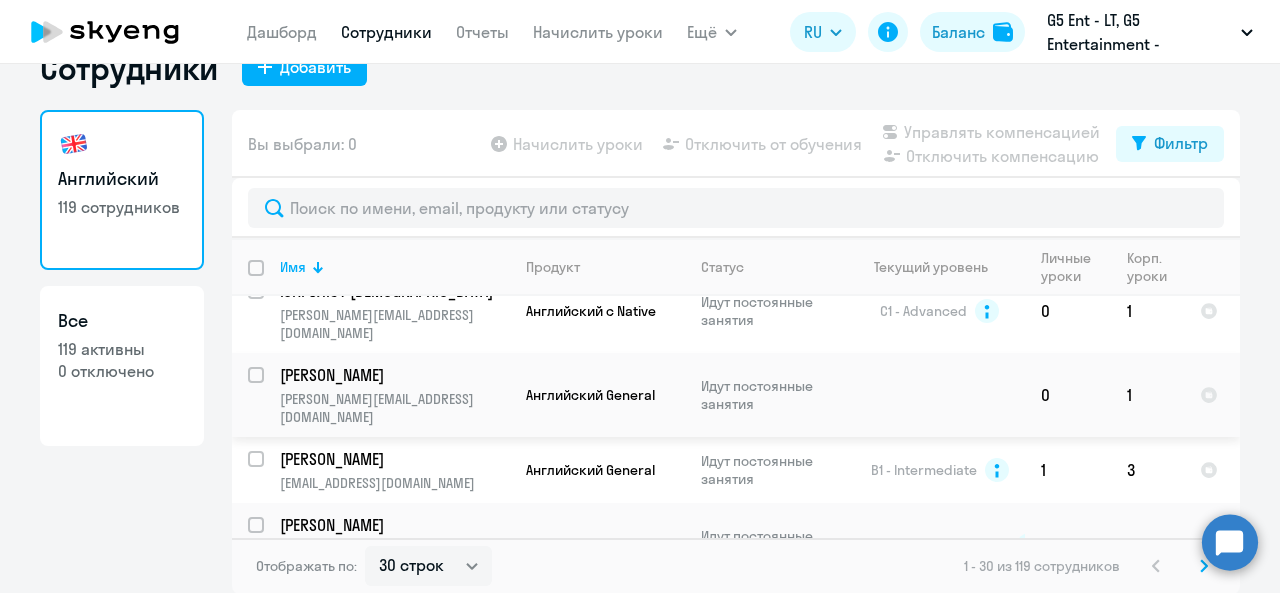 click on "Идут постоянные занятия" 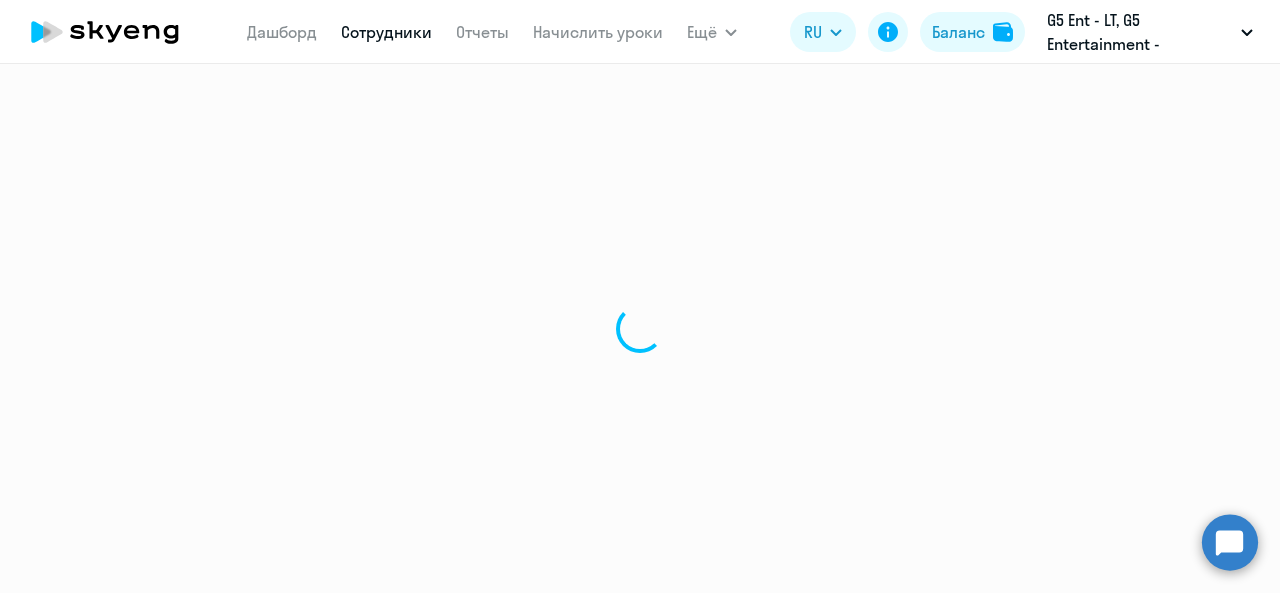 scroll, scrollTop: 0, scrollLeft: 0, axis: both 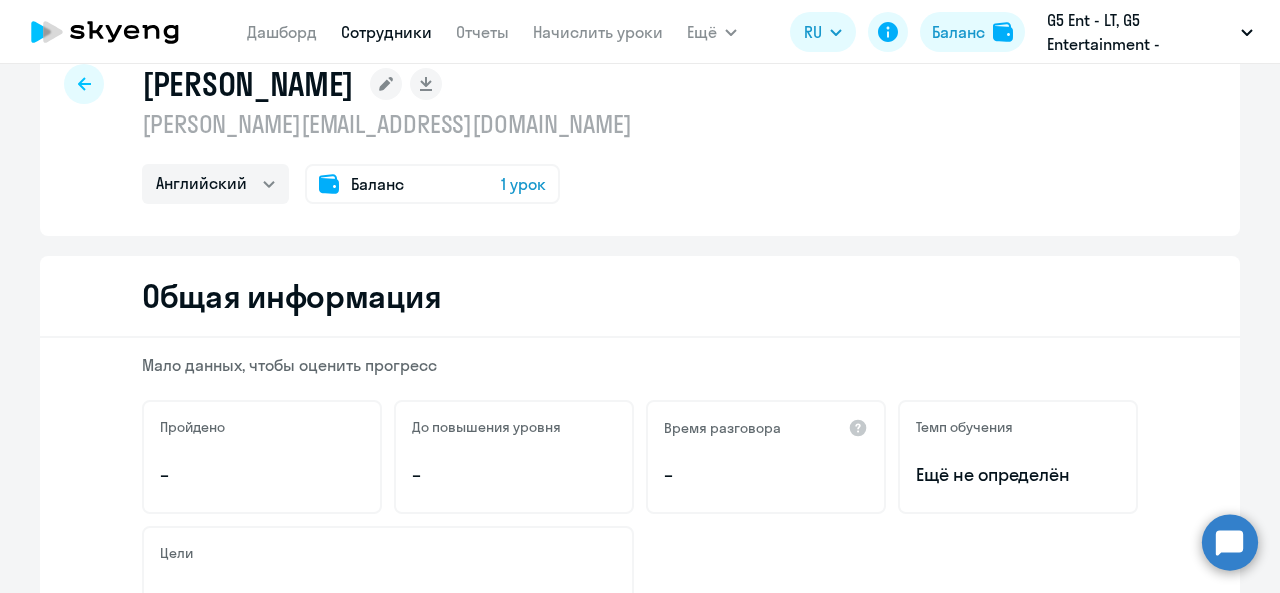 click on "Сотрудники" at bounding box center [386, 32] 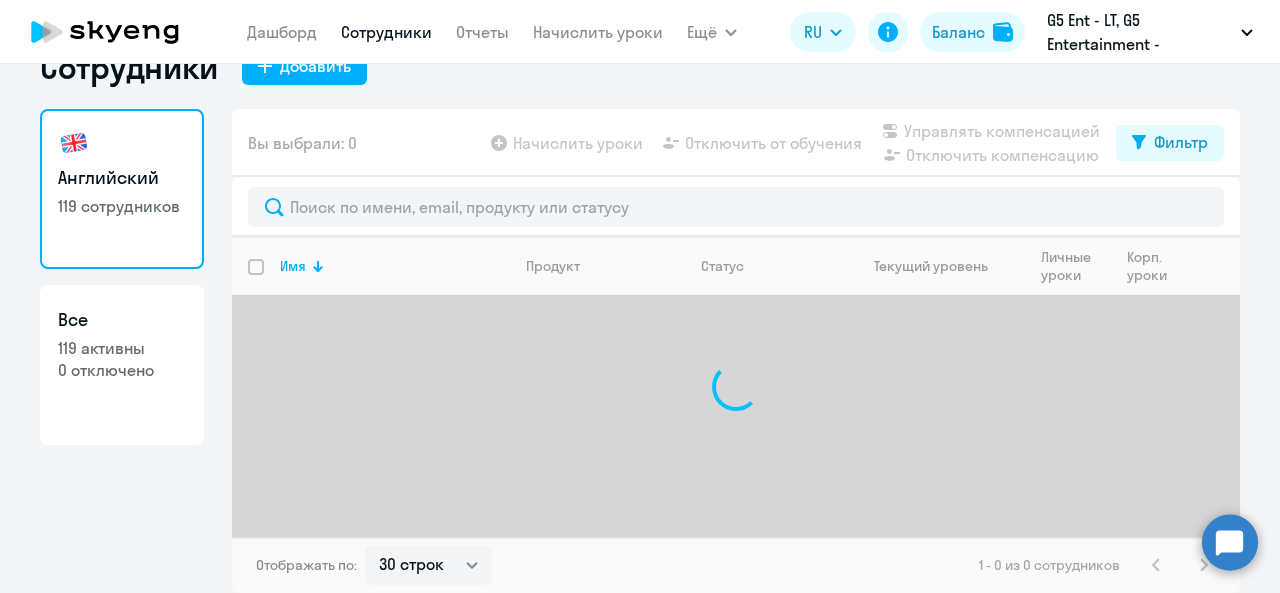 scroll, scrollTop: 0, scrollLeft: 0, axis: both 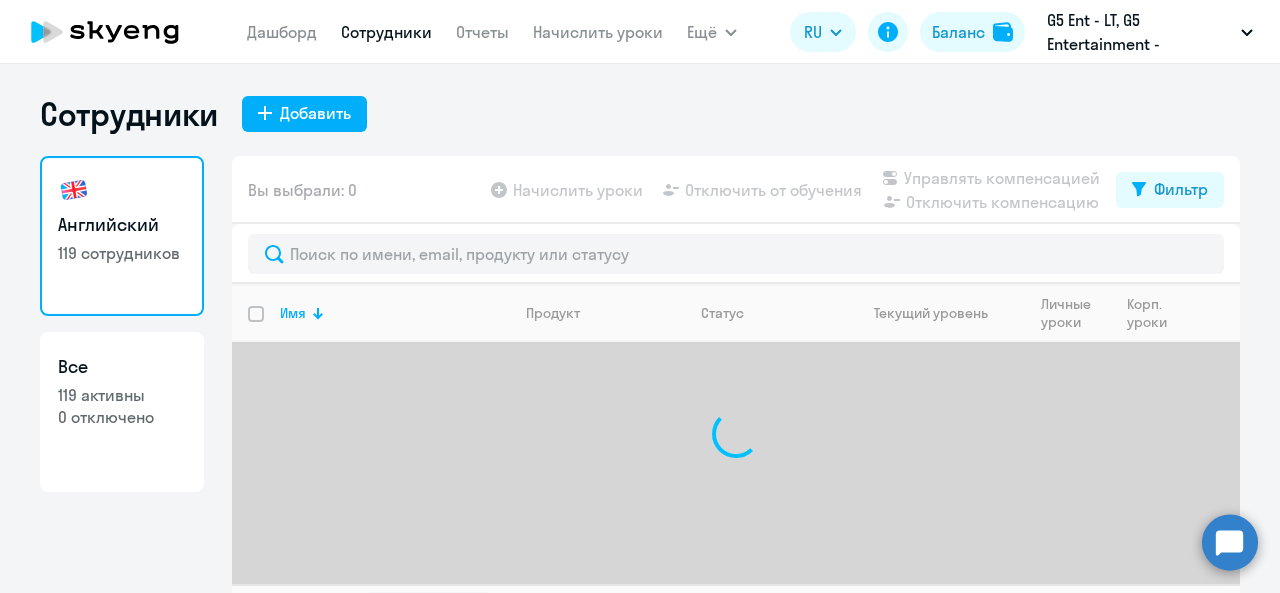 click on "[PERSON_NAME]
Отчеты
Начислить уроки" 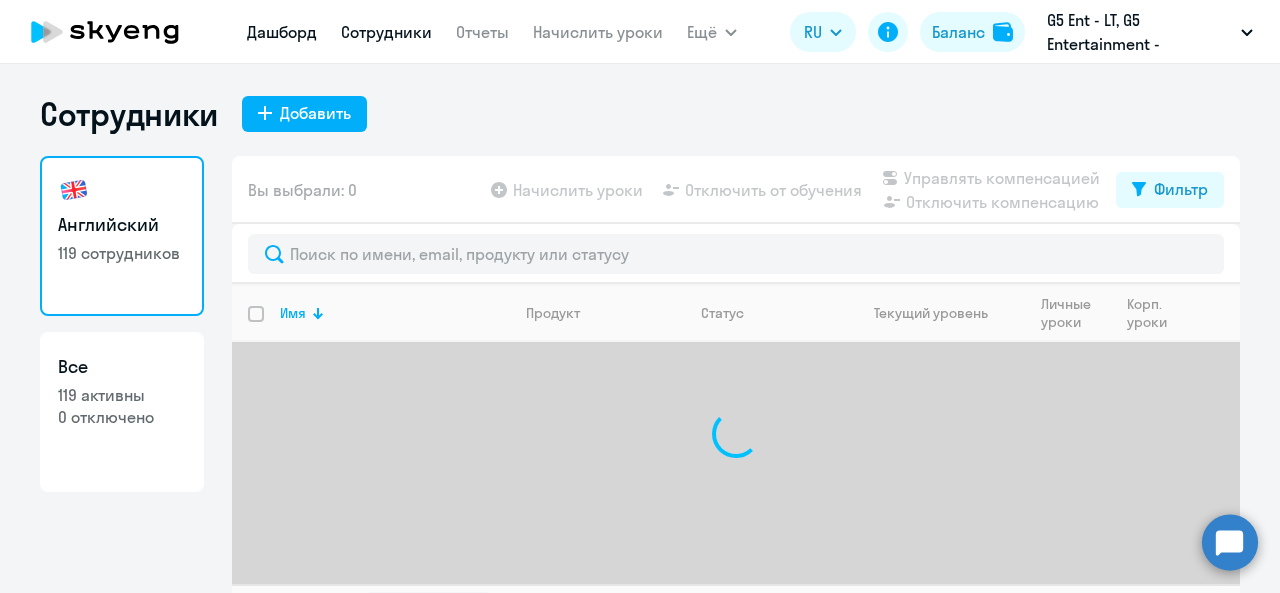 click on "Дашборд" at bounding box center [282, 32] 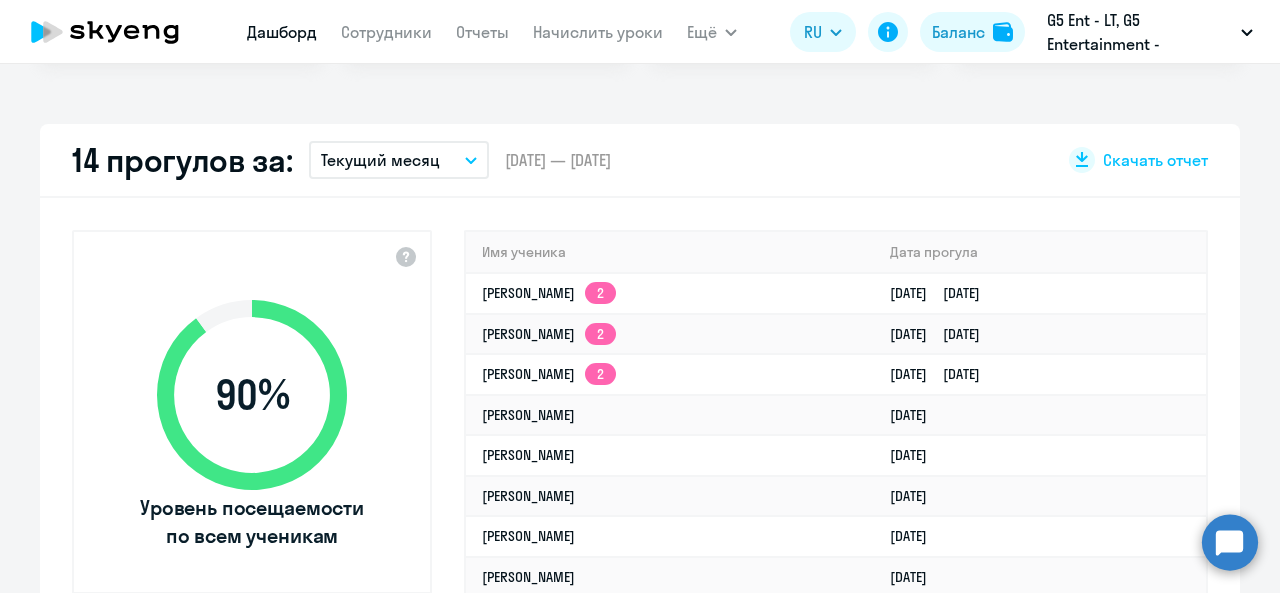 select on "30" 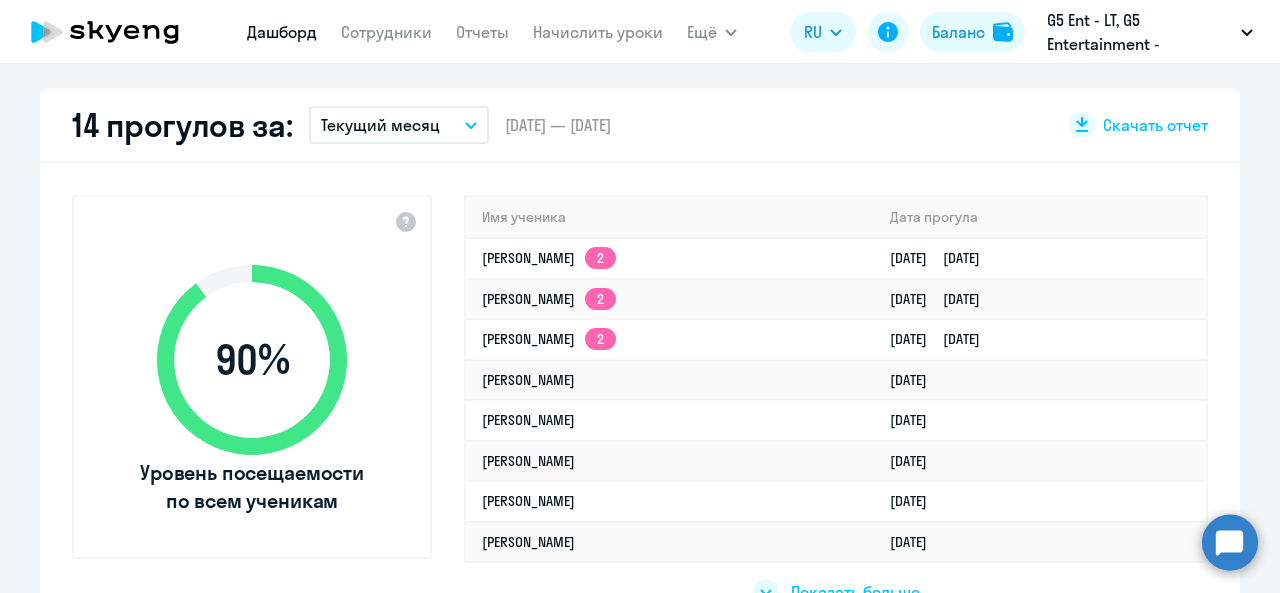 scroll, scrollTop: 561, scrollLeft: 0, axis: vertical 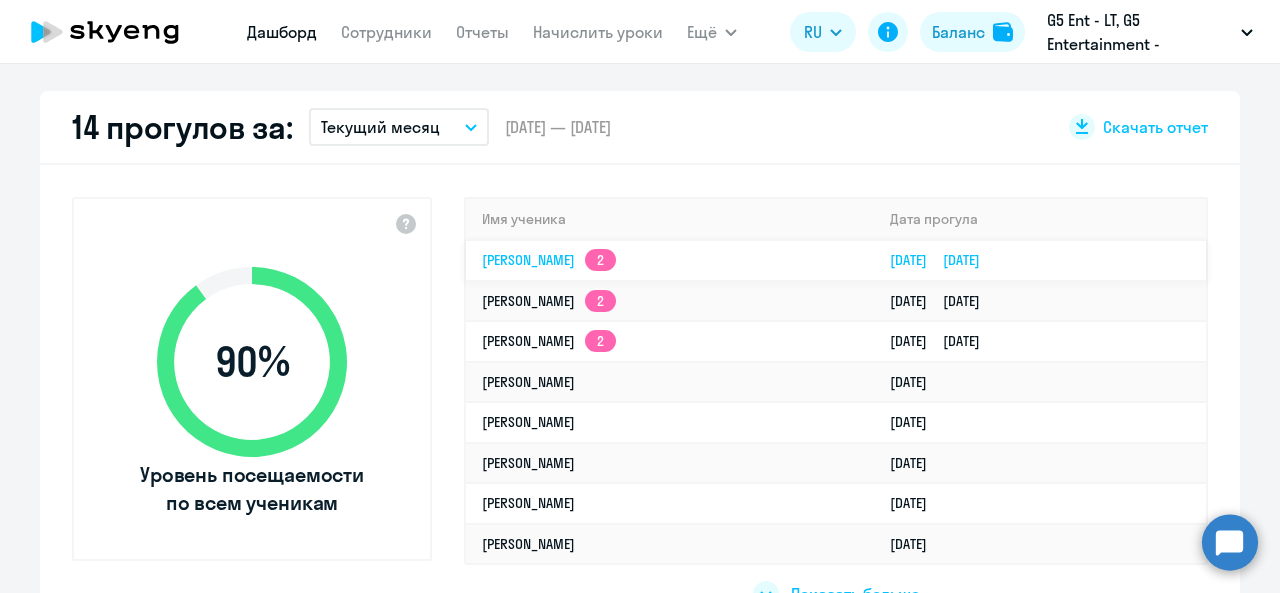 click on "[DATE]   [DATE]" 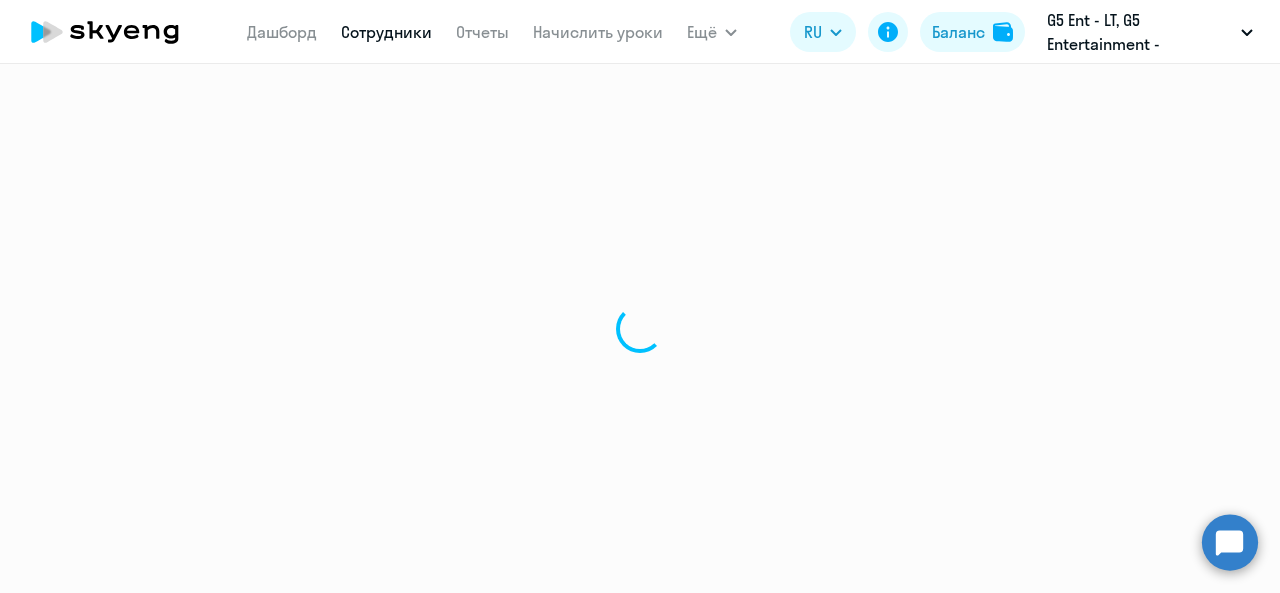 scroll, scrollTop: 0, scrollLeft: 0, axis: both 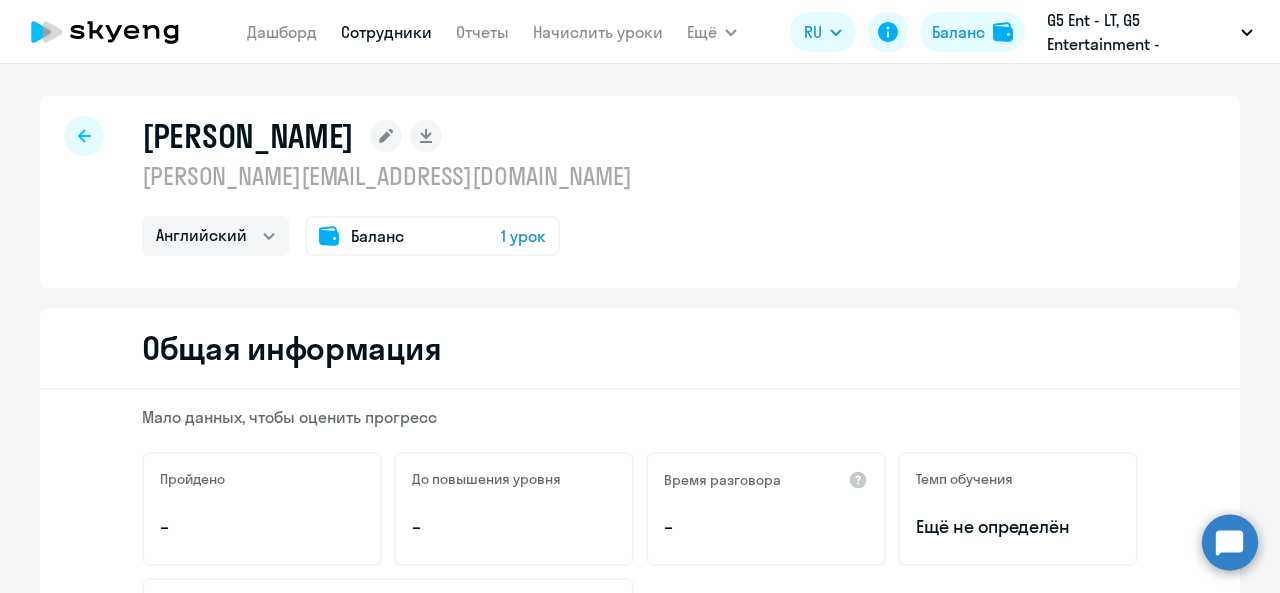 click on "1 урок" 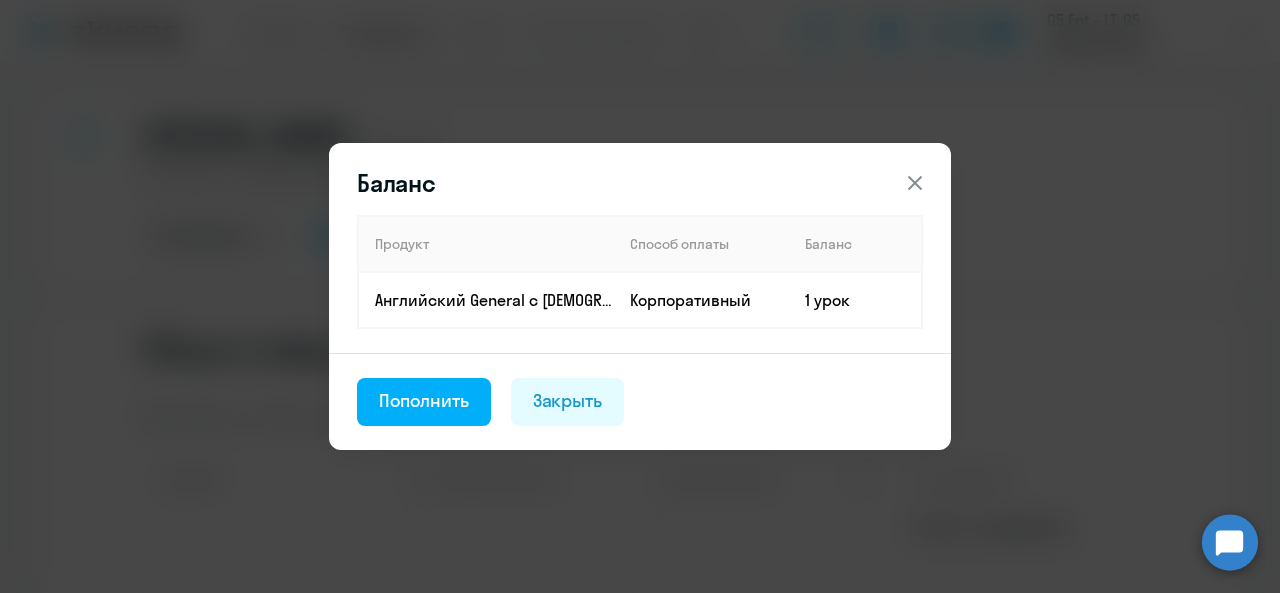 click on "Баланс  Продукт   Способ оплаты   Баланс   Английский General с [DEMOGRAPHIC_DATA] преподавателем   Корпоративный   1 урок   Пополнить  Закрыть" at bounding box center (640, 296) 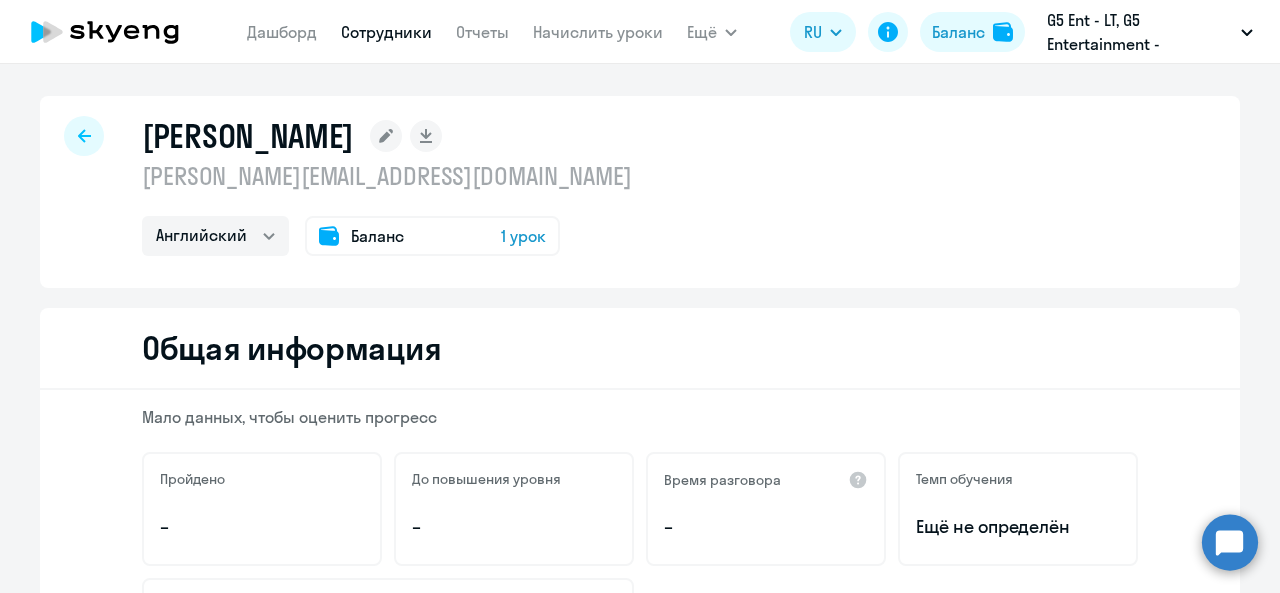 click 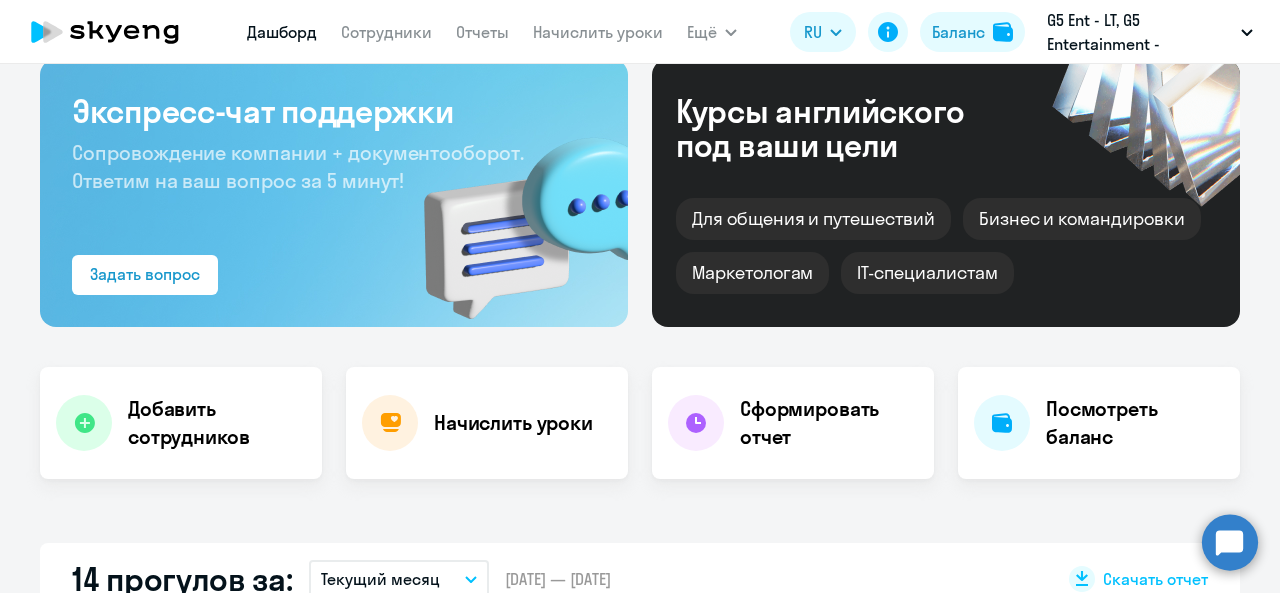 select on "30" 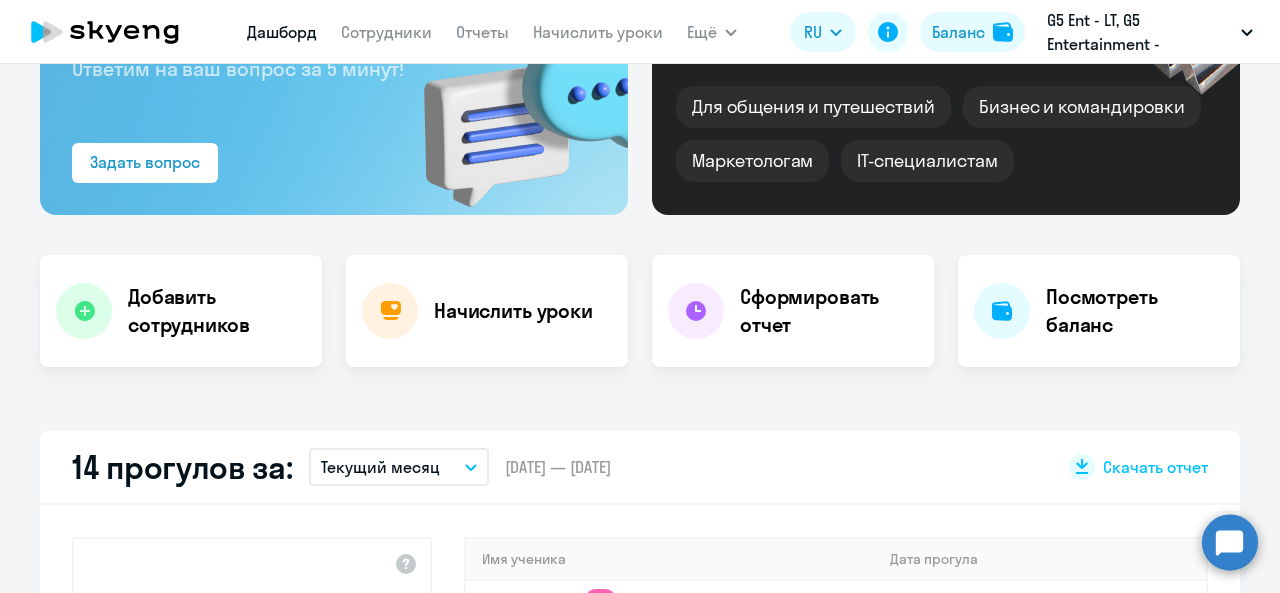 scroll, scrollTop: 224, scrollLeft: 0, axis: vertical 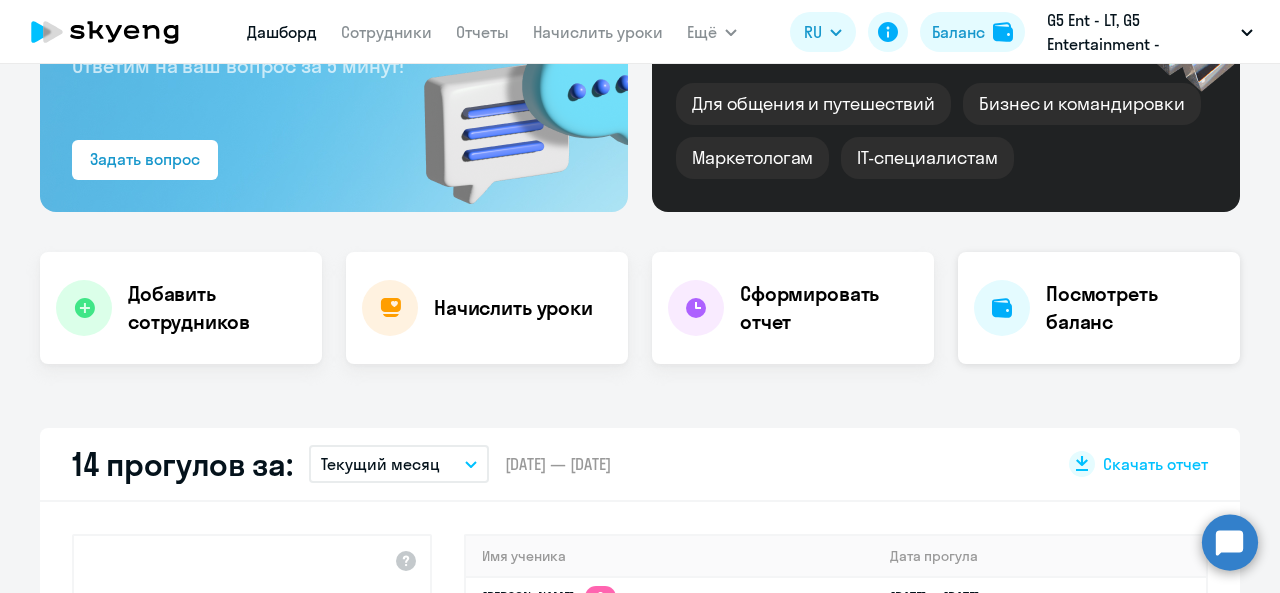 click on "Посмотреть баланс" 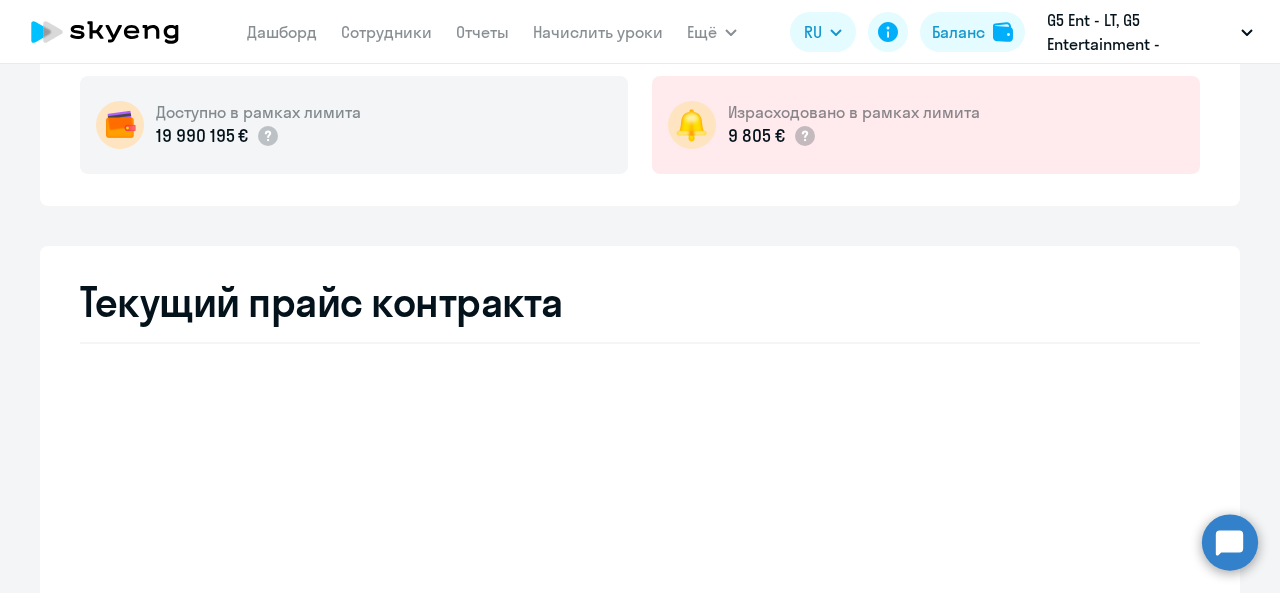 select on "english_adult_not_native_speaker" 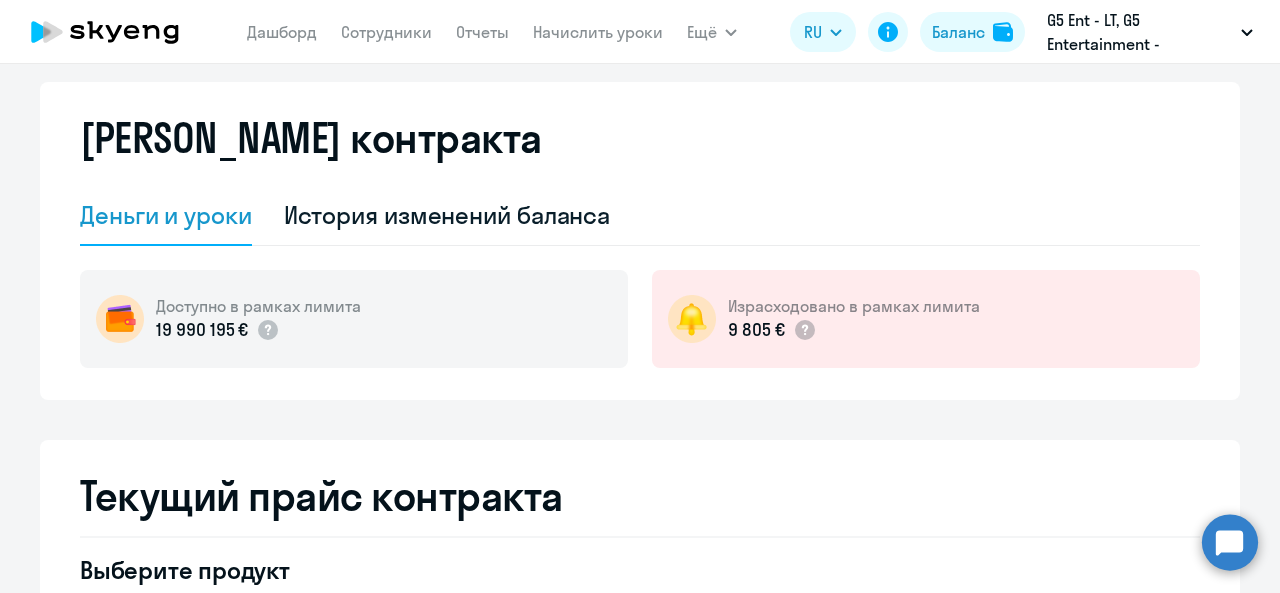 scroll, scrollTop: 0, scrollLeft: 0, axis: both 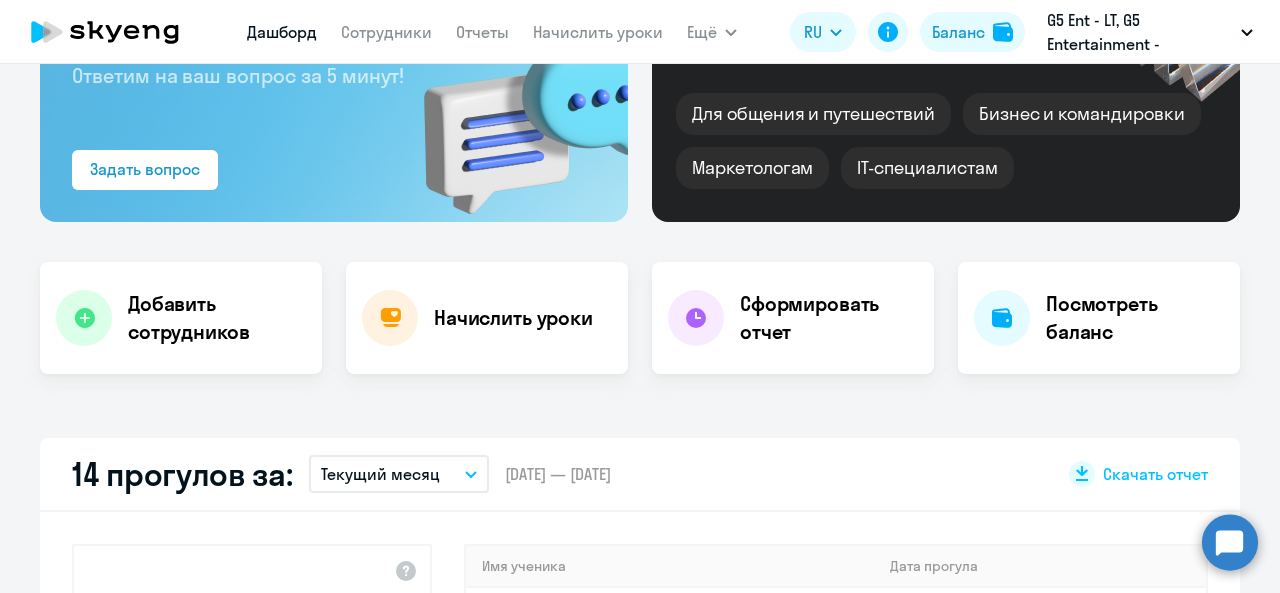select on "30" 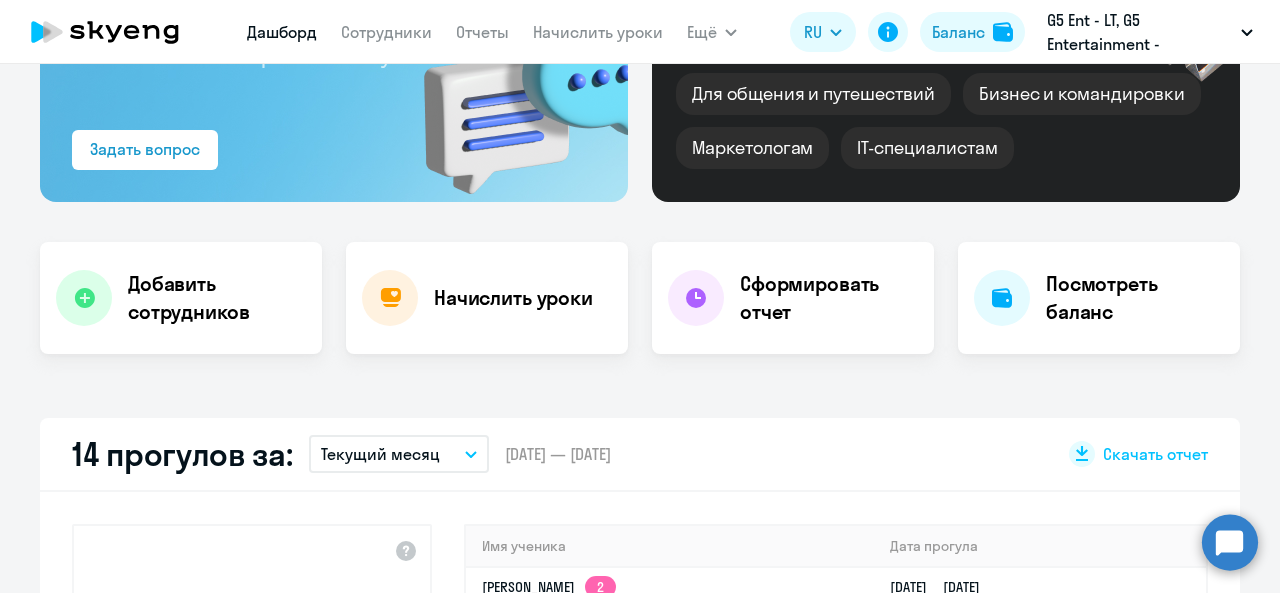 scroll, scrollTop: 322, scrollLeft: 0, axis: vertical 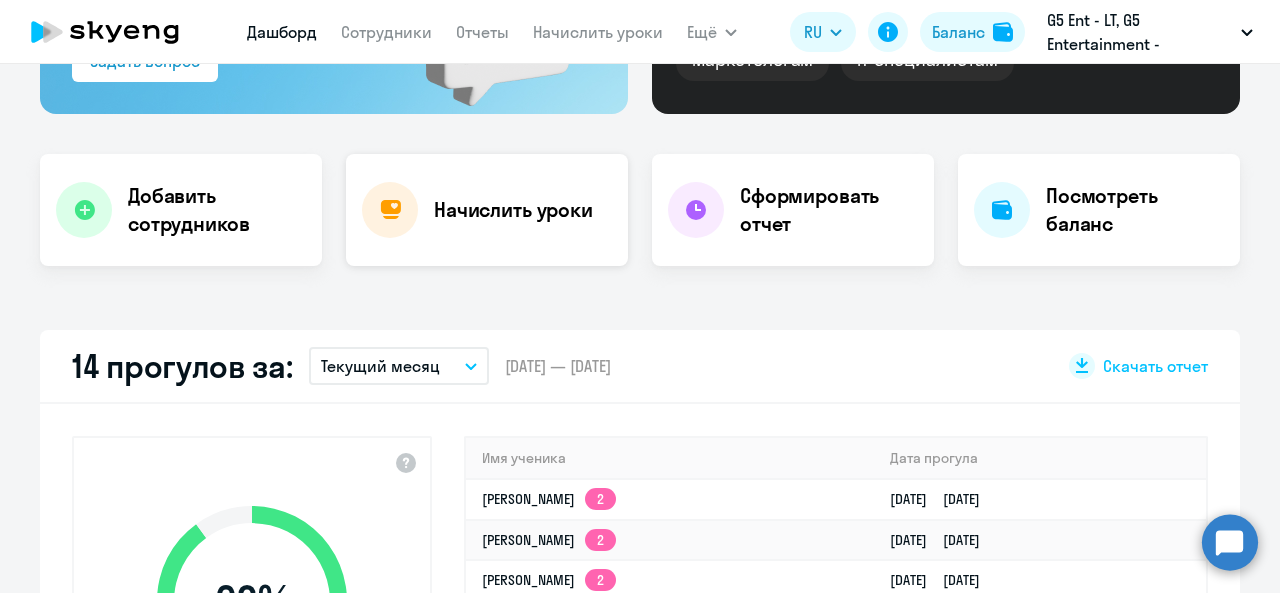 click on "Начислить уроки" 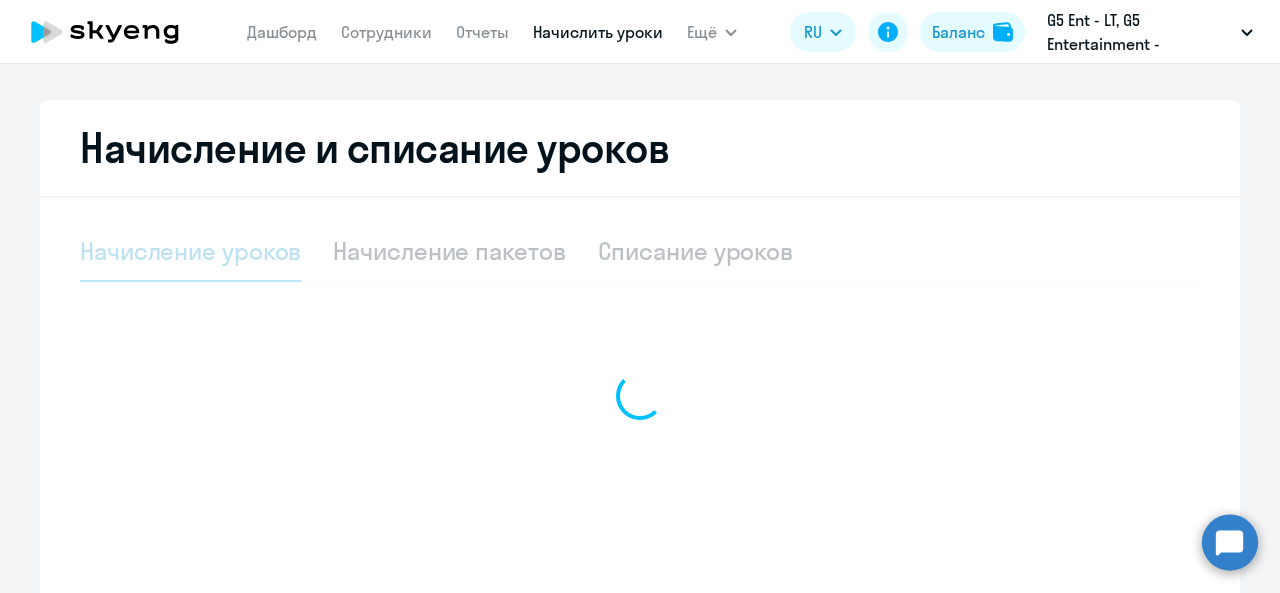 select on "10" 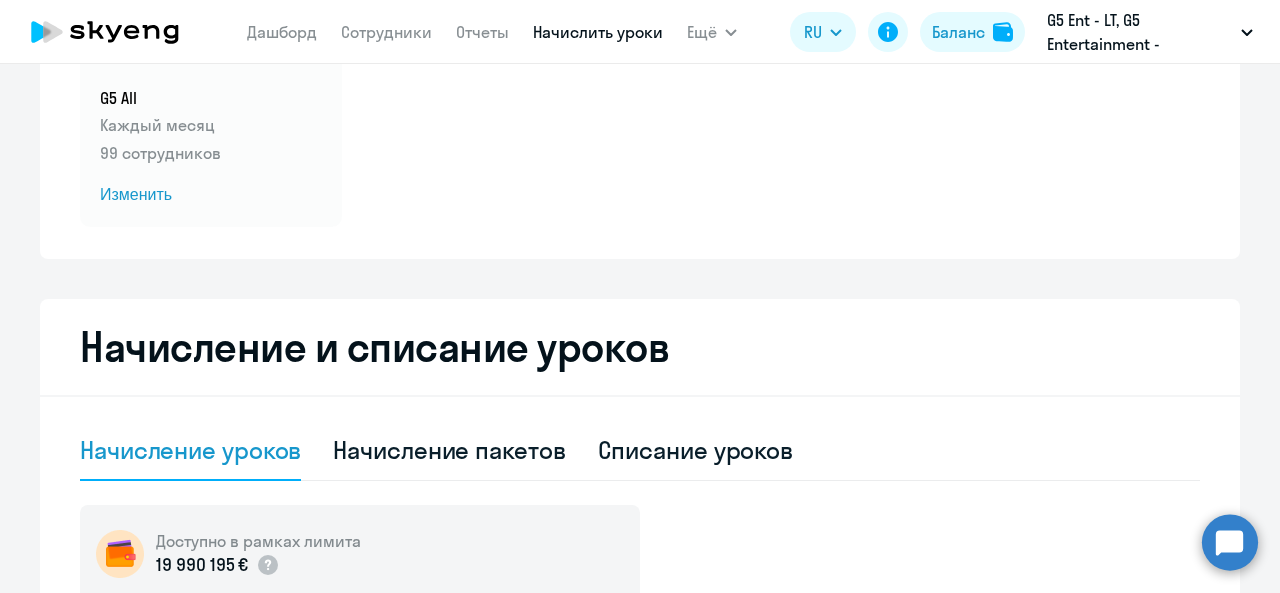scroll, scrollTop: 206, scrollLeft: 0, axis: vertical 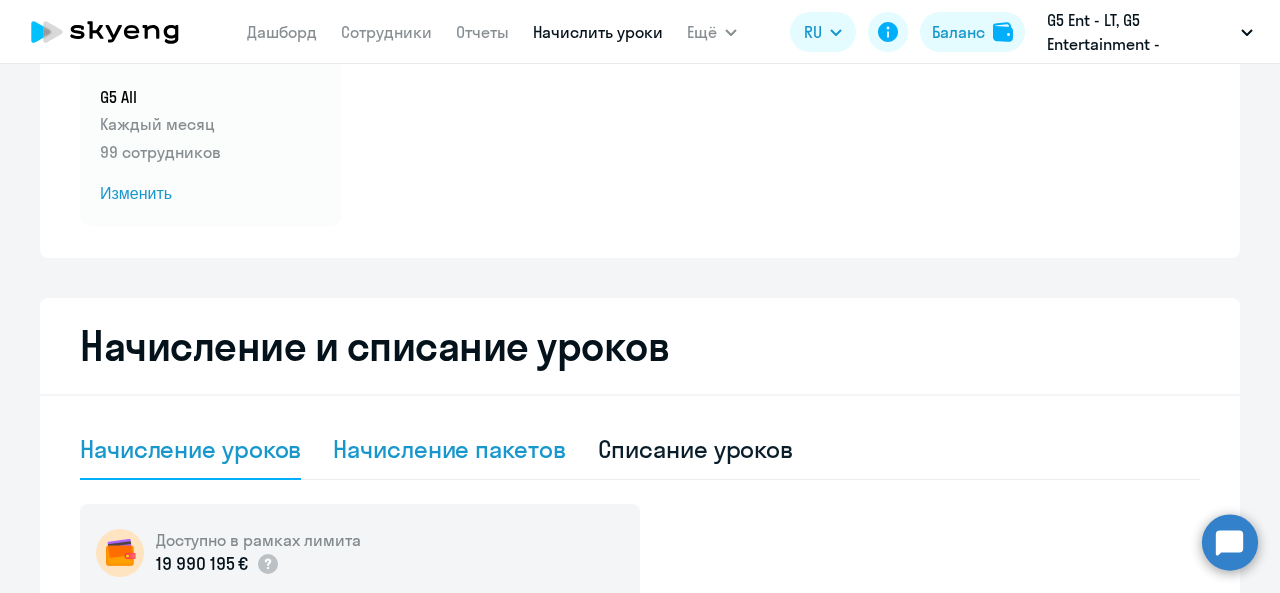 click on "Начисление пакетов" 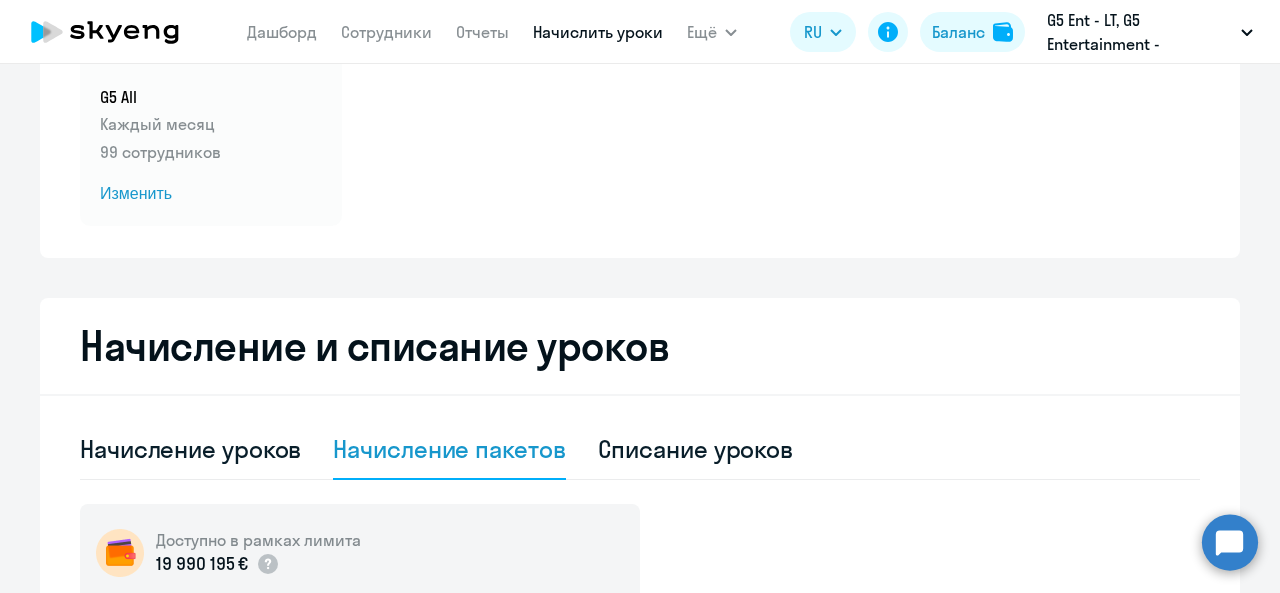 scroll, scrollTop: 449, scrollLeft: 0, axis: vertical 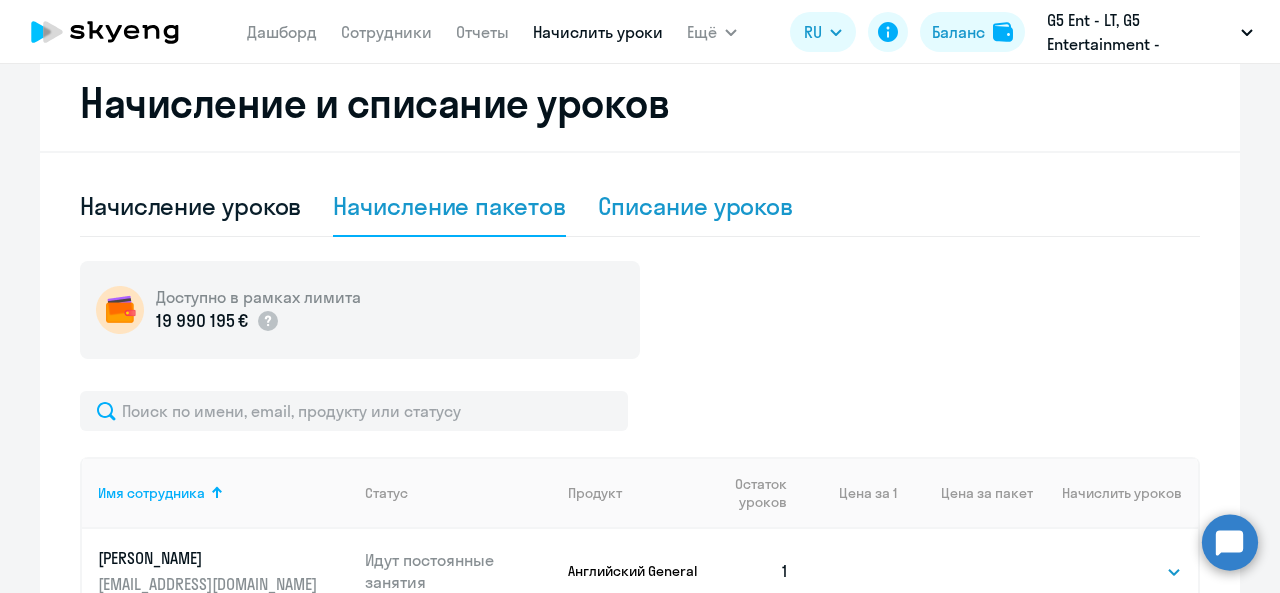 click on "Списание уроков" 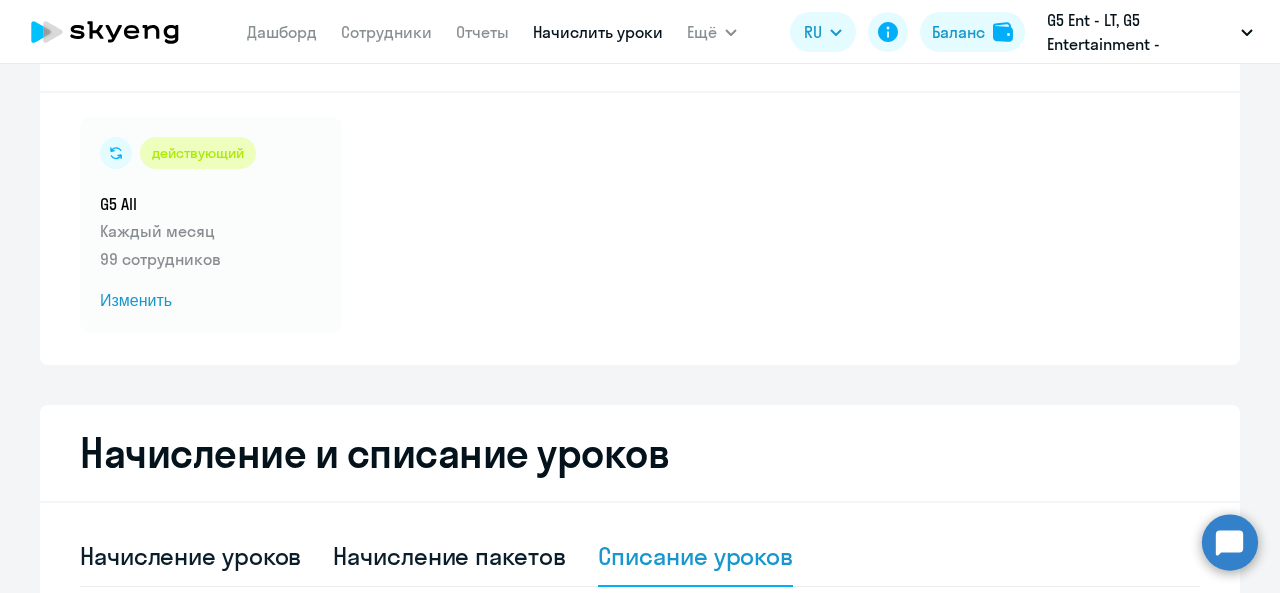 scroll, scrollTop: 67, scrollLeft: 0, axis: vertical 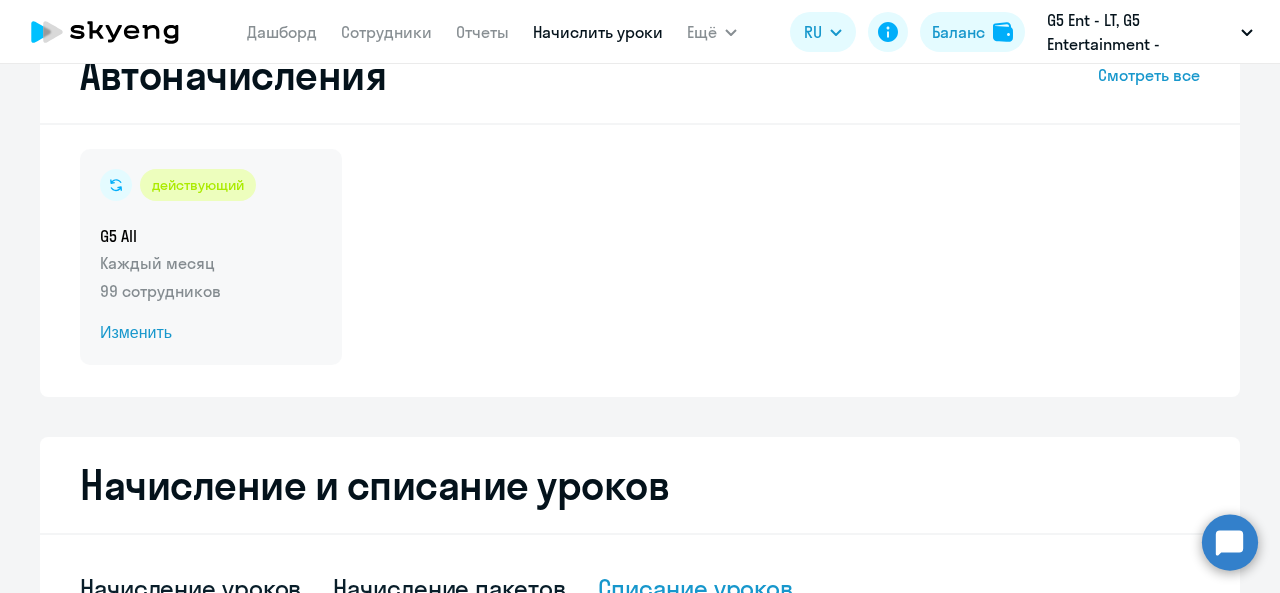 click on "Каждый месяц" 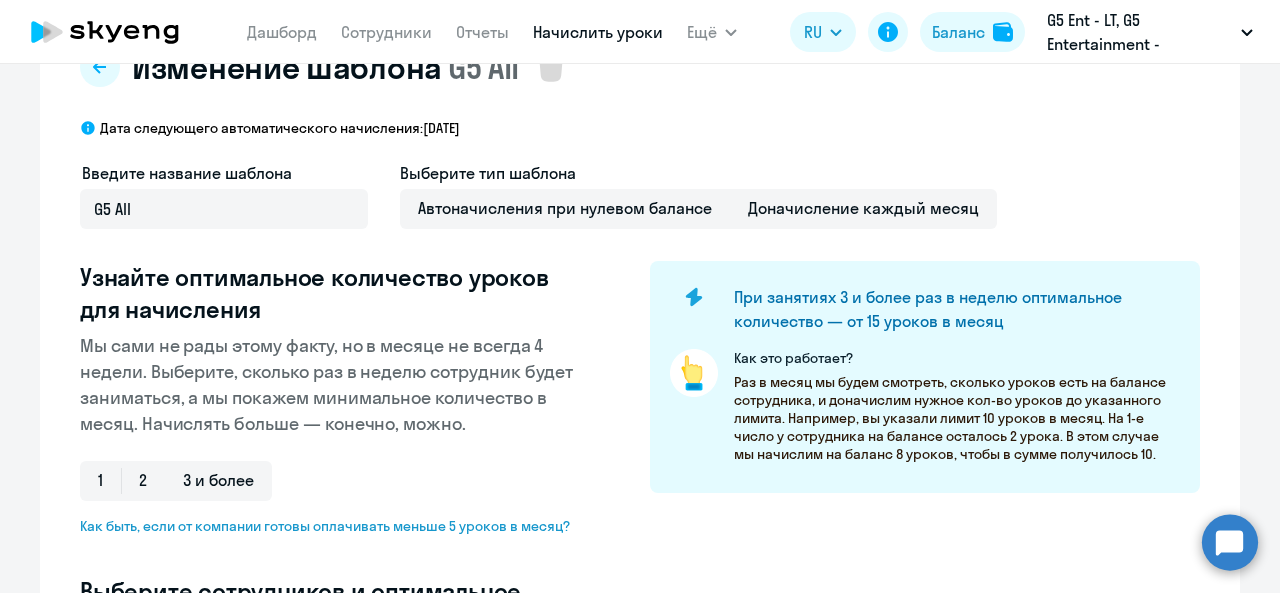 select on "10" 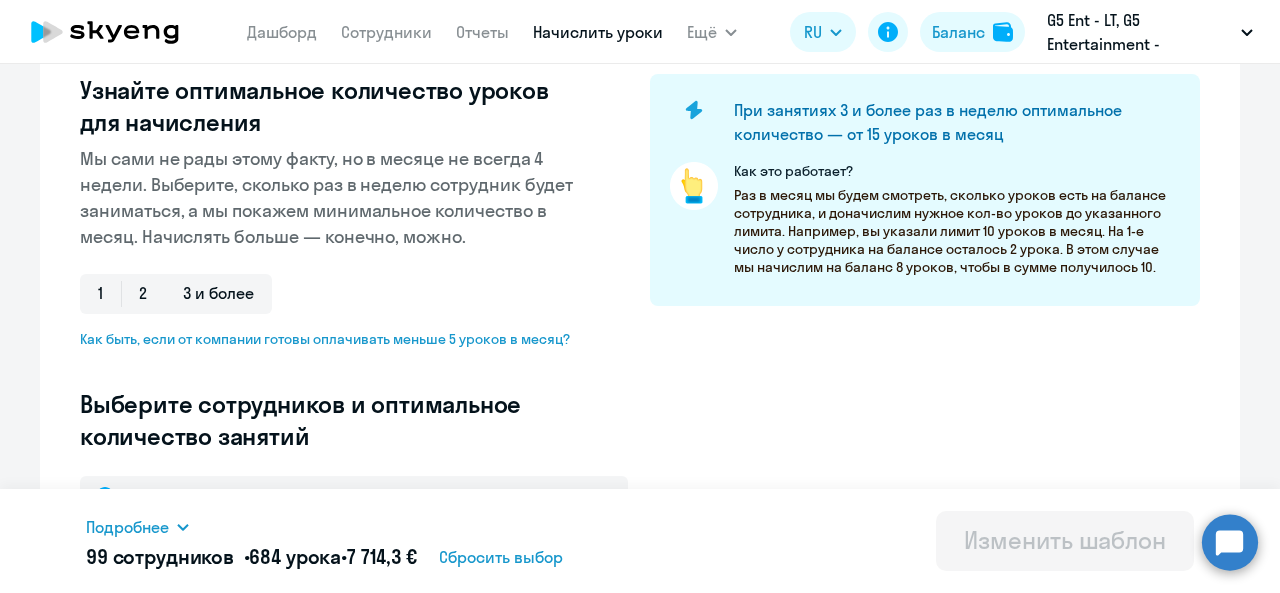 scroll, scrollTop: 254, scrollLeft: 0, axis: vertical 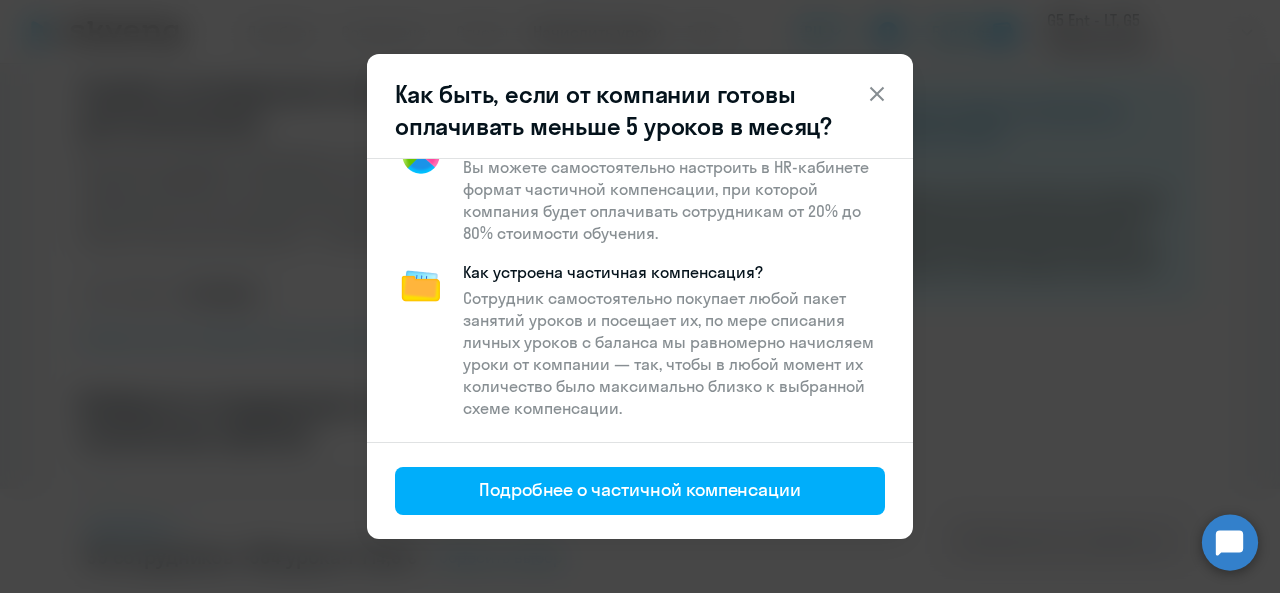 click on "Как быть, если от компании готовы оплачивать меньше 5 уроков в месяц? Оплачивайте только часть обучения сотрудника  Вы можете самостоятельно настроить в HR-кабинете формат частичной компенсации, при которой компания будет оплачивать сотрудникам от 20% до 80% стоимости обучения.  Как устроена частичная компенсация?  Подробнее о частичной компенсации" at bounding box center (640, 296) 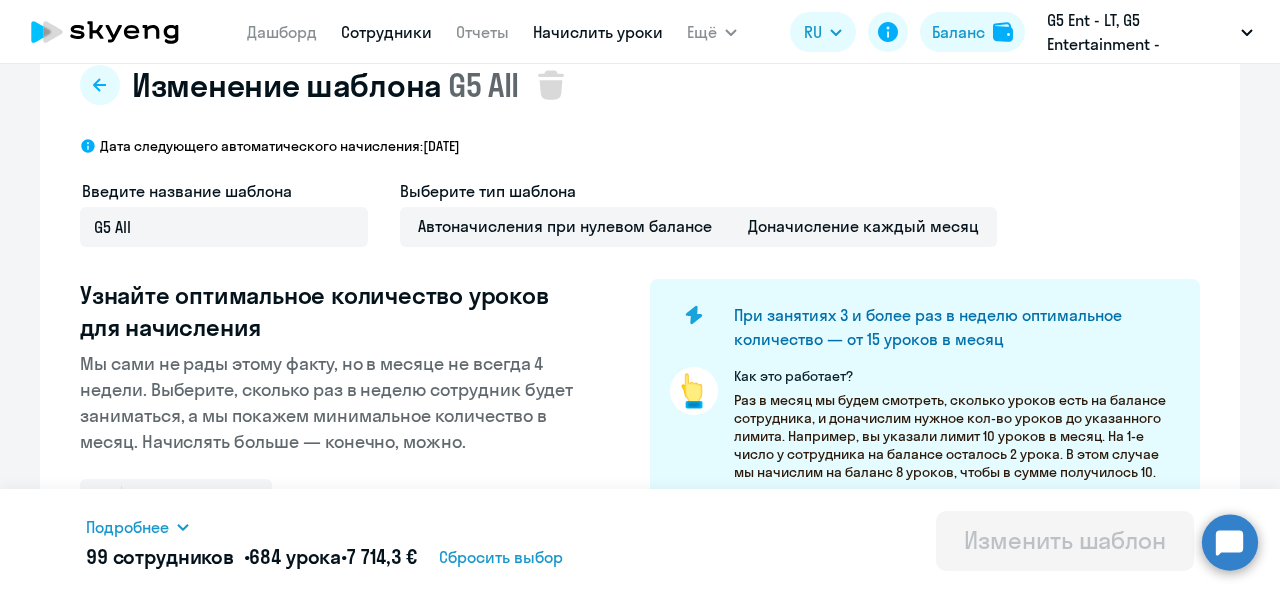 scroll, scrollTop: 46, scrollLeft: 0, axis: vertical 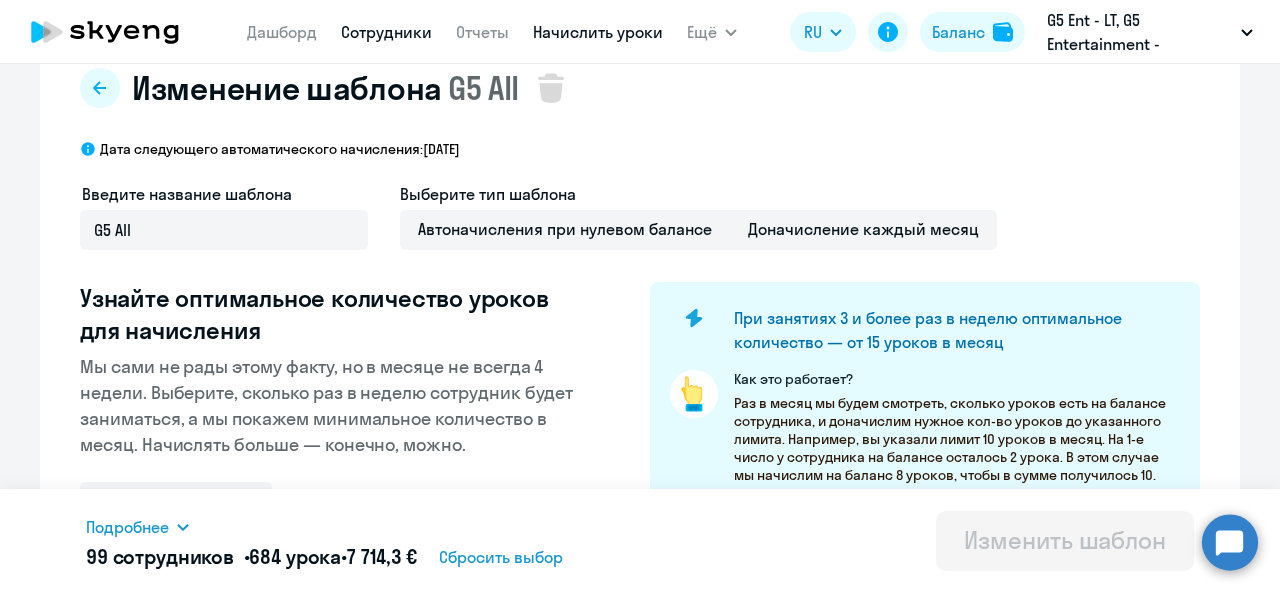 click on "Сотрудники" at bounding box center (386, 32) 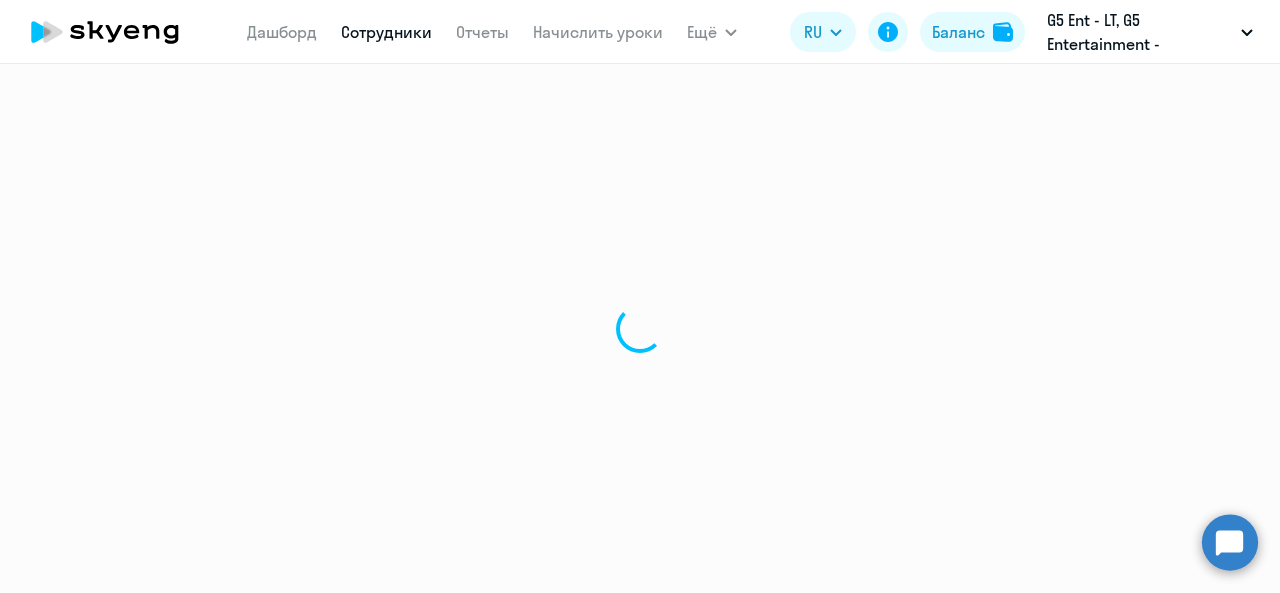 scroll, scrollTop: 0, scrollLeft: 0, axis: both 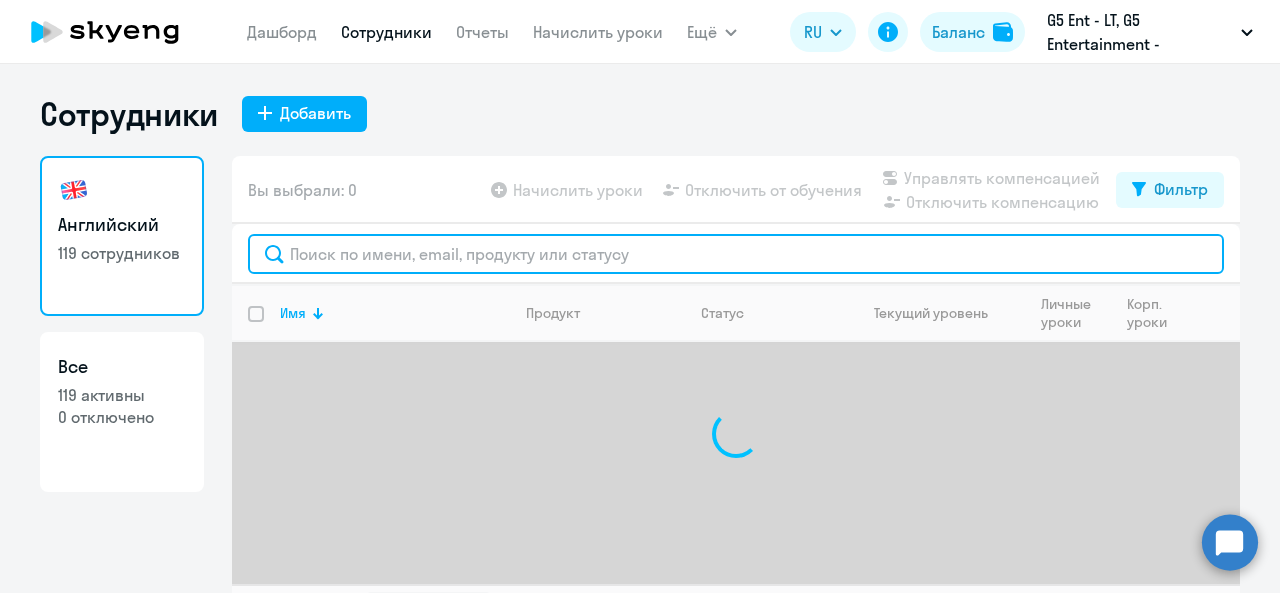 click 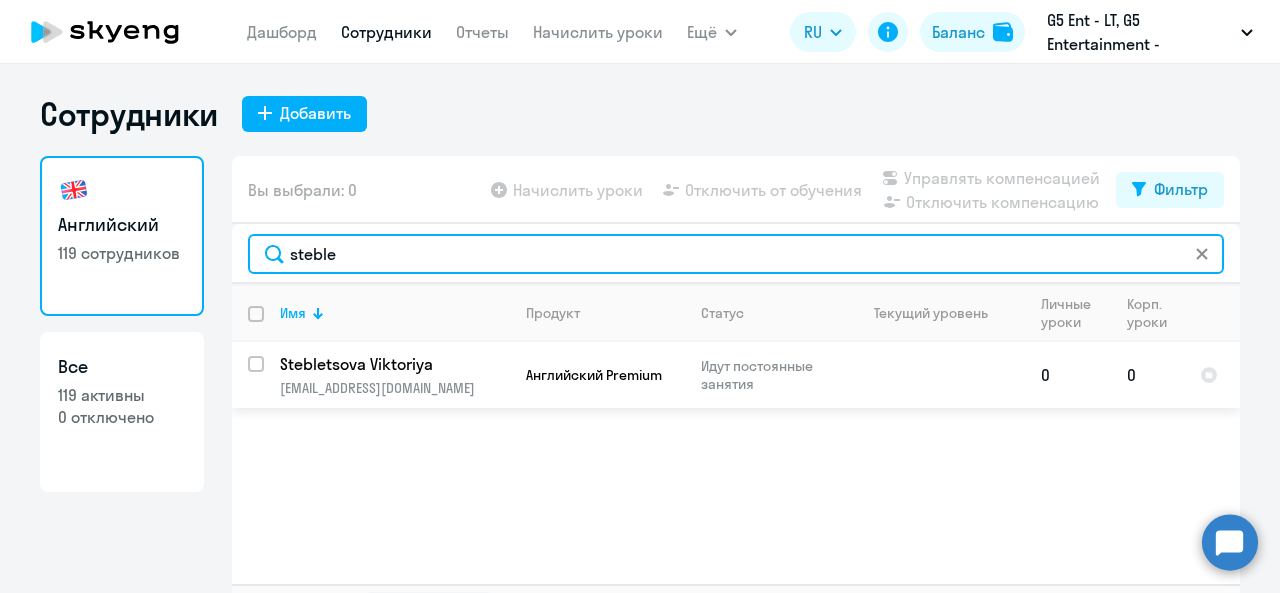 type on "steble" 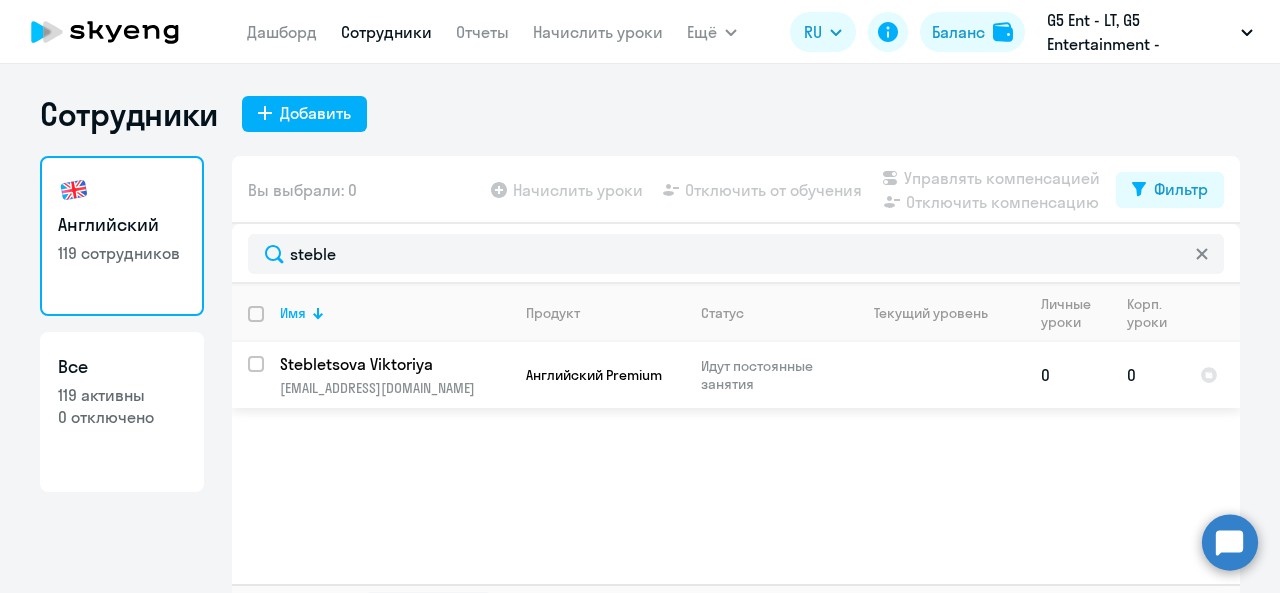 click on "Идут постоянные занятия" 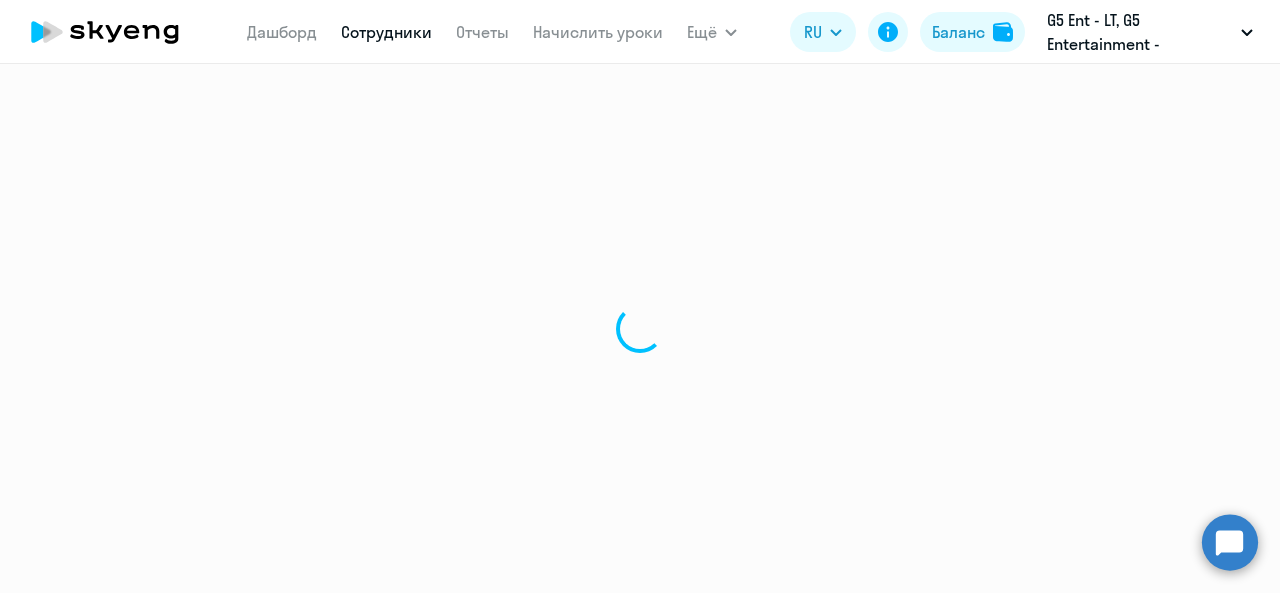 select on "english" 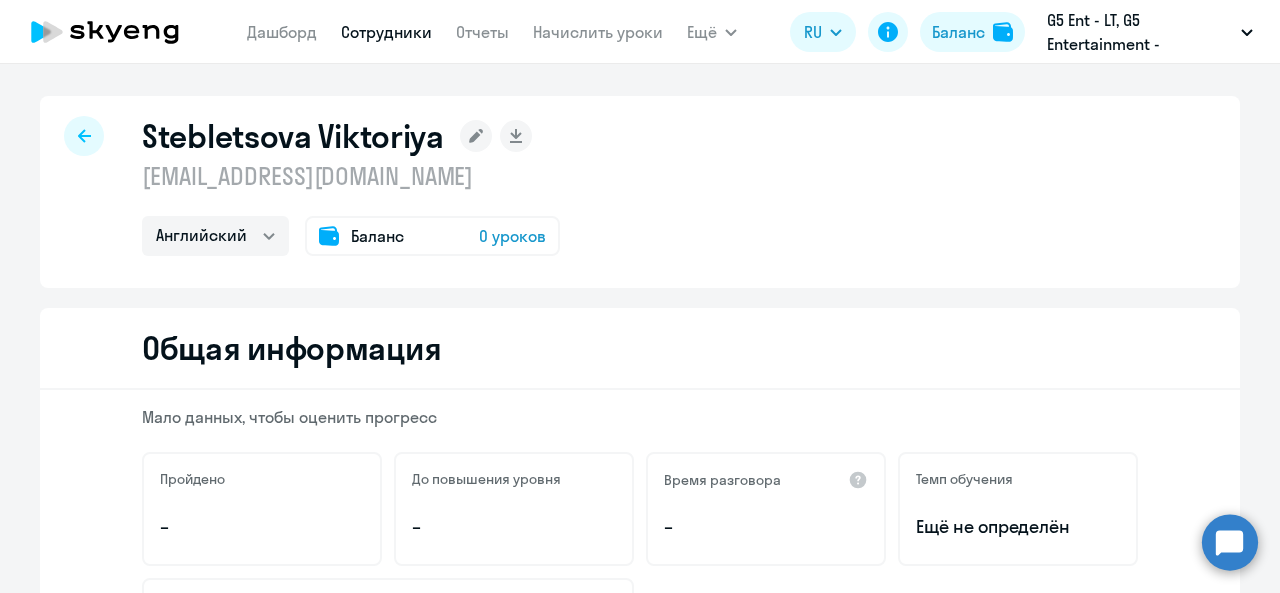 click on "0 уроков" 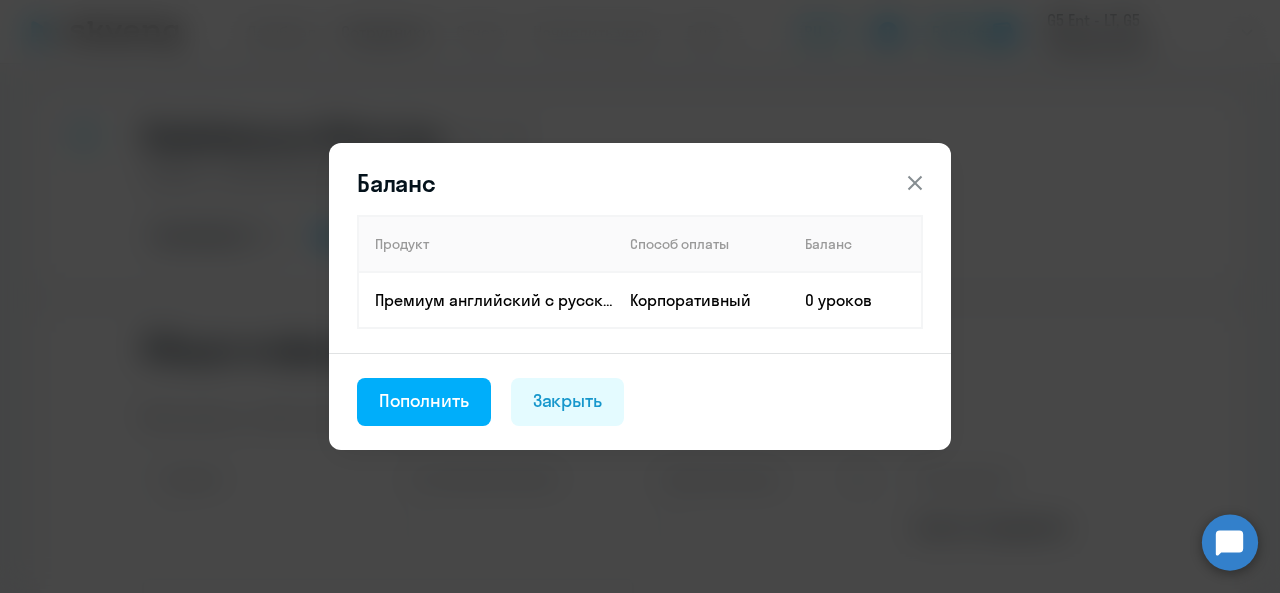 click at bounding box center (915, 183) 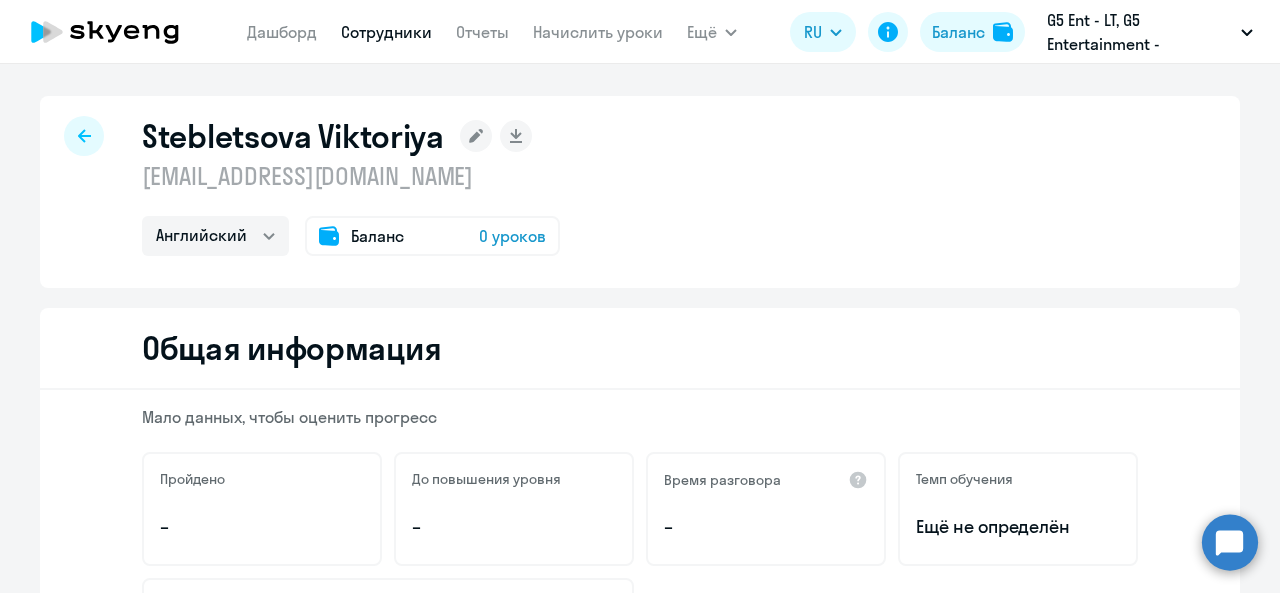 click on "Stebletsova Viktoriya
[EMAIL_ADDRESS][DOMAIN_NAME]  Английский
Баланс 0 уроков" 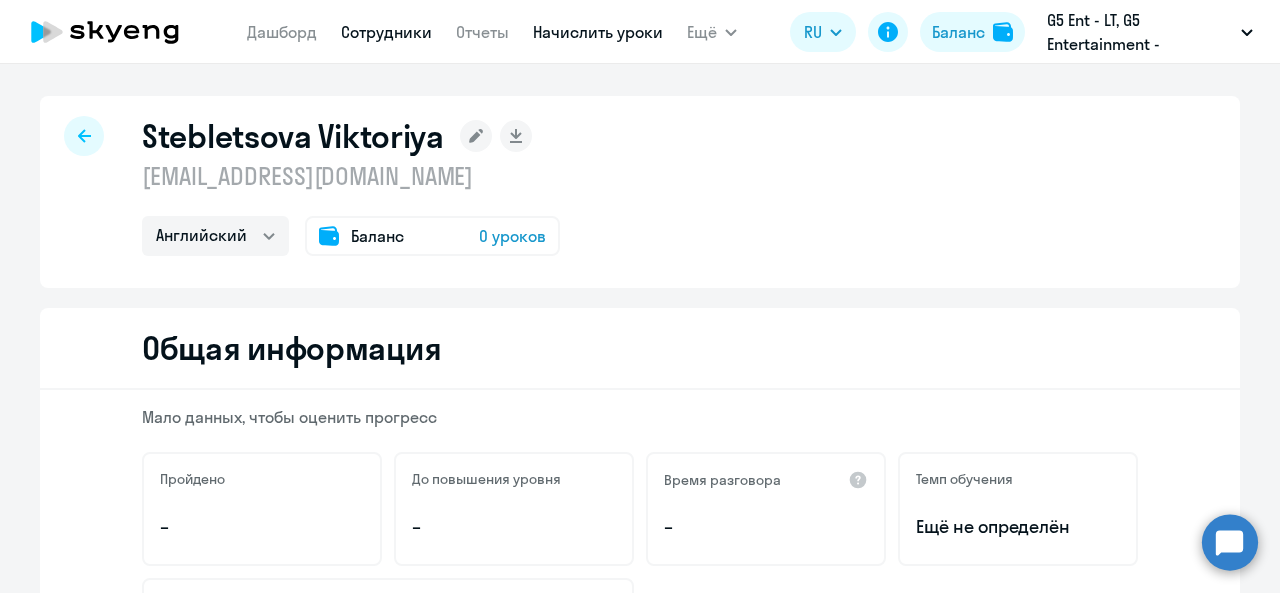 click on "Начислить уроки" at bounding box center [598, 32] 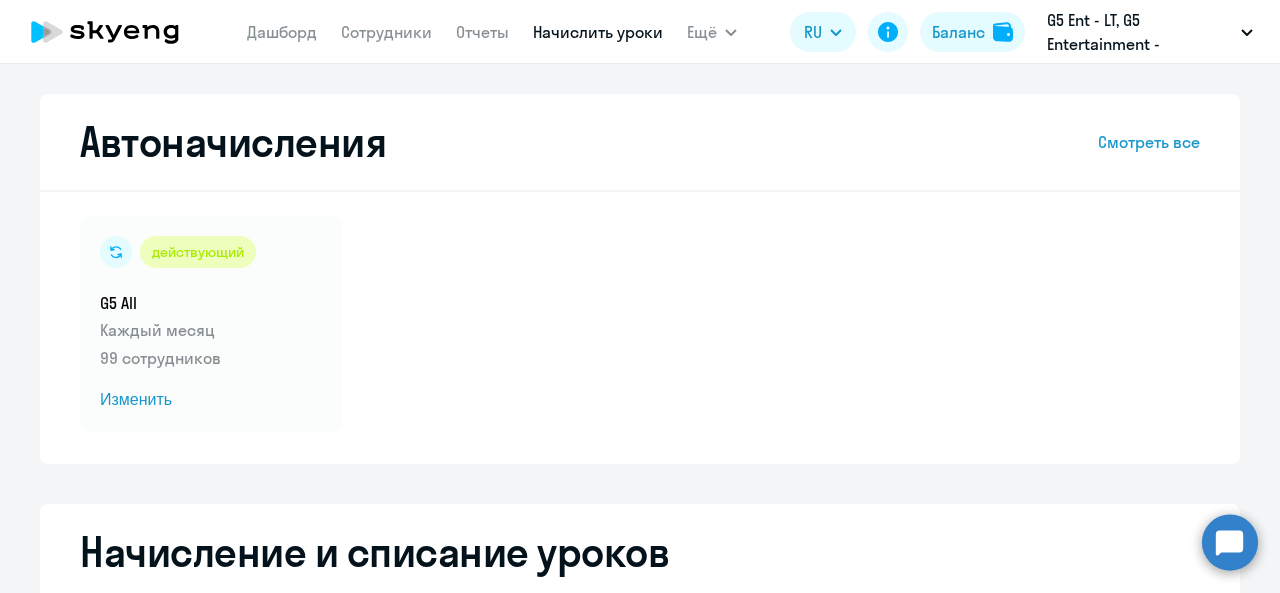 select on "10" 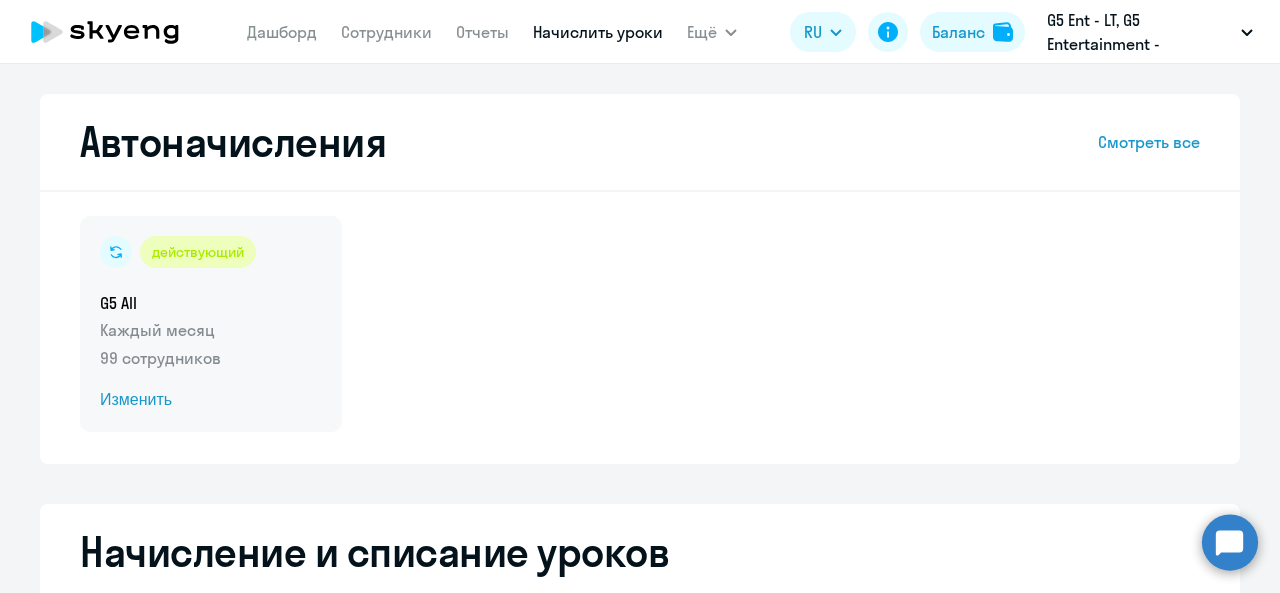 click on "Изменить" 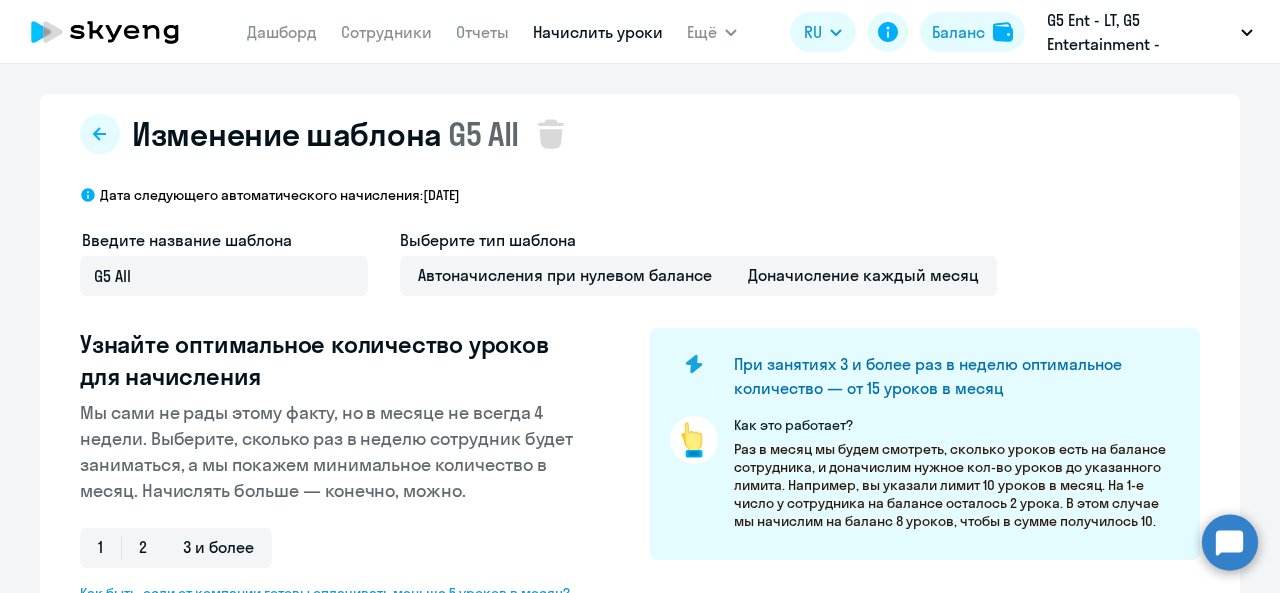 select on "10" 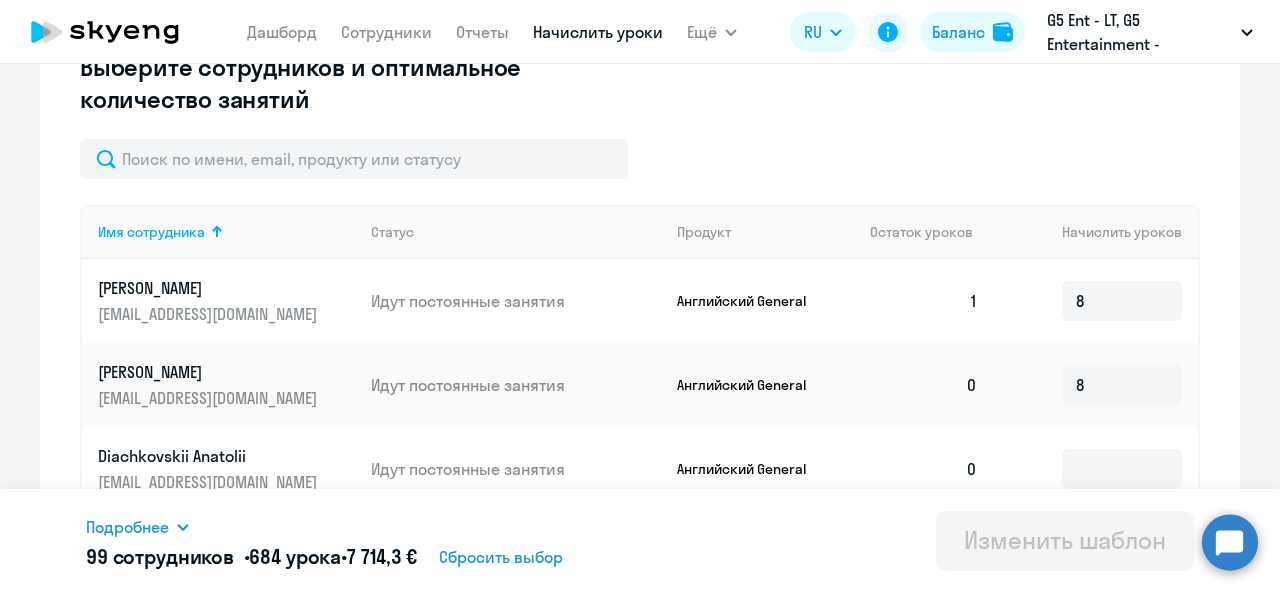 scroll, scrollTop: 590, scrollLeft: 0, axis: vertical 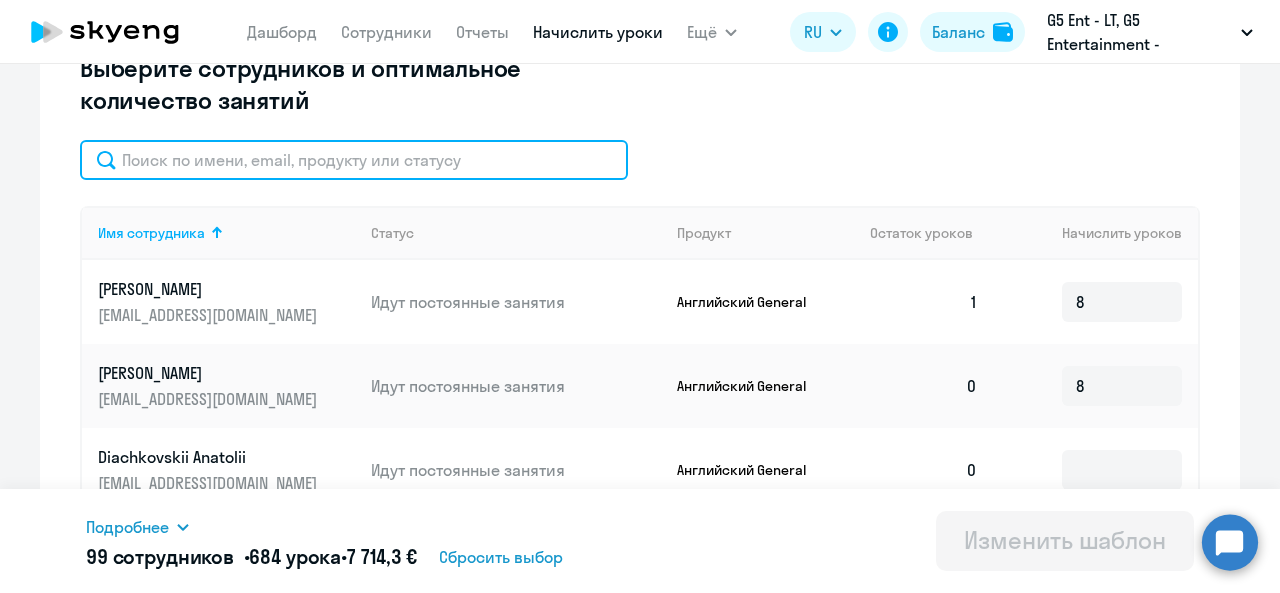 click 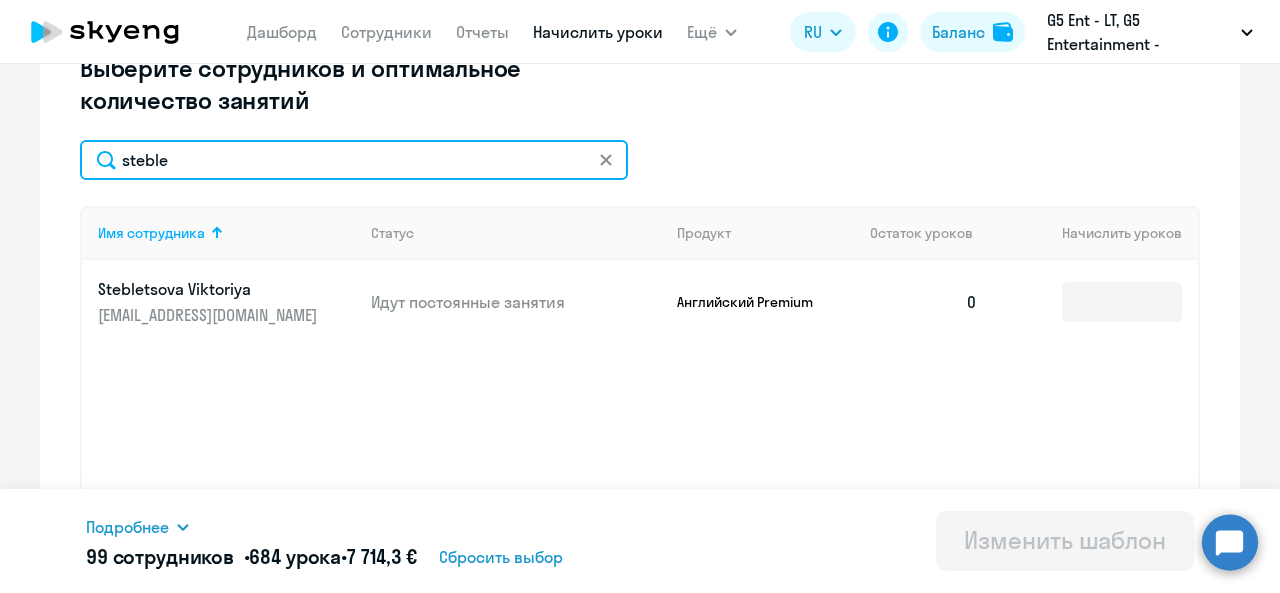 type on "steble" 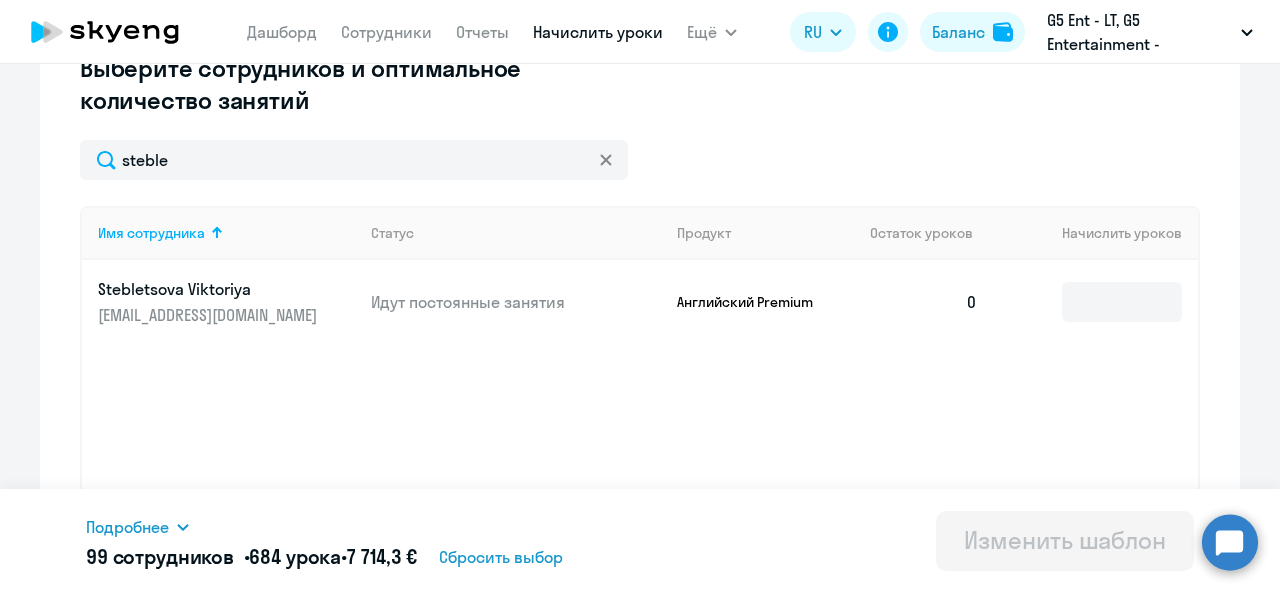 click on "Английский Premium" 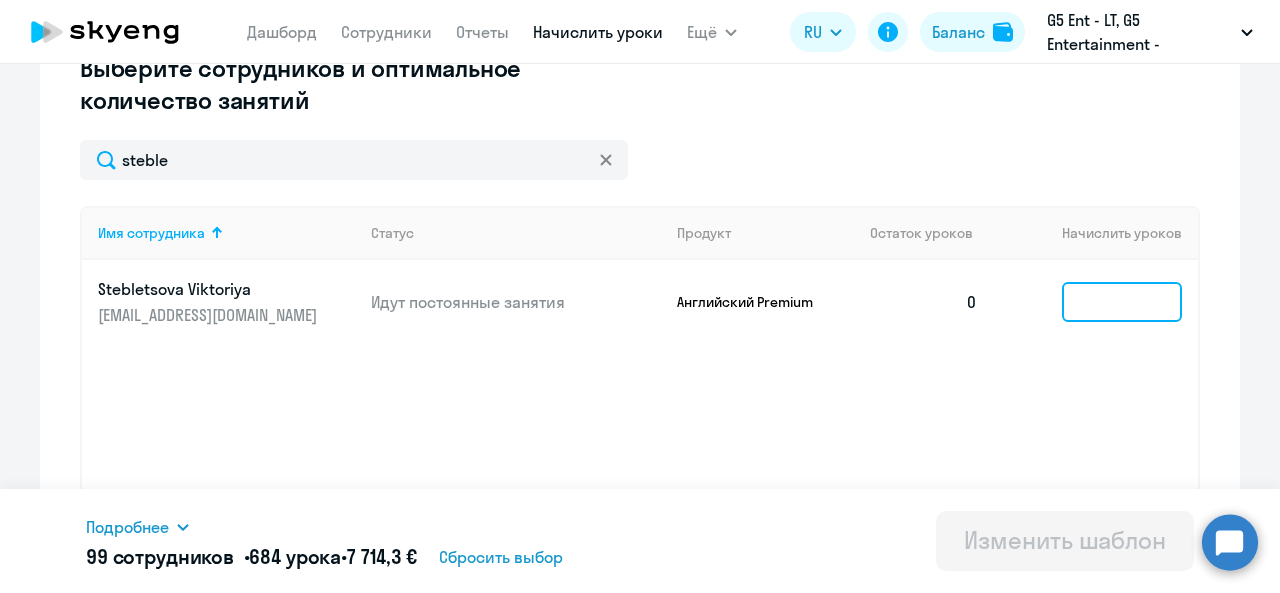 click 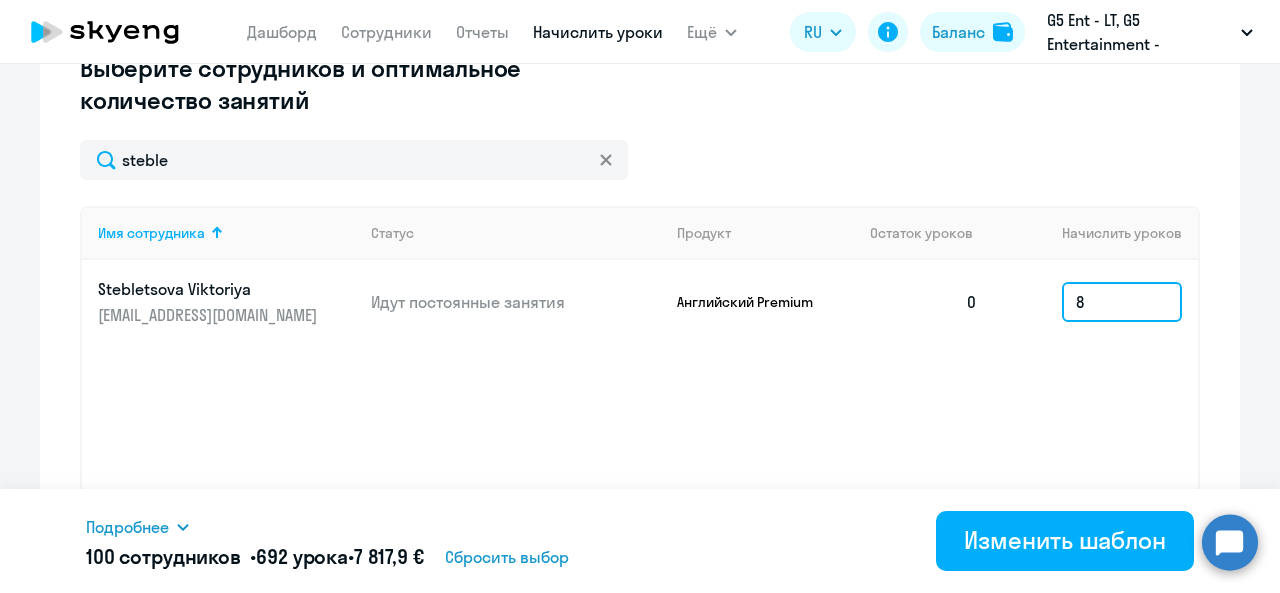 type on "8" 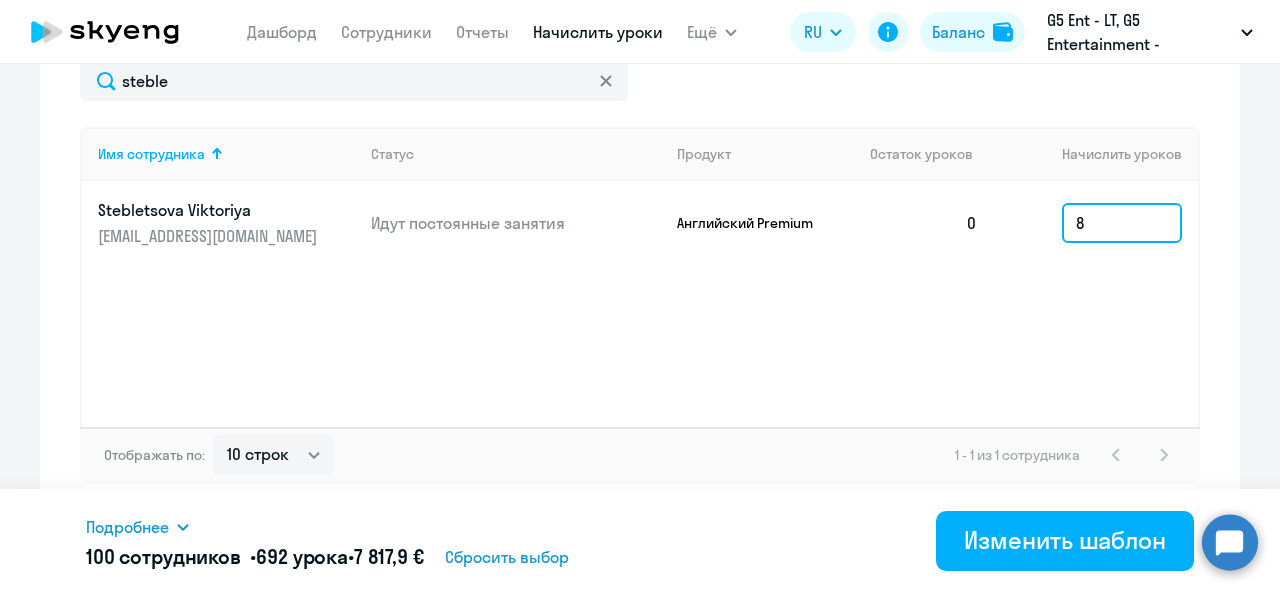 scroll, scrollTop: 670, scrollLeft: 0, axis: vertical 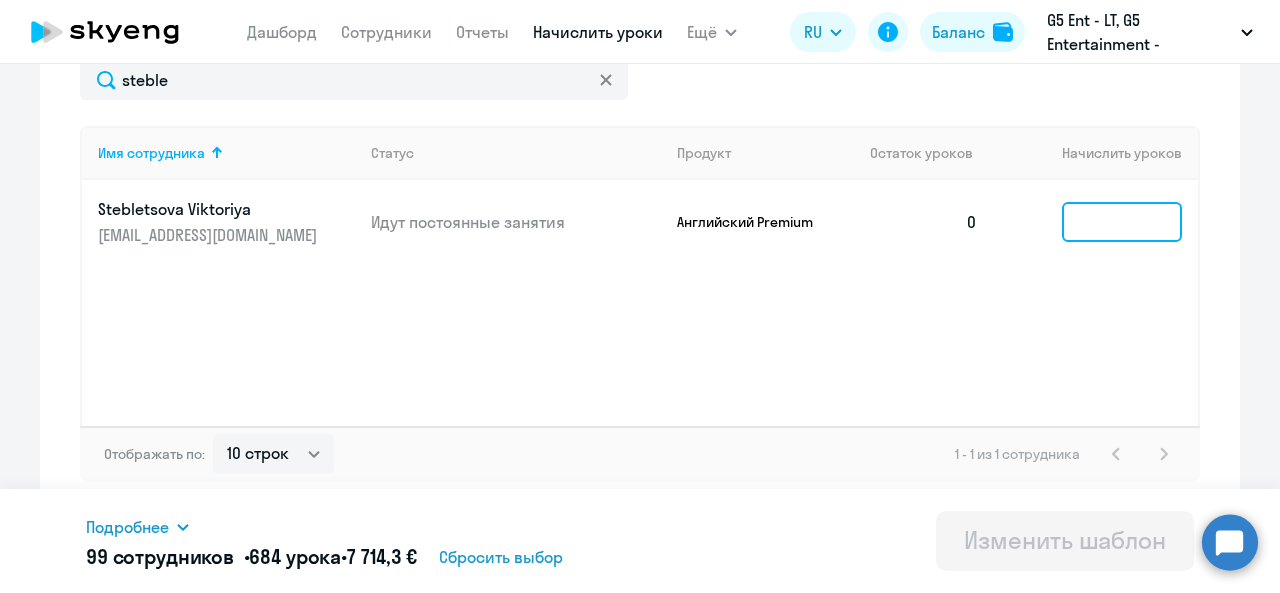 type 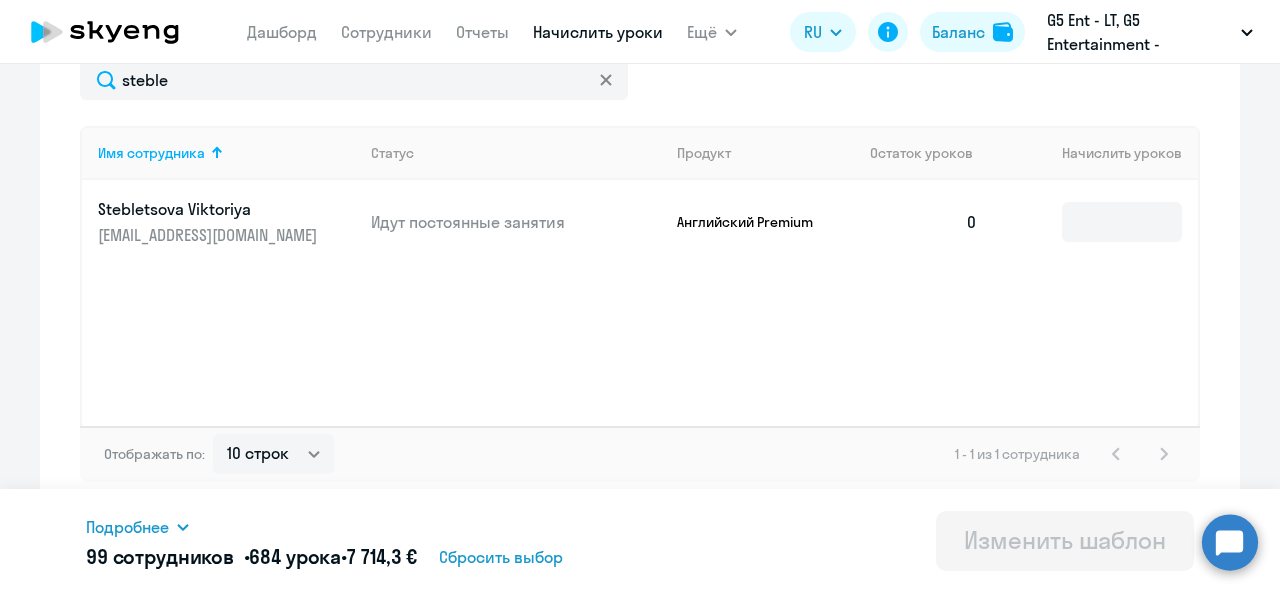 click on "0" 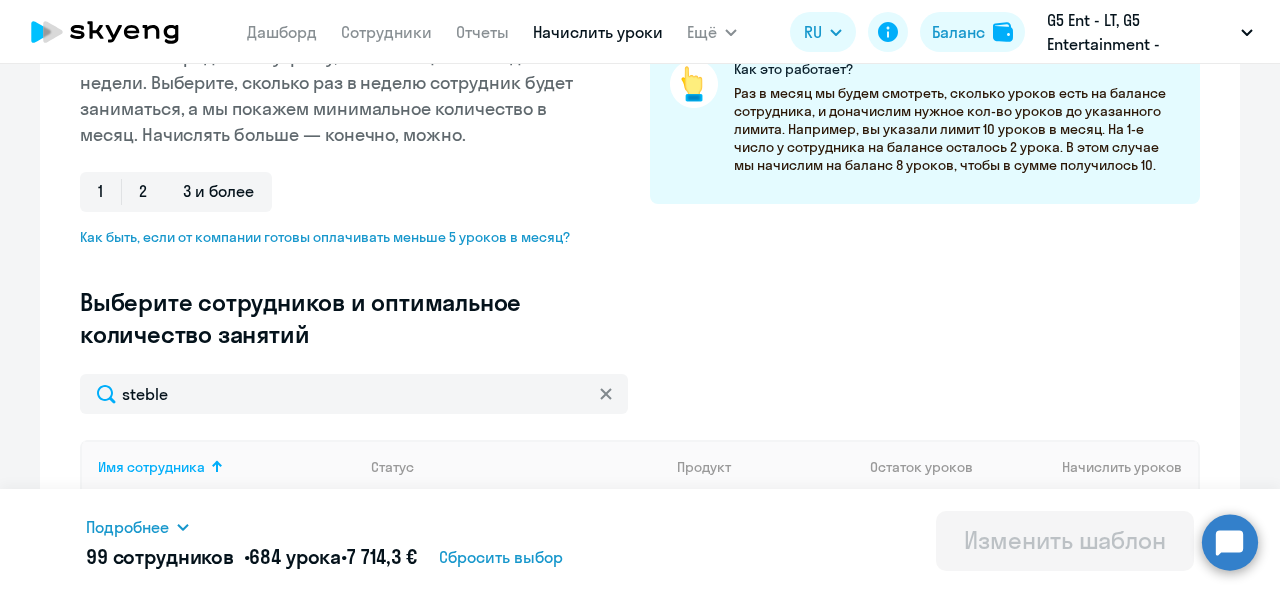 scroll, scrollTop: 0, scrollLeft: 0, axis: both 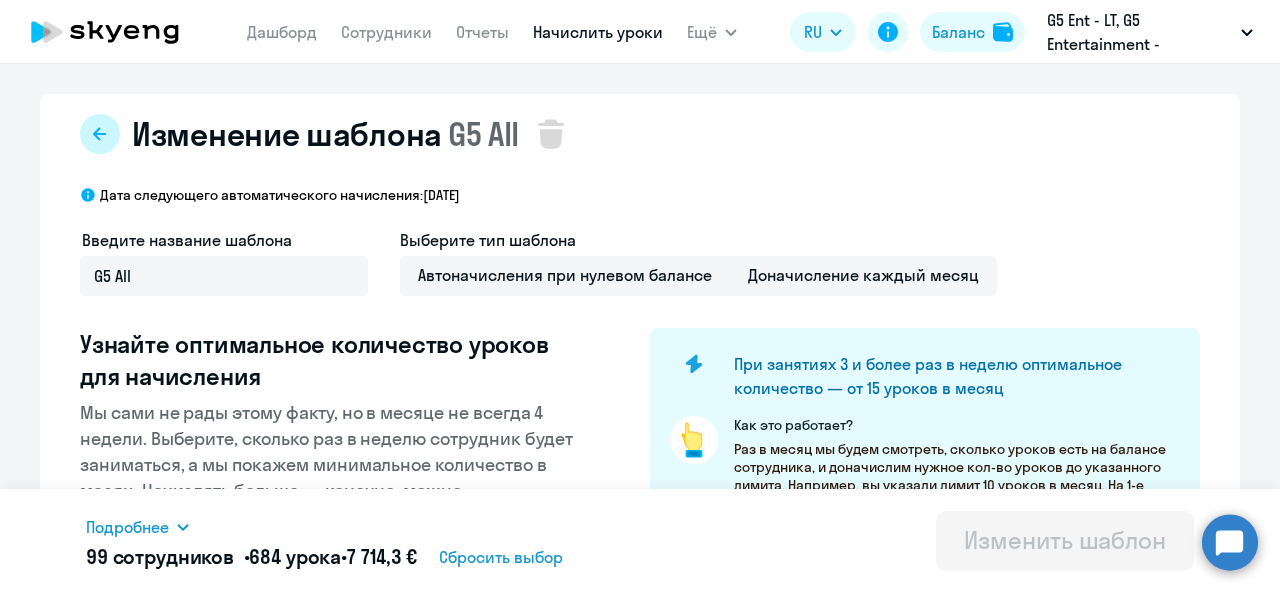 click 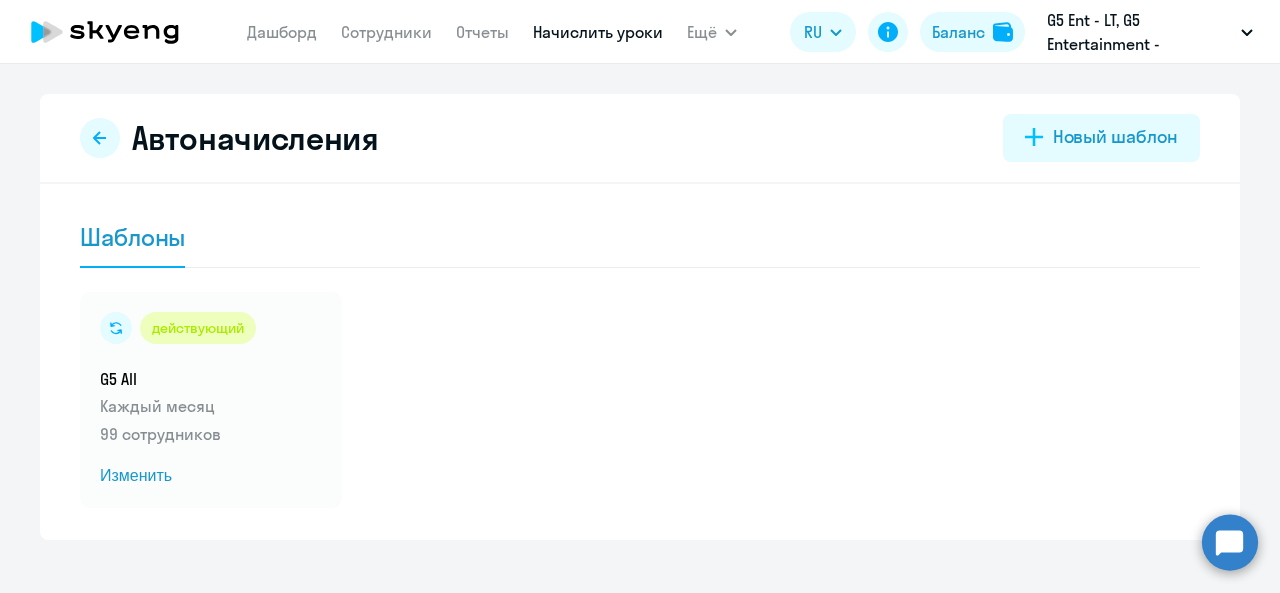 scroll, scrollTop: 26, scrollLeft: 0, axis: vertical 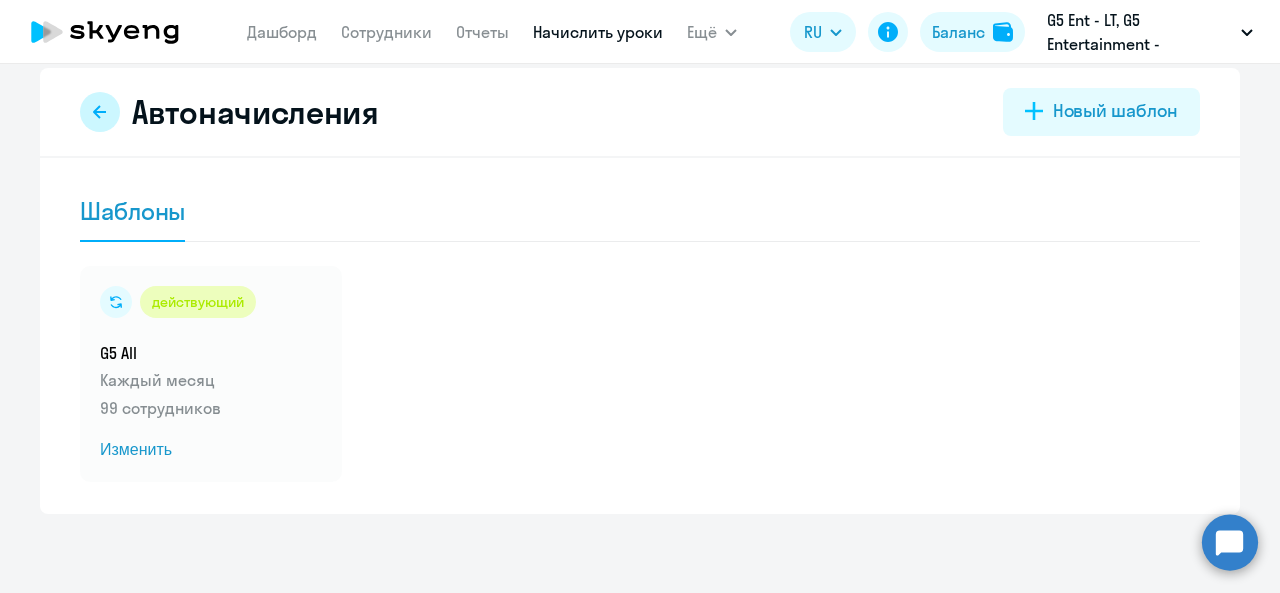 click 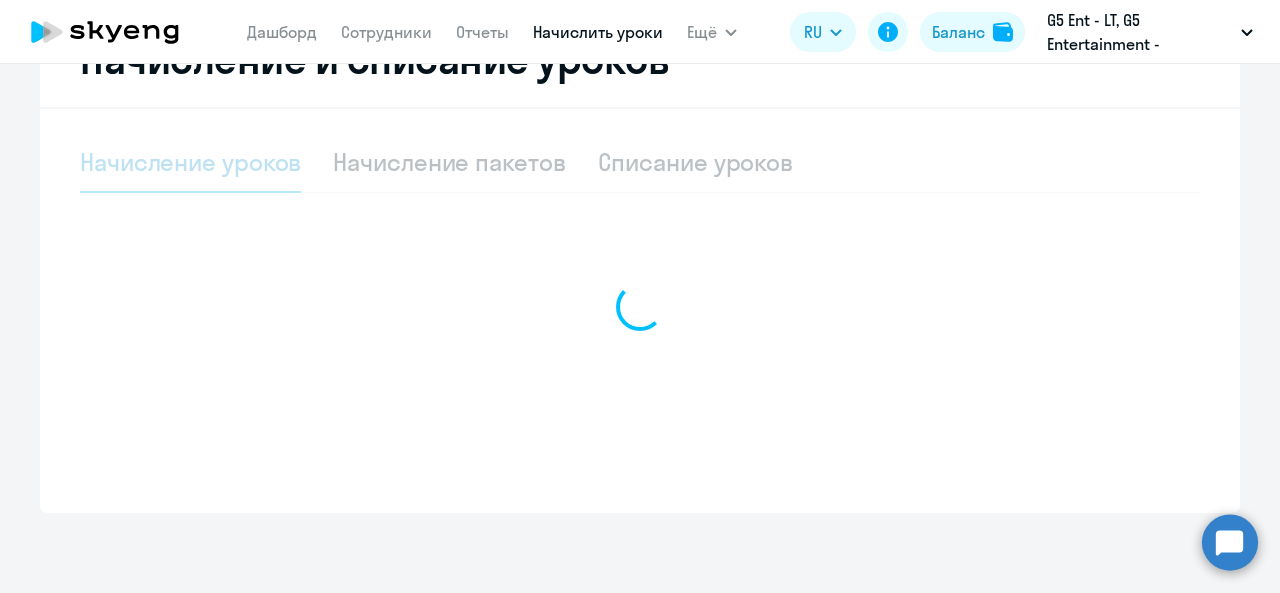 select on "10" 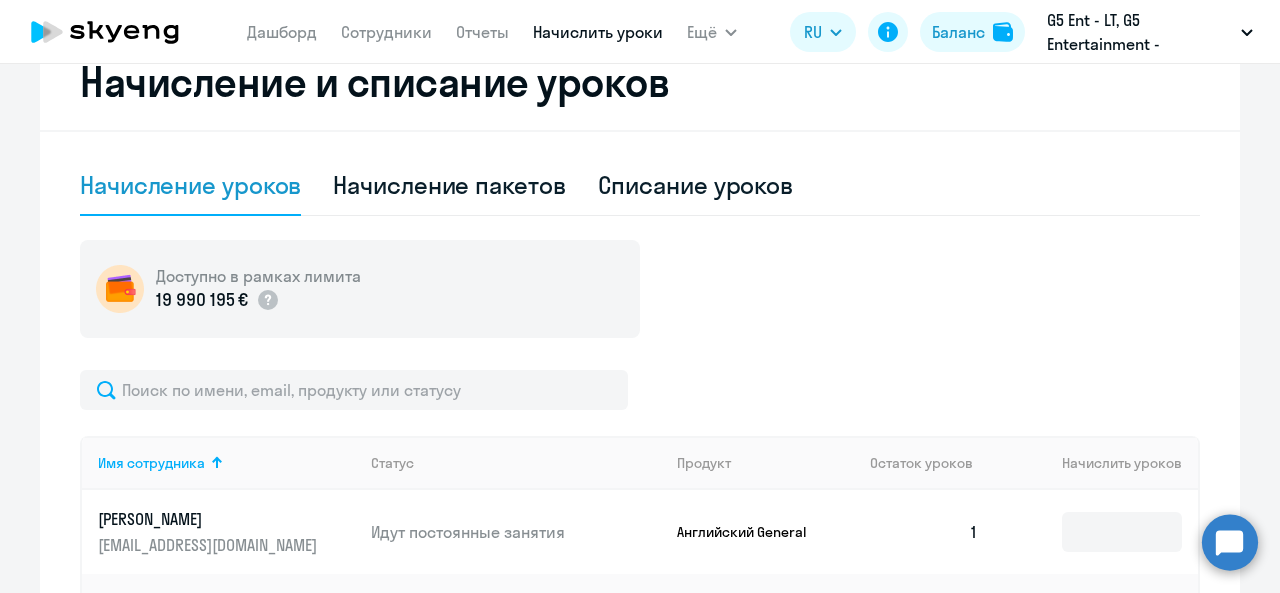 scroll, scrollTop: 422, scrollLeft: 0, axis: vertical 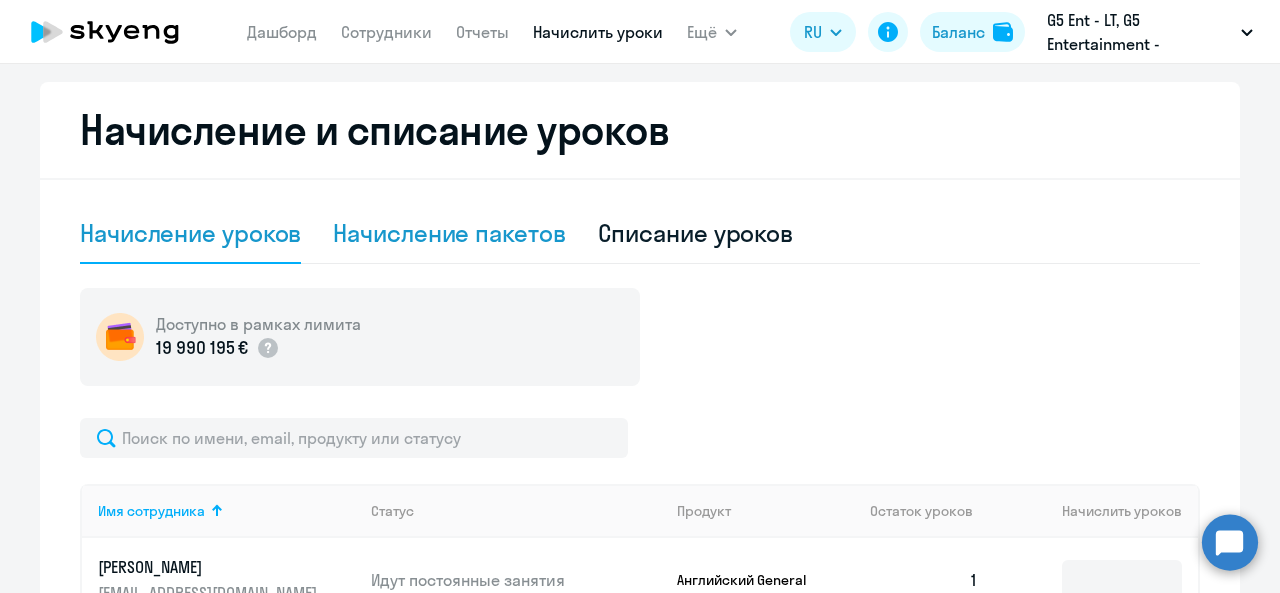 click on "Начисление пакетов" 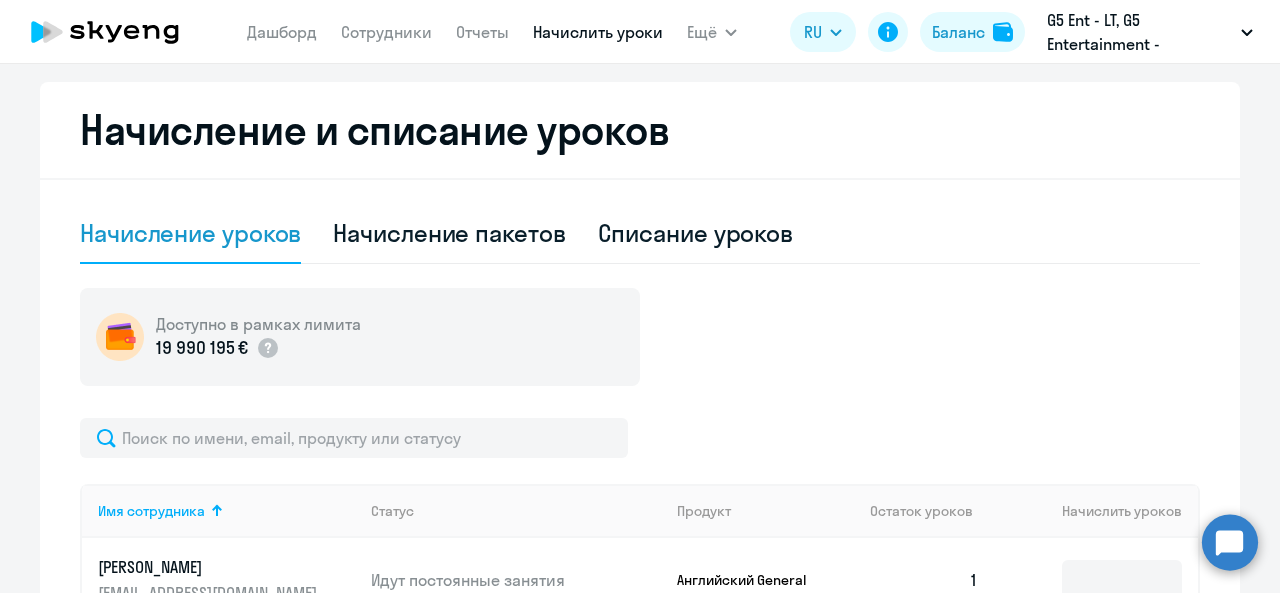 select on "10" 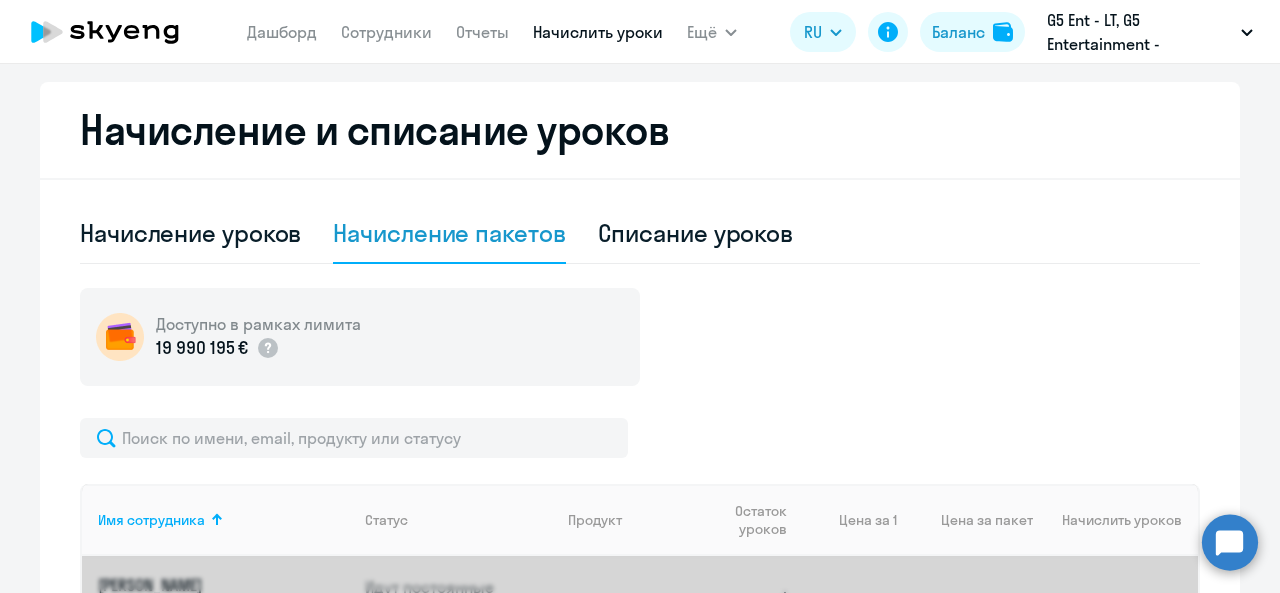 scroll, scrollTop: 598, scrollLeft: 0, axis: vertical 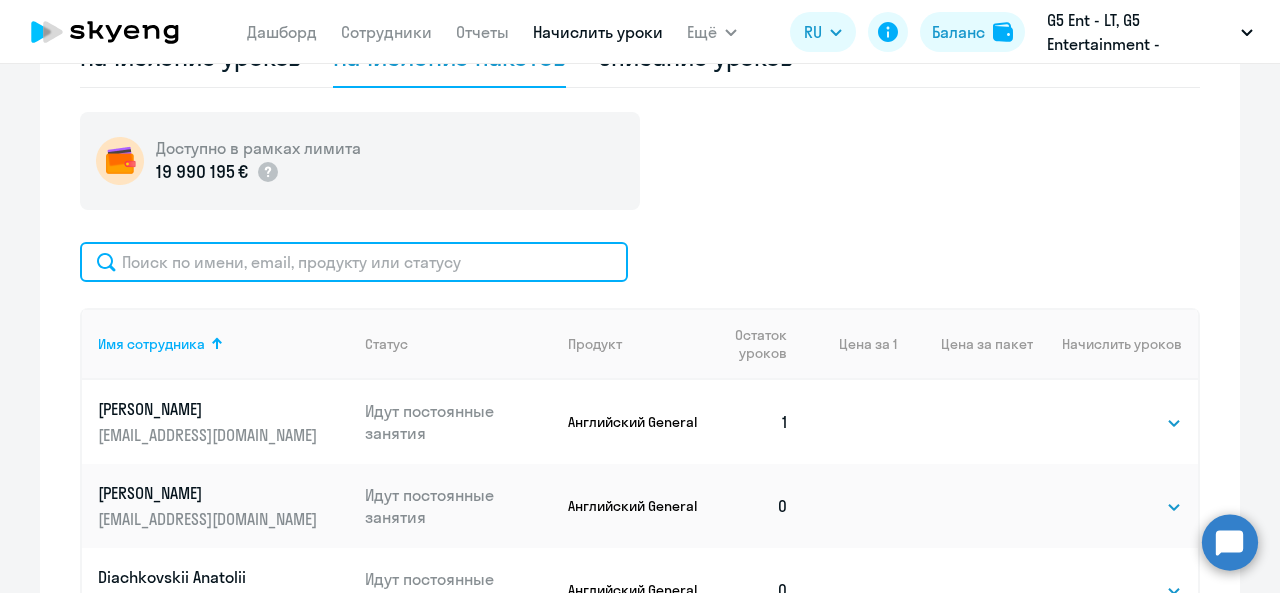 click 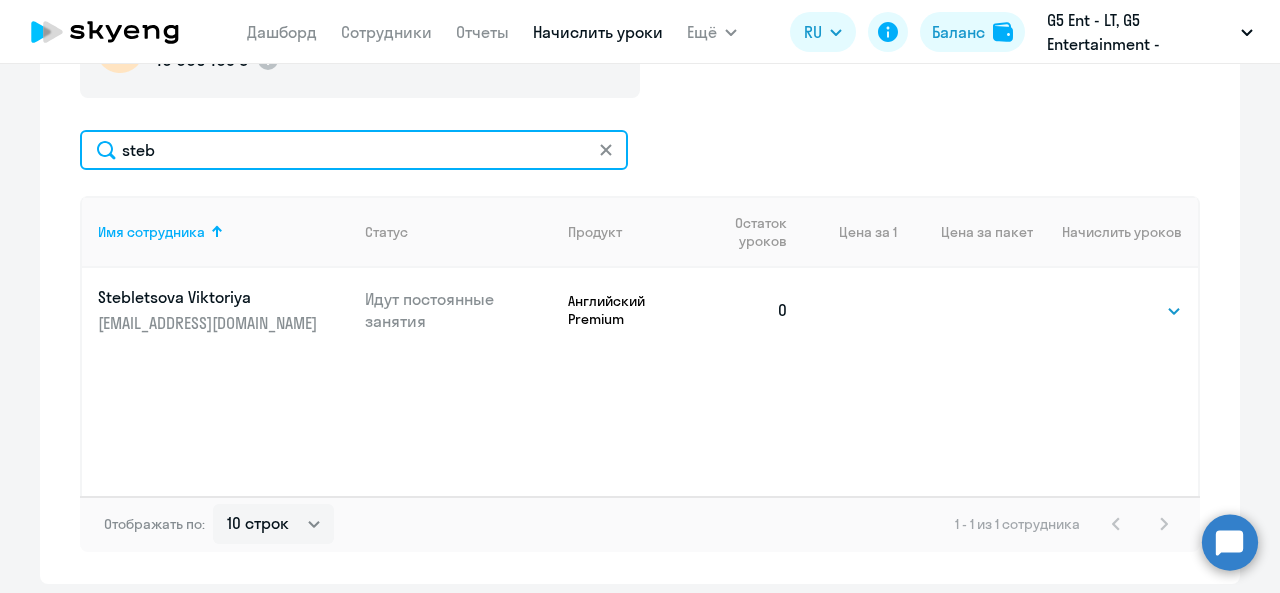 scroll, scrollTop: 712, scrollLeft: 0, axis: vertical 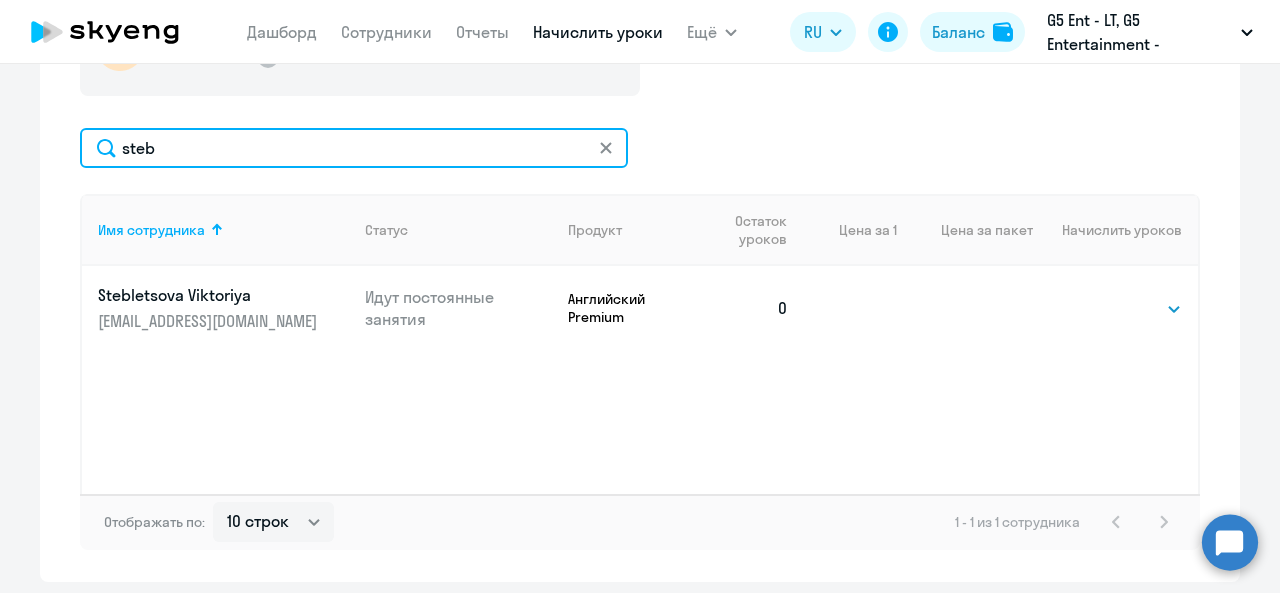type on "steb" 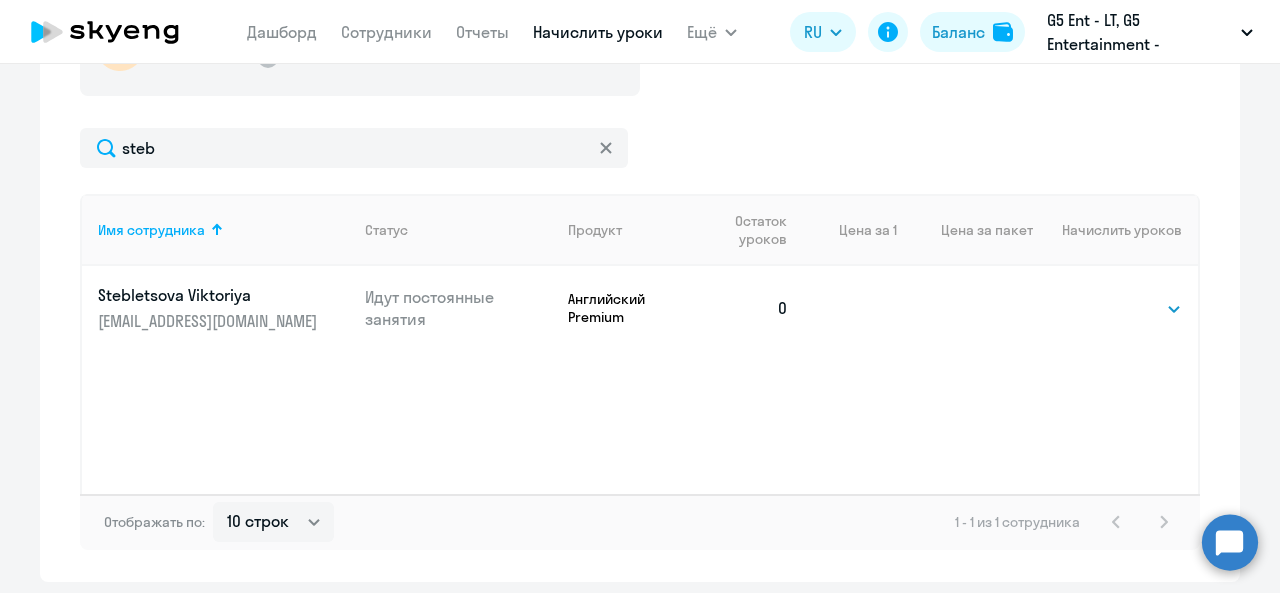 click on "Английский Premium" 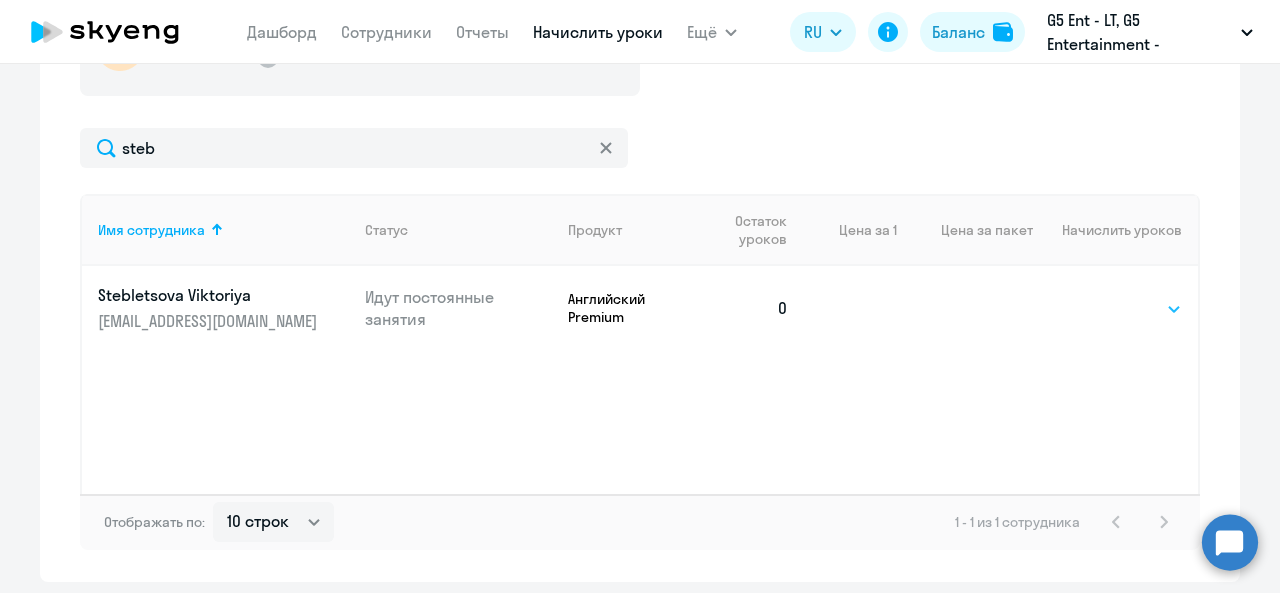 click on "Выбрать   4   8   16   32   64   96   128" 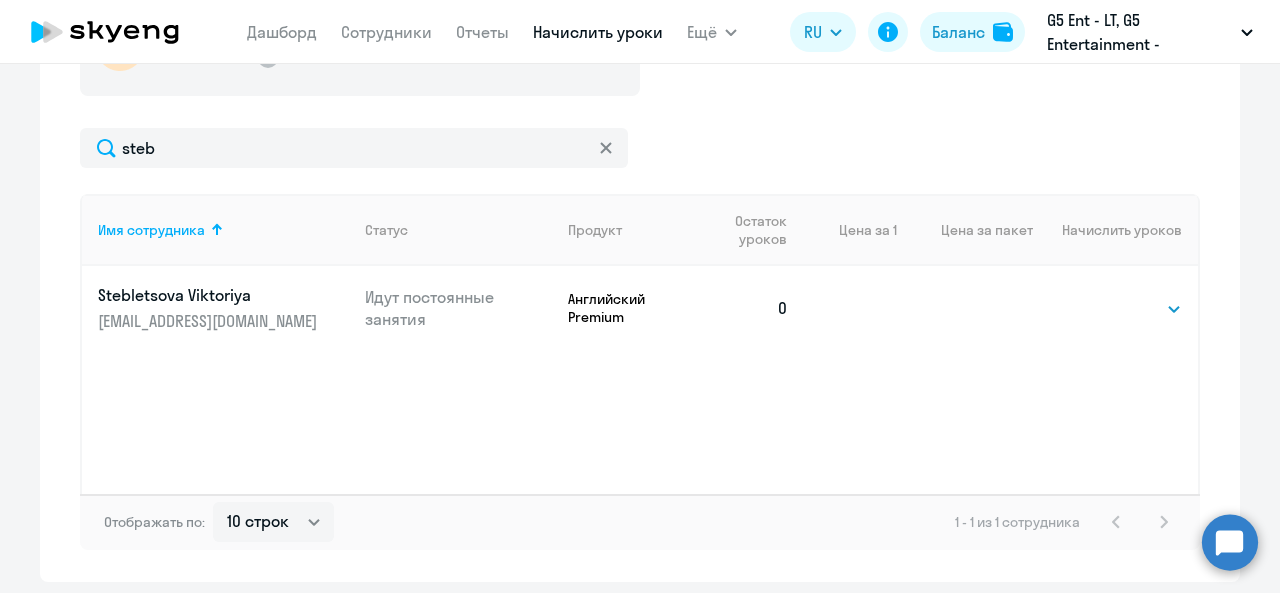 click on "Начисление и списание уроков Начисление уроков Начисление пакетов Списание уроков  Доступно в рамках лимита  19 990 195 €
steb
Имя сотрудника   Статус   Продукт   Остаток уроков   Цена за 1   Цена за пакет   Начислить уроков  Stebletsova Viktoriya [EMAIL_ADDRESS][DOMAIN_NAME] Идут постоянные занятия Английский Premium  0   Выбрать   4   8   16   32   64   96   128   Выбрать  Отображать по:  10 строк   30 строк   50 строк   1 - 1 из 1 сотрудника" 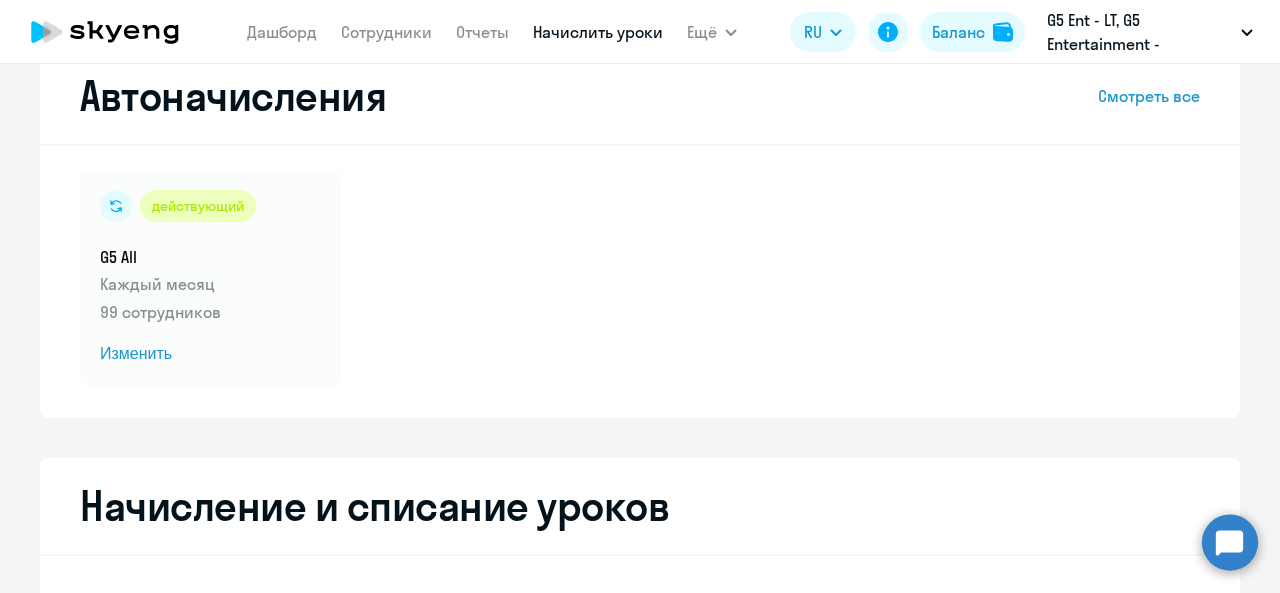 scroll, scrollTop: 10, scrollLeft: 0, axis: vertical 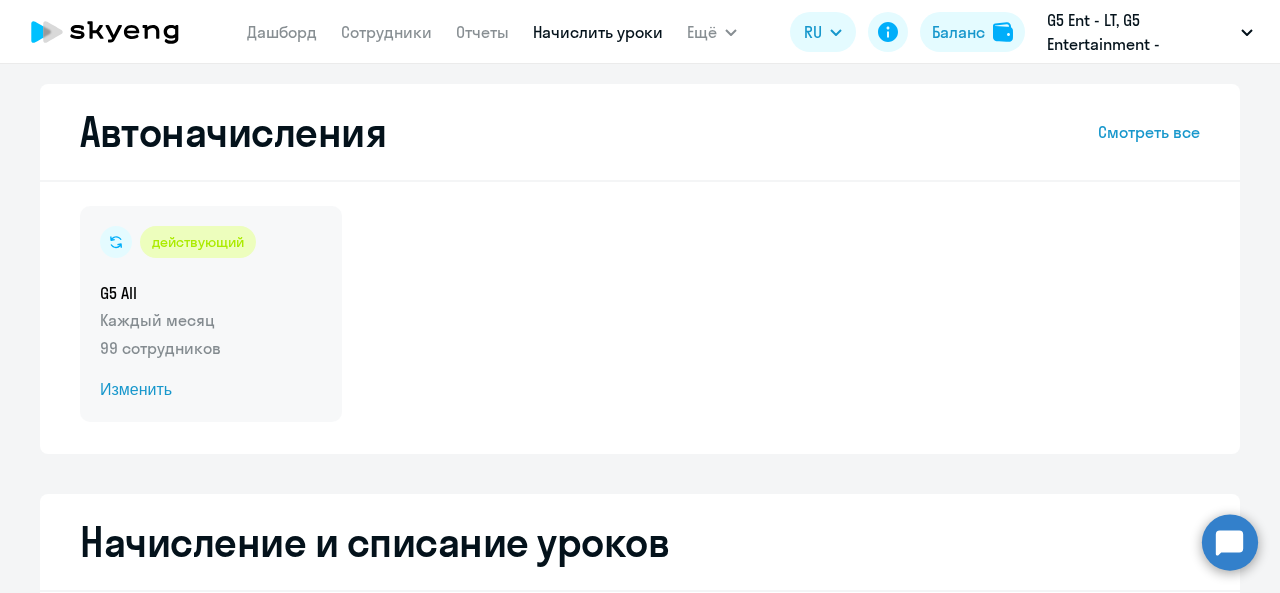 click on "Изменить" 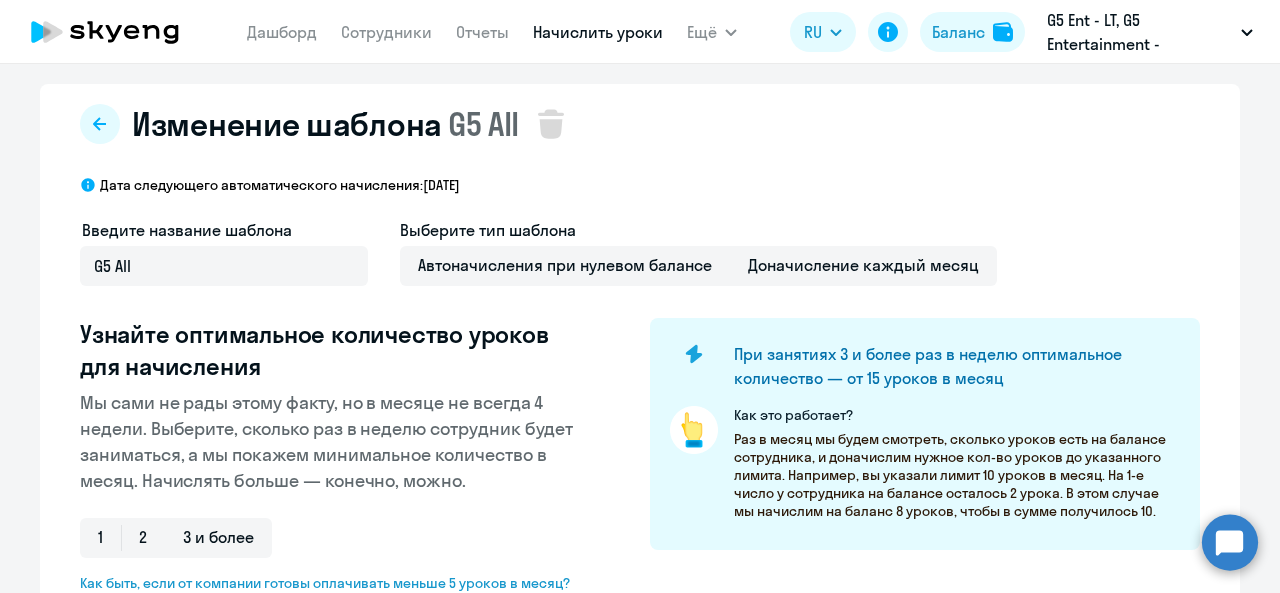 select on "10" 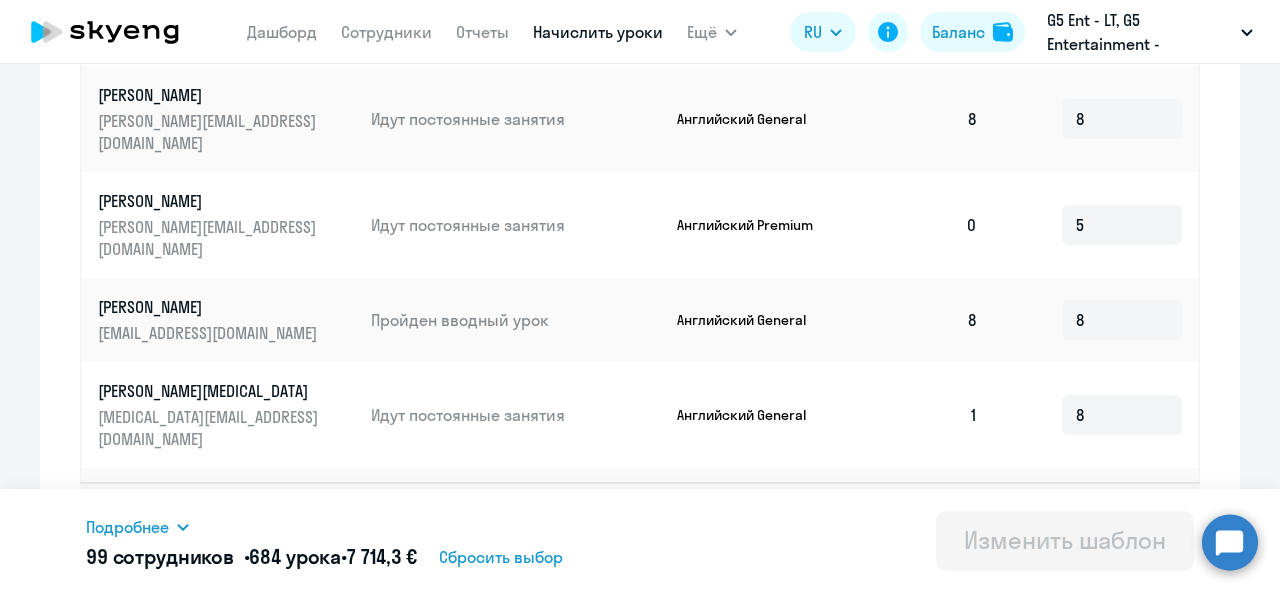 scroll, scrollTop: 1264, scrollLeft: 0, axis: vertical 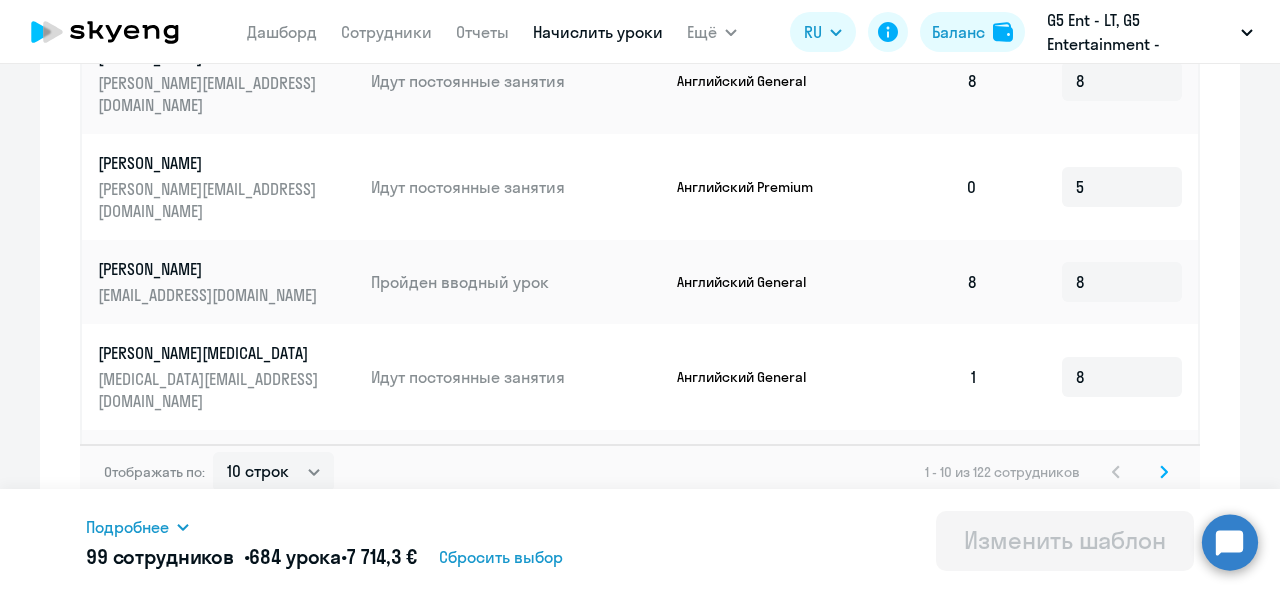 click 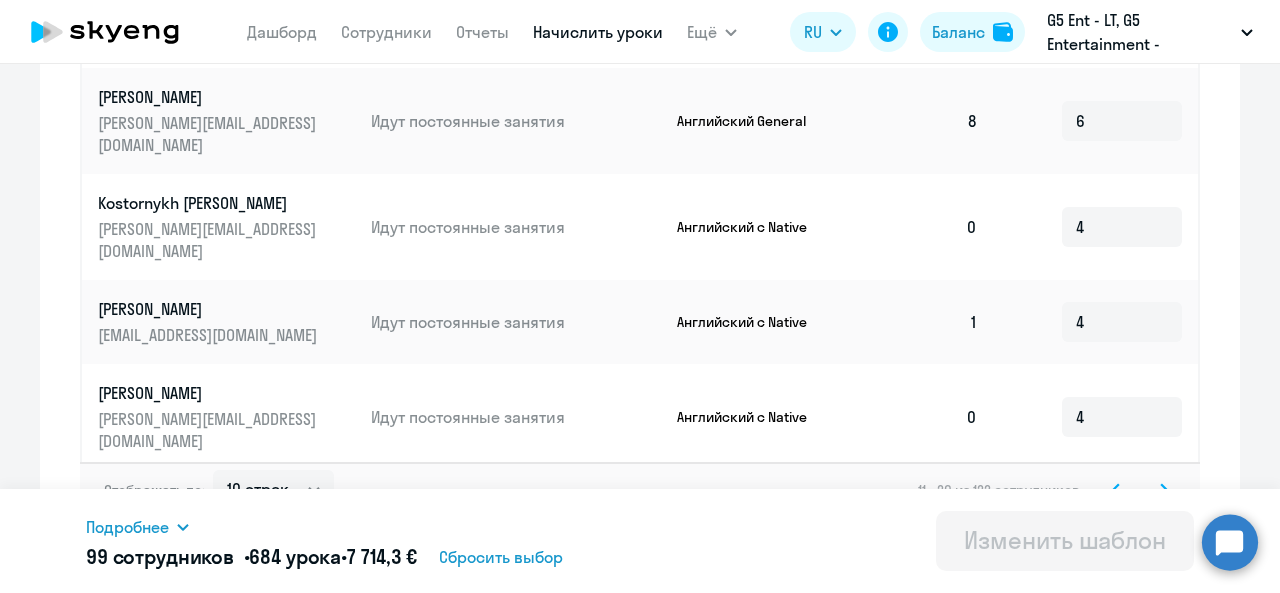 scroll, scrollTop: 1264, scrollLeft: 0, axis: vertical 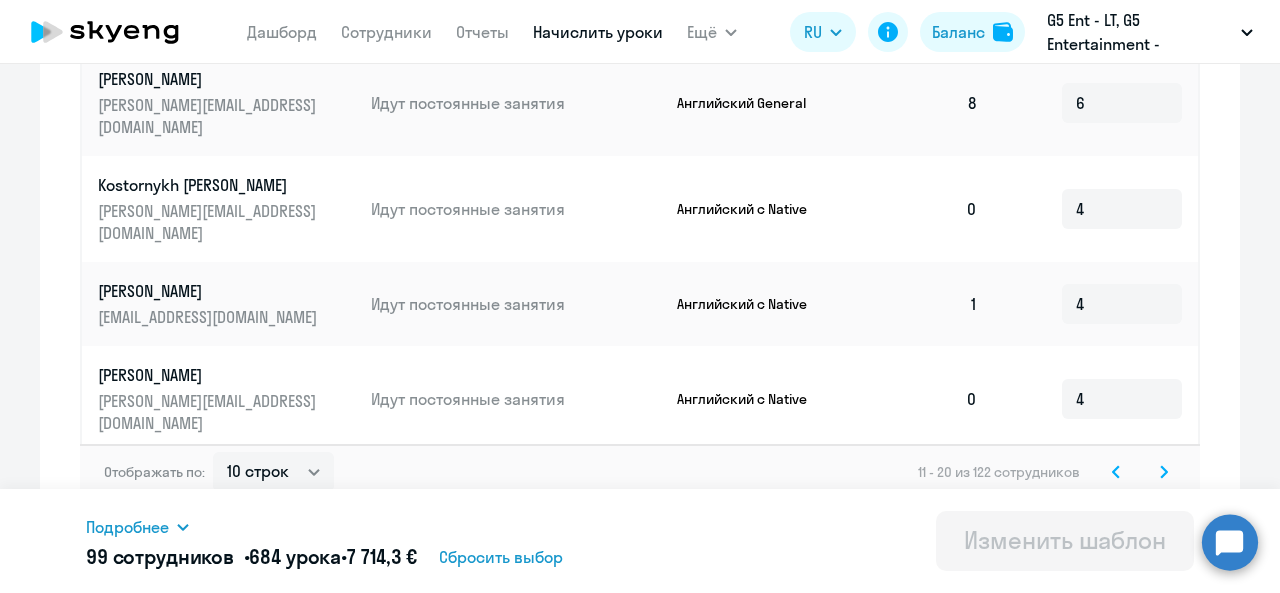 drag, startPoint x: 961, startPoint y: 390, endPoint x: 979, endPoint y: 390, distance: 18 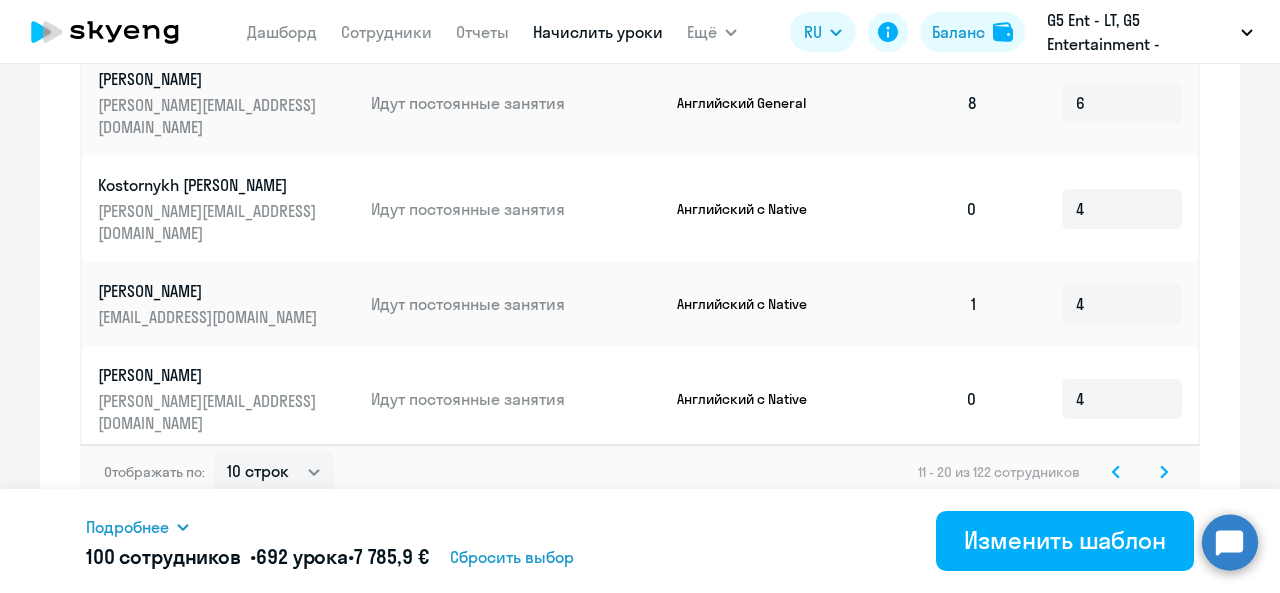 type on "8" 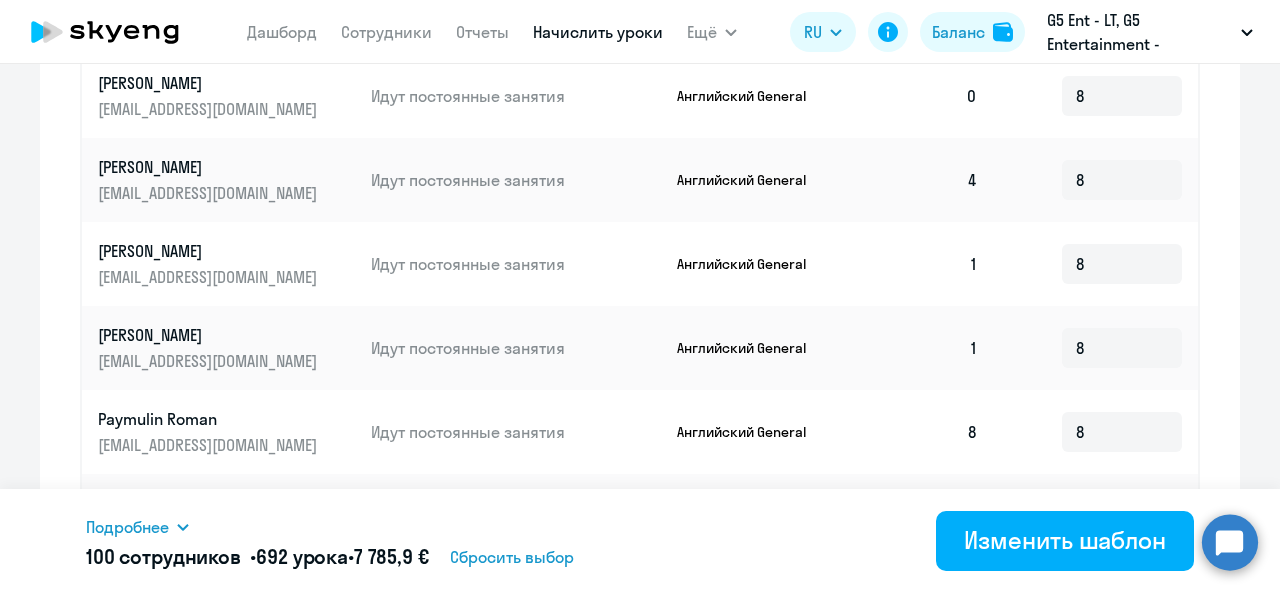 scroll, scrollTop: 1264, scrollLeft: 0, axis: vertical 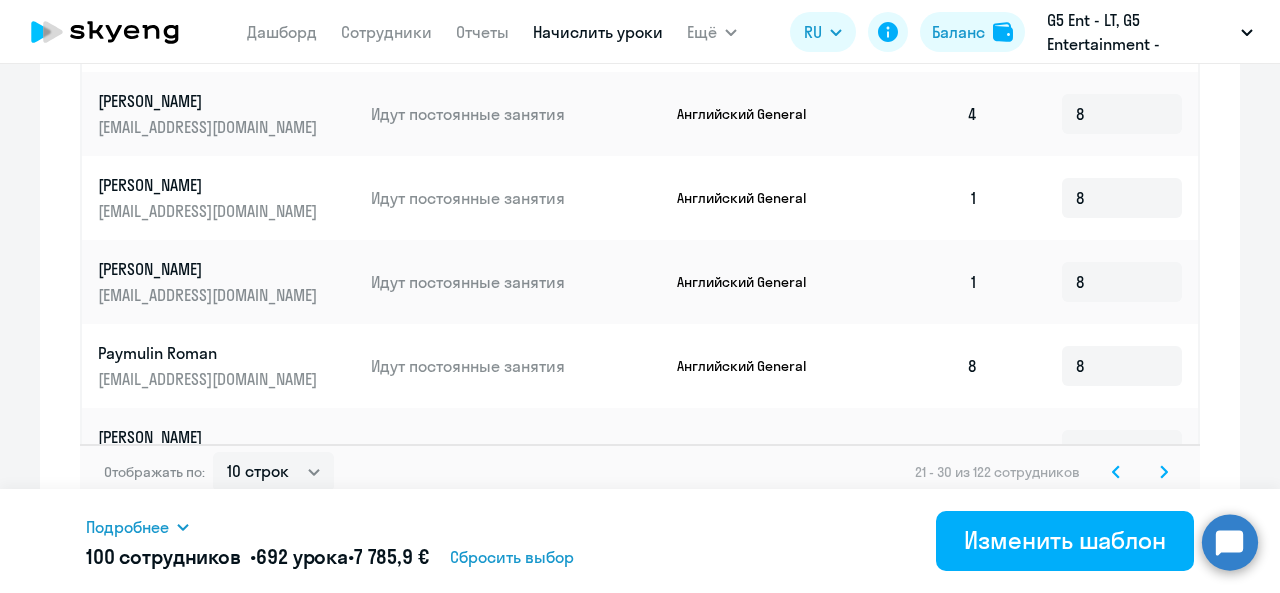 click 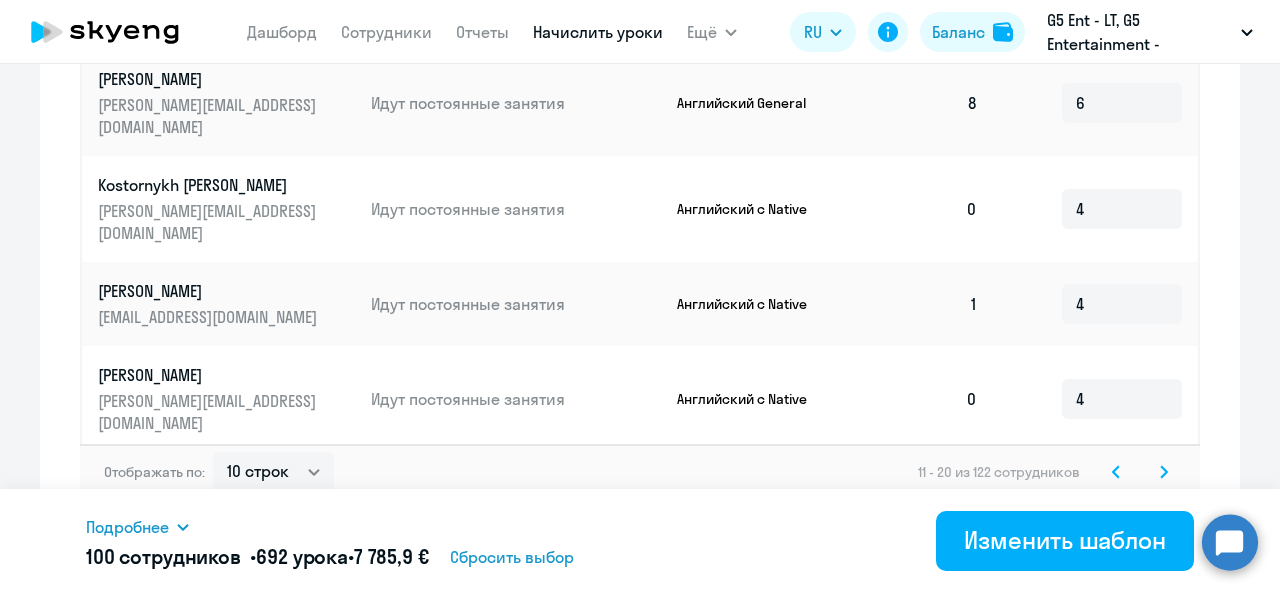 click 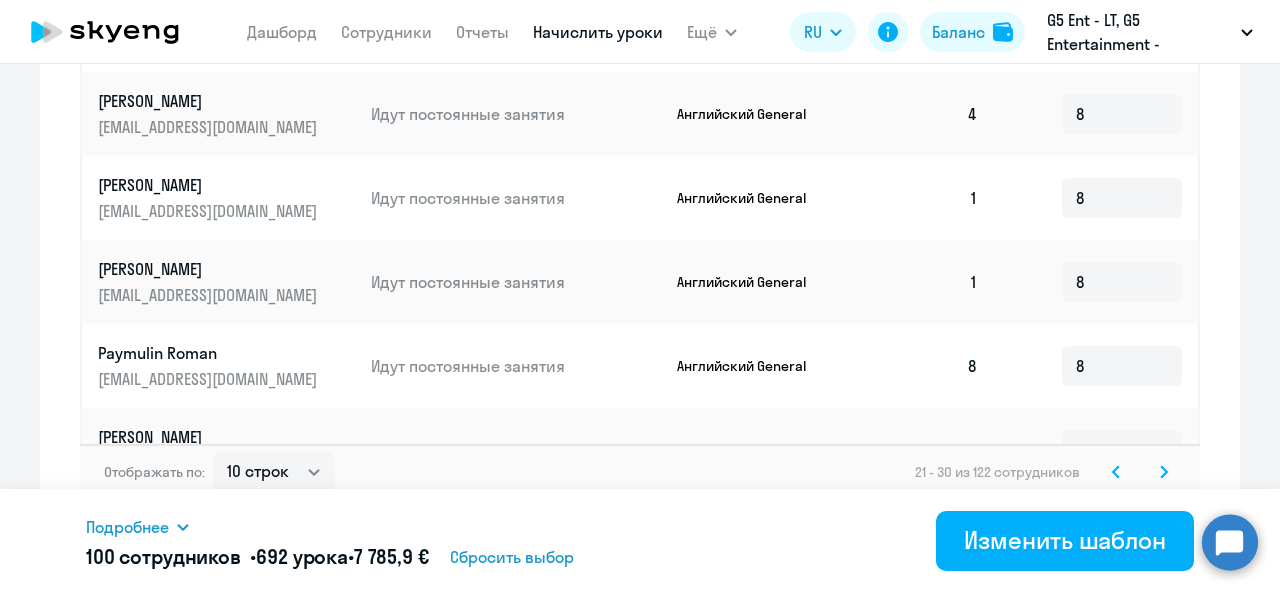 click 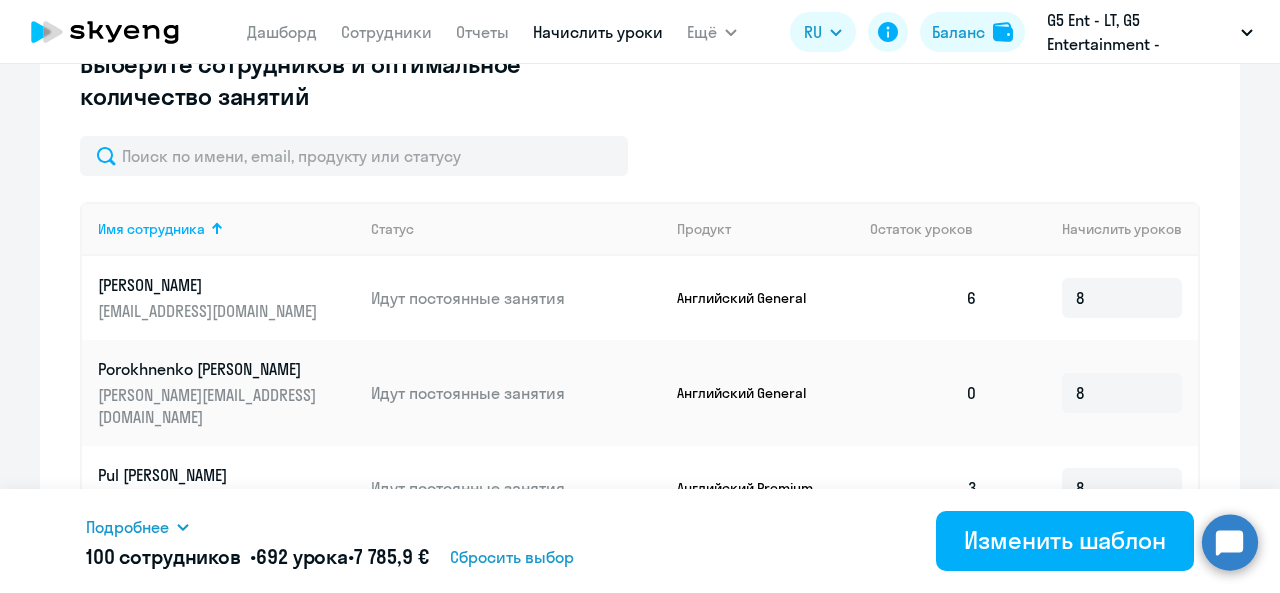scroll, scrollTop: 592, scrollLeft: 0, axis: vertical 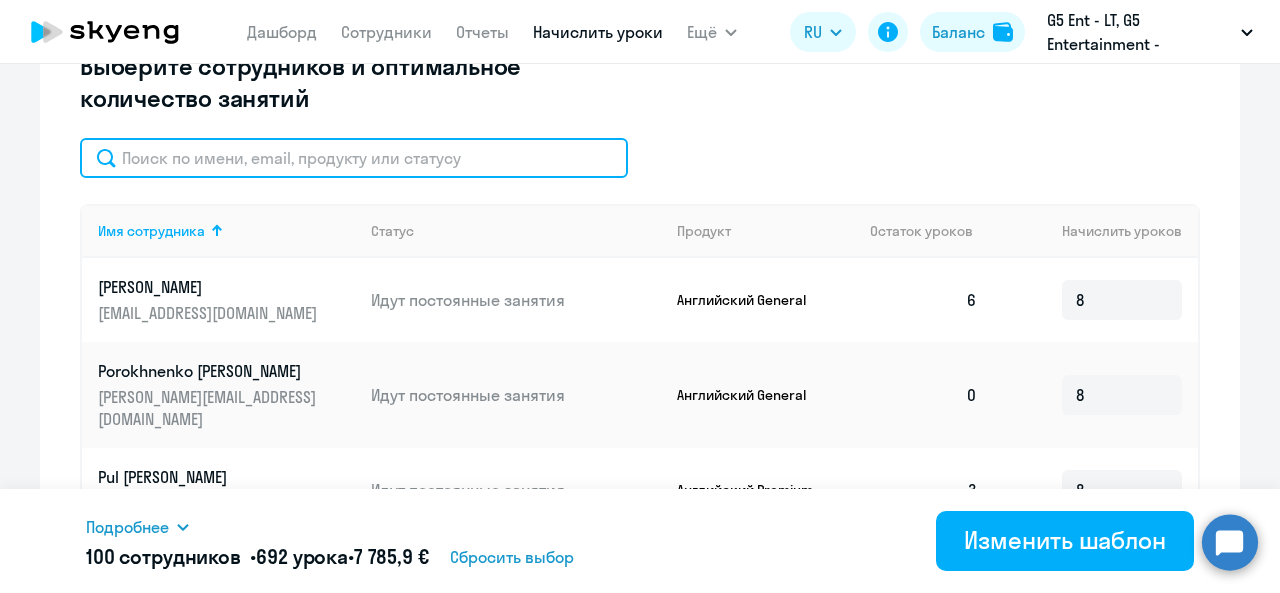click 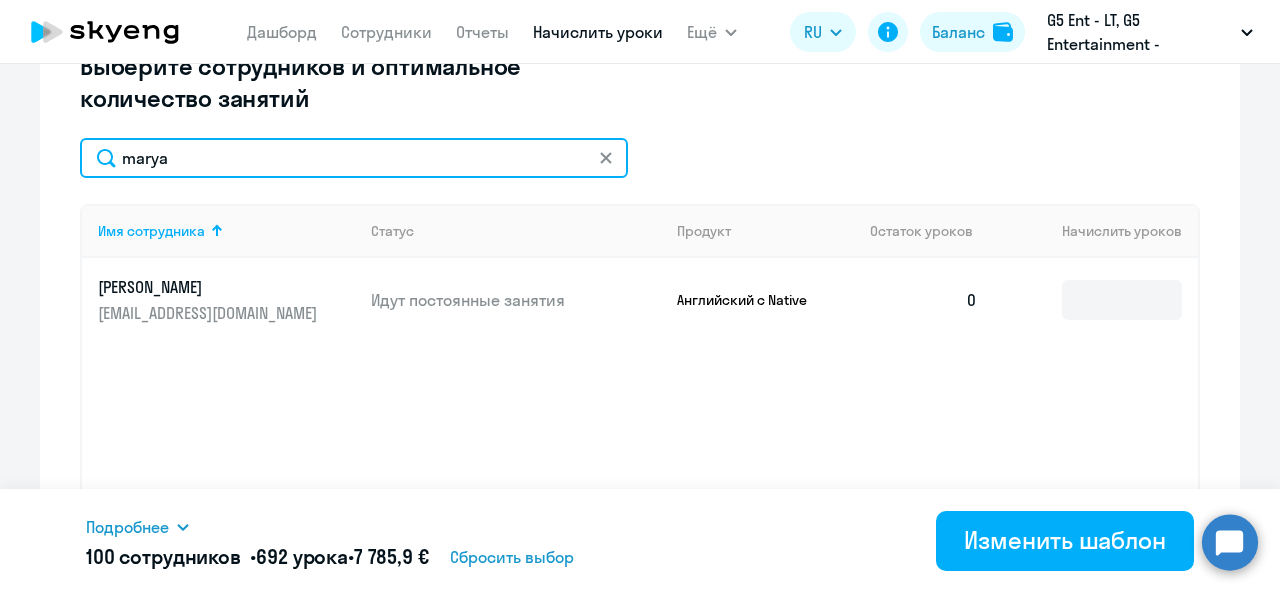 type on "marya" 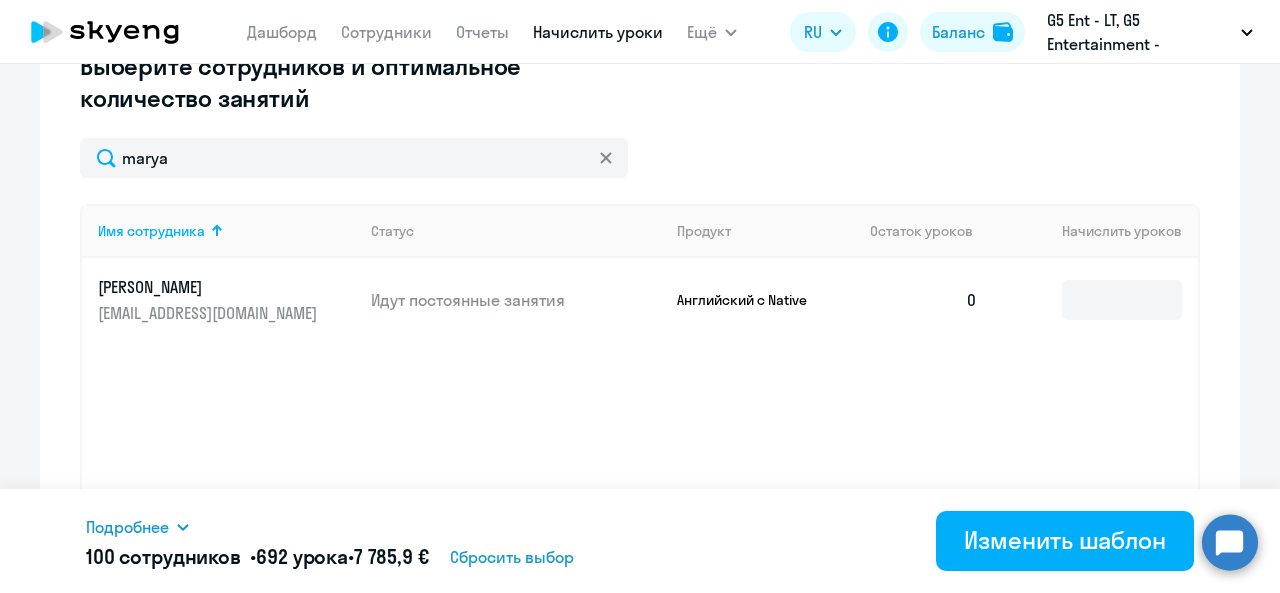 click 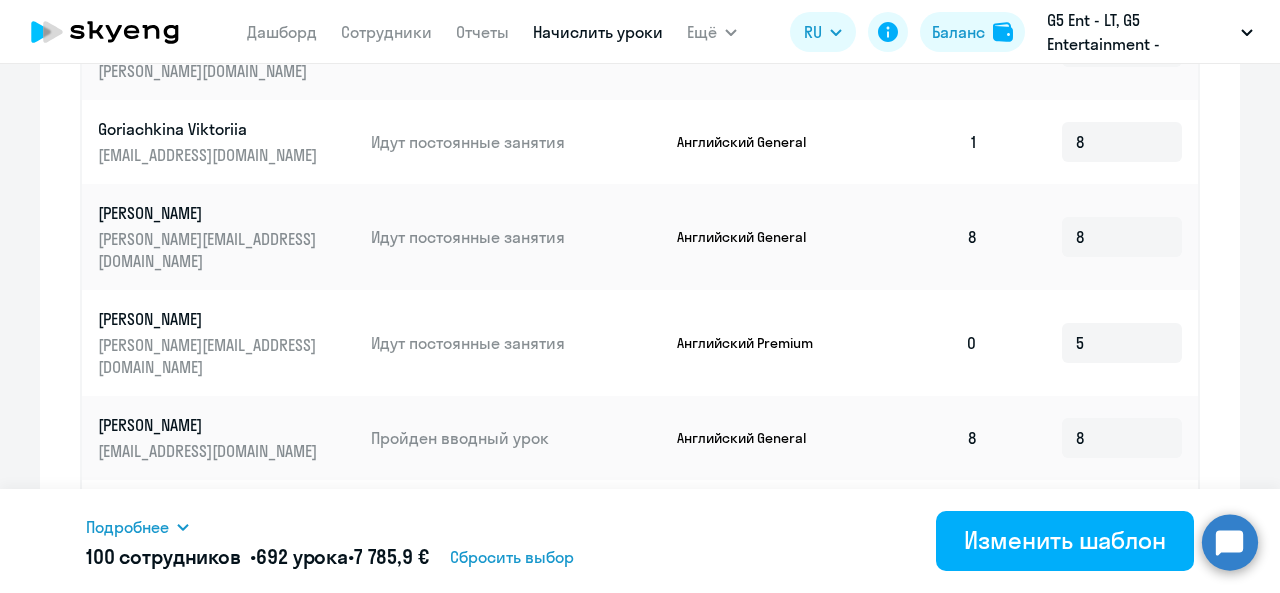 scroll, scrollTop: 1108, scrollLeft: 0, axis: vertical 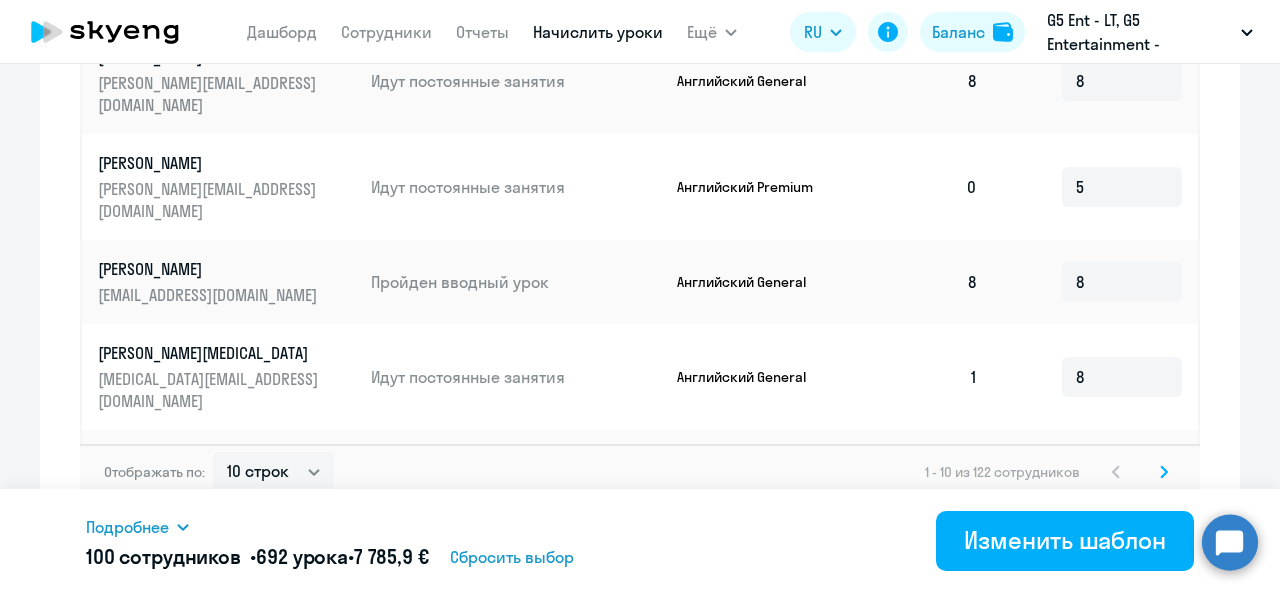 click 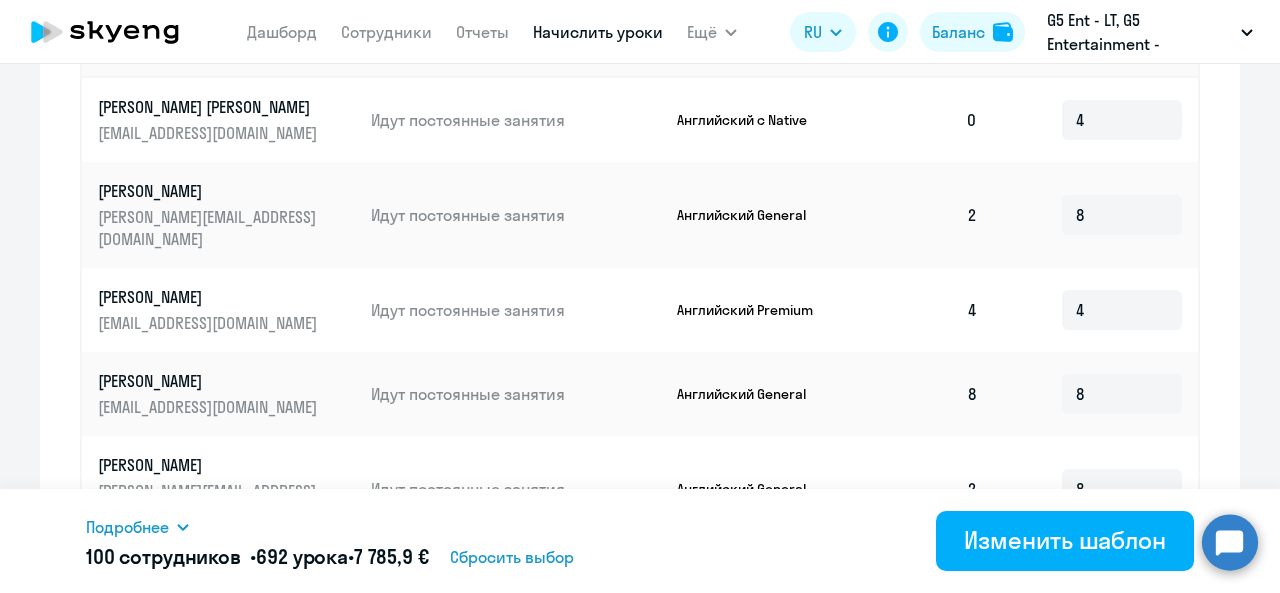 scroll, scrollTop: 770, scrollLeft: 0, axis: vertical 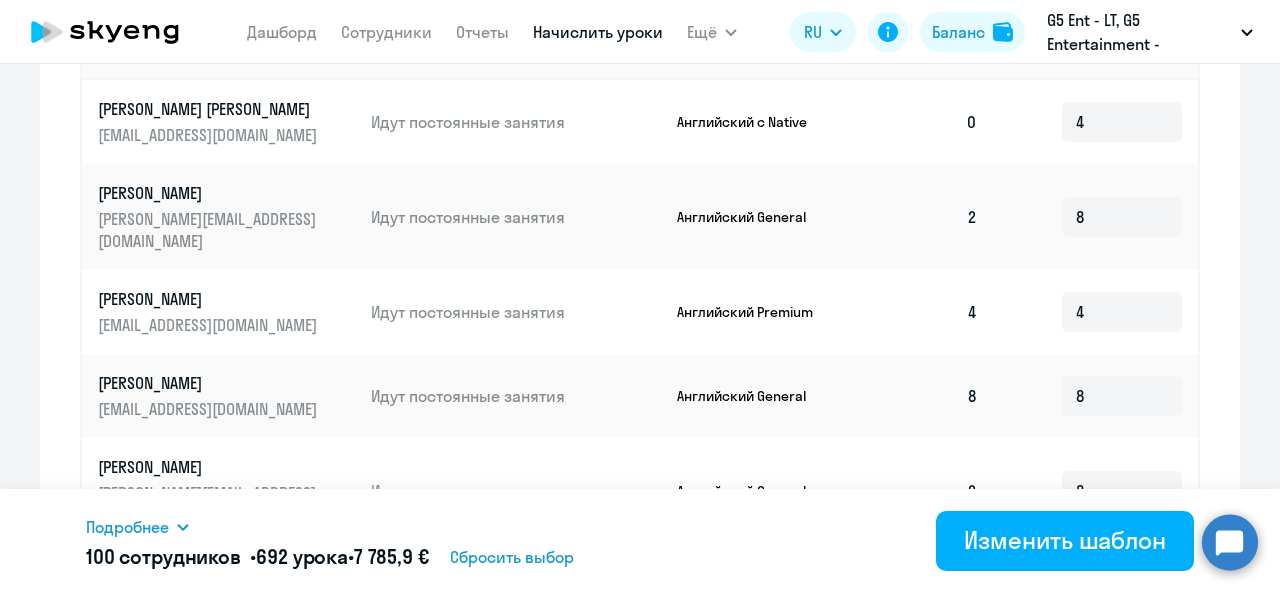 click on "Английский Premium" 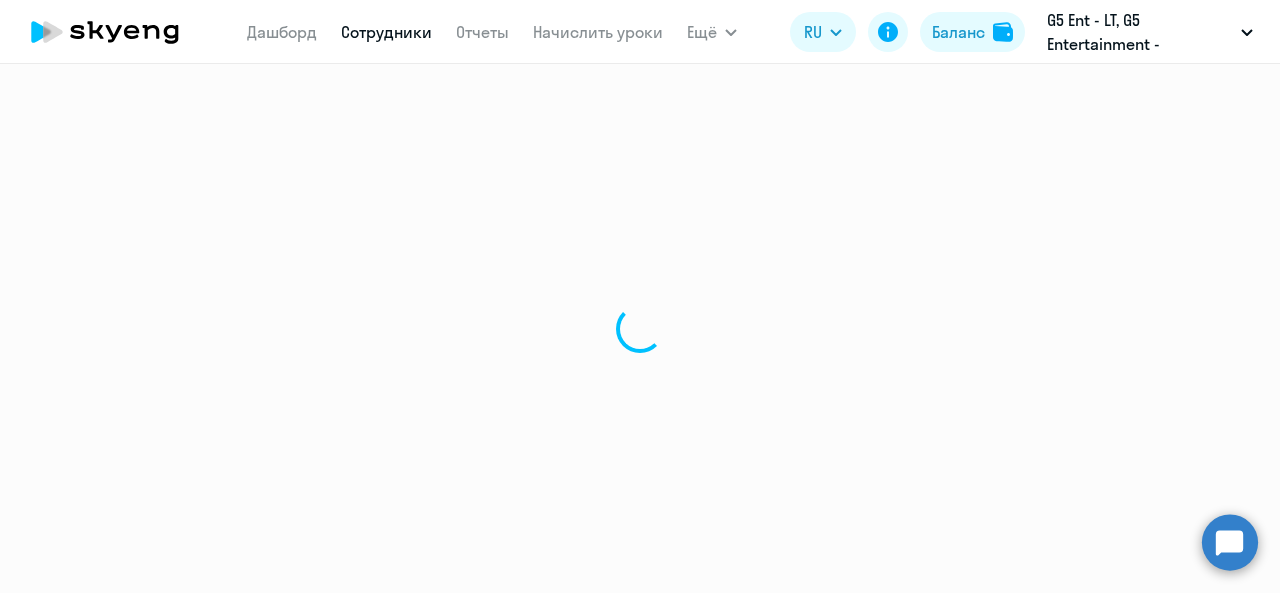 scroll, scrollTop: 0, scrollLeft: 0, axis: both 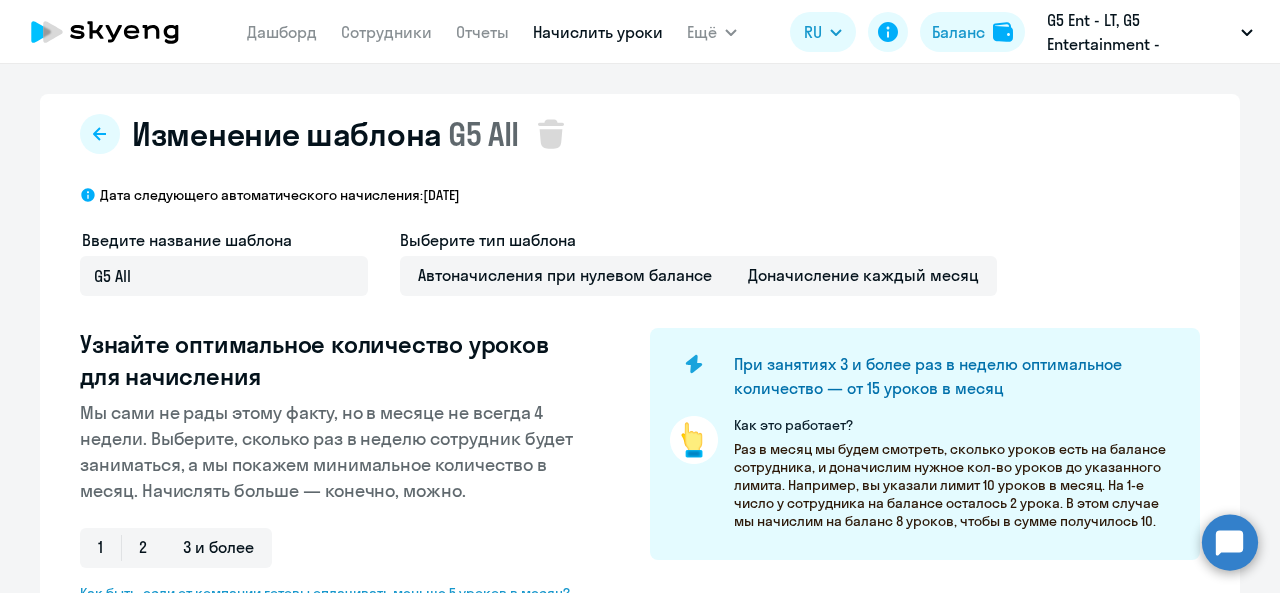 select on "10" 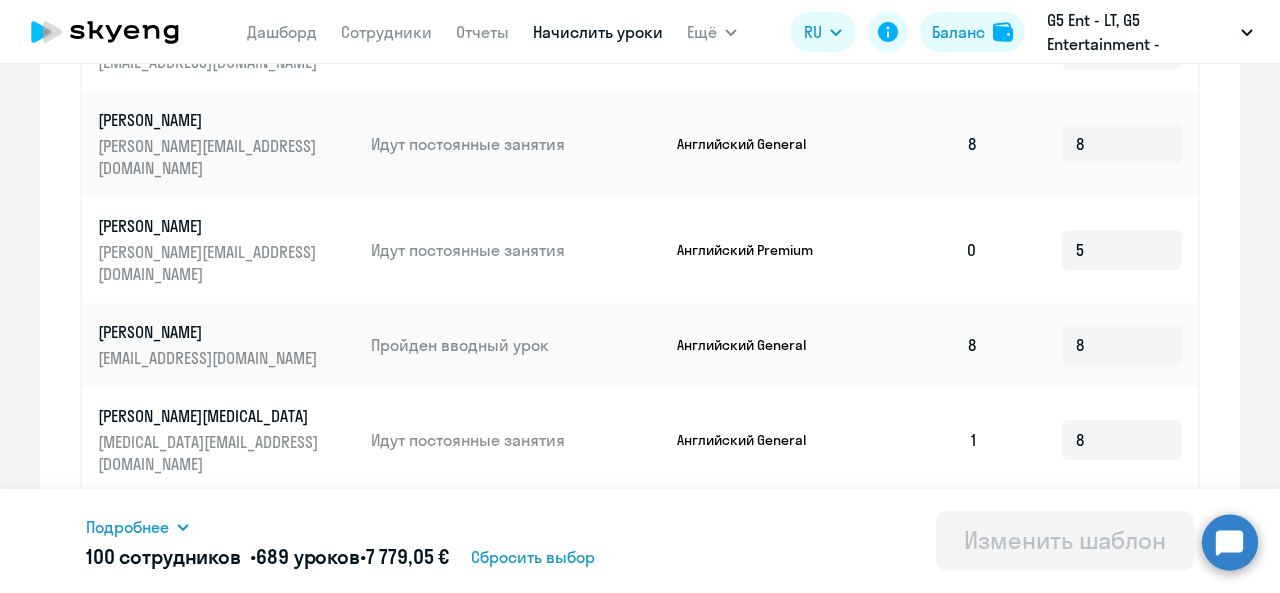 scroll, scrollTop: 1264, scrollLeft: 0, axis: vertical 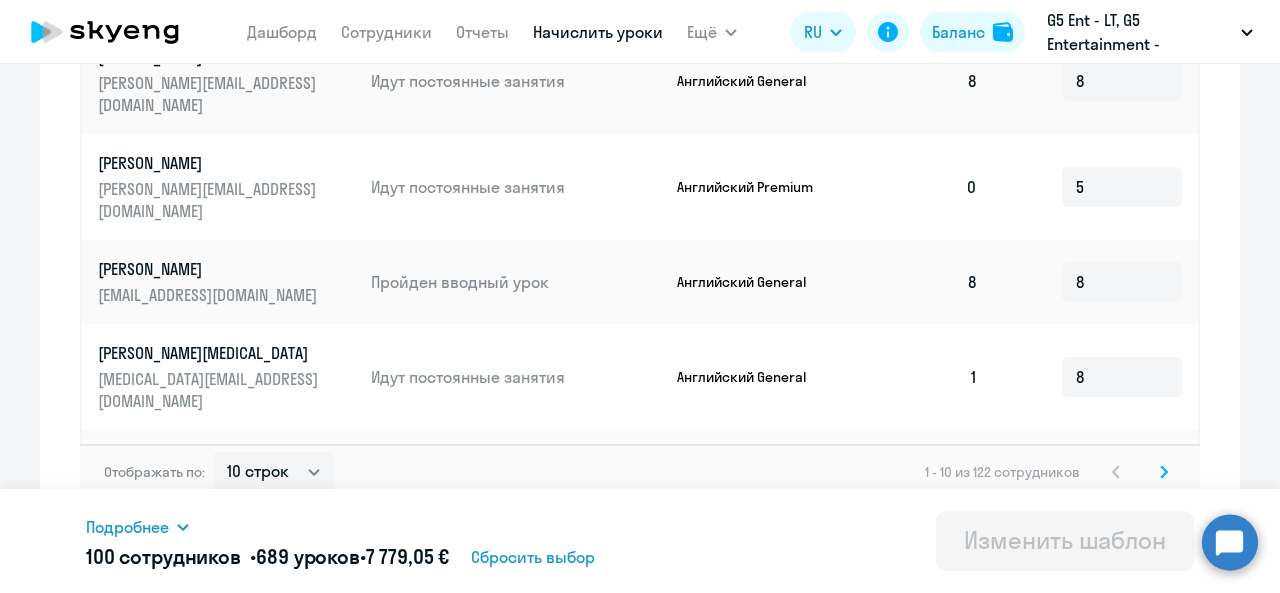 click 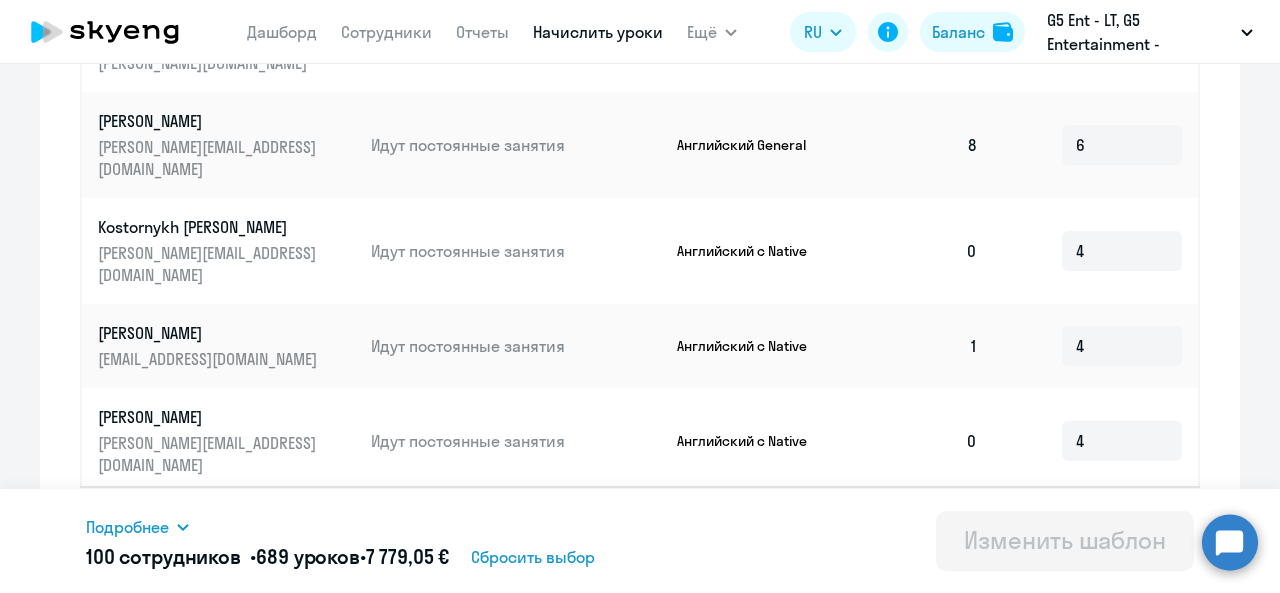 scroll, scrollTop: 1264, scrollLeft: 0, axis: vertical 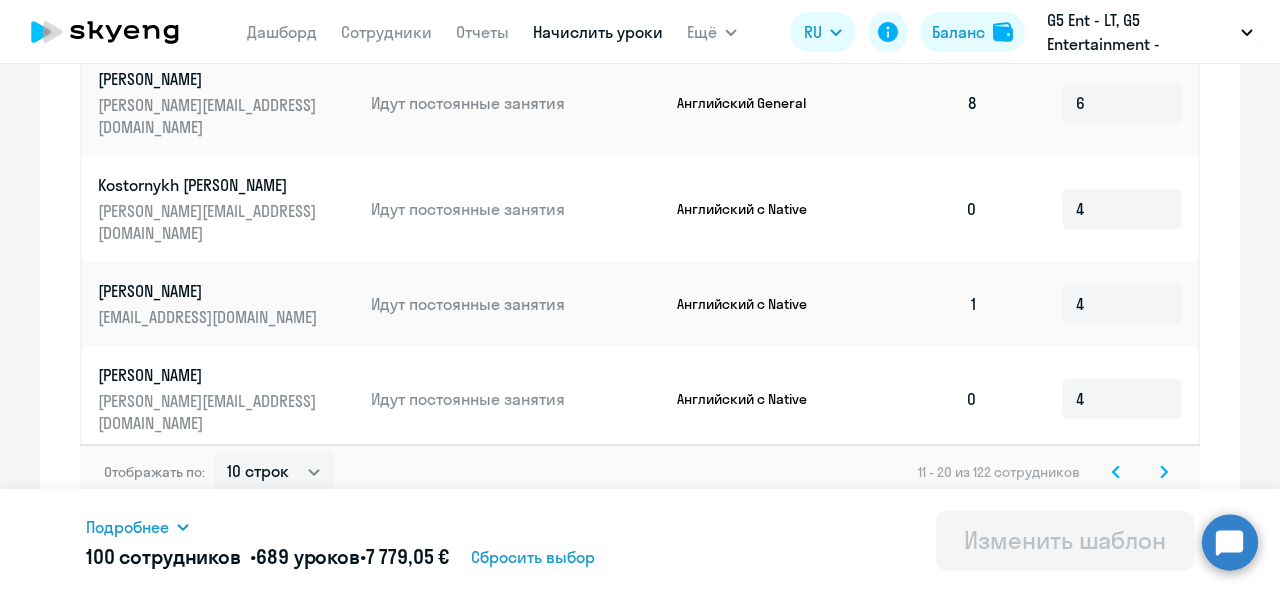 click 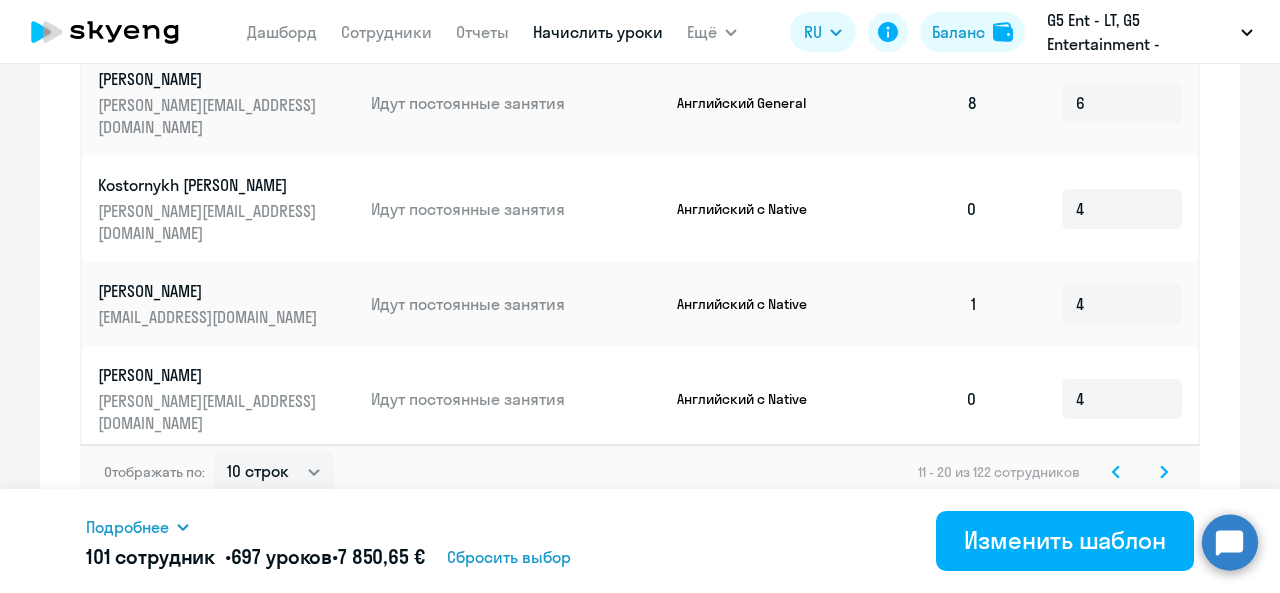 type on "8" 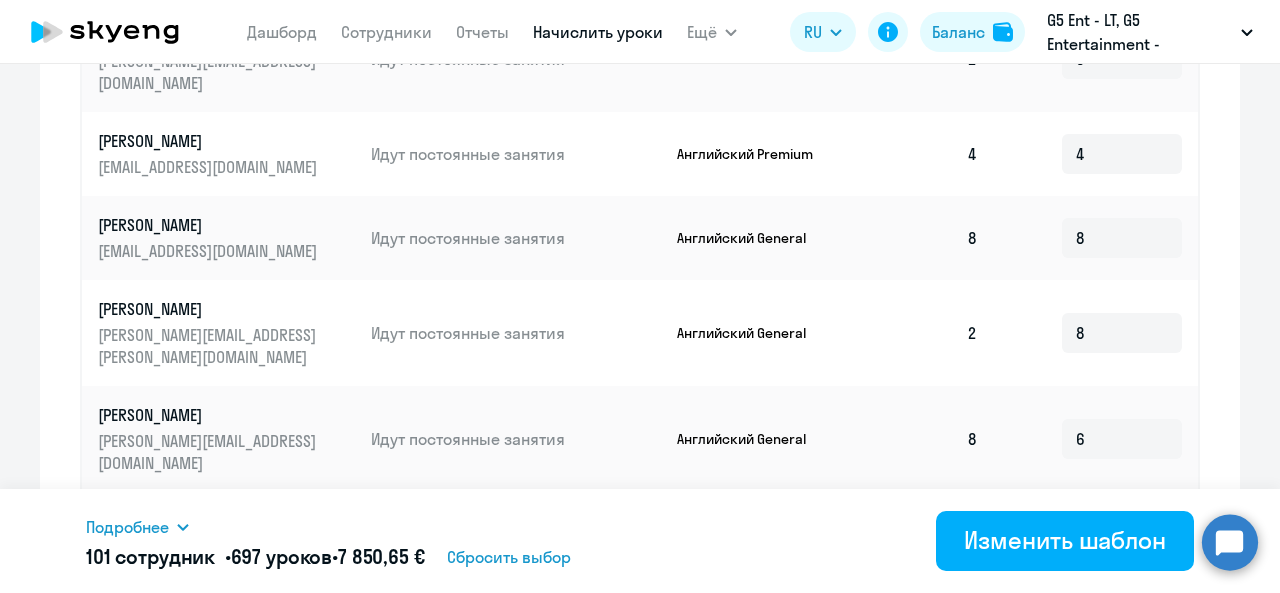 scroll, scrollTop: 1264, scrollLeft: 0, axis: vertical 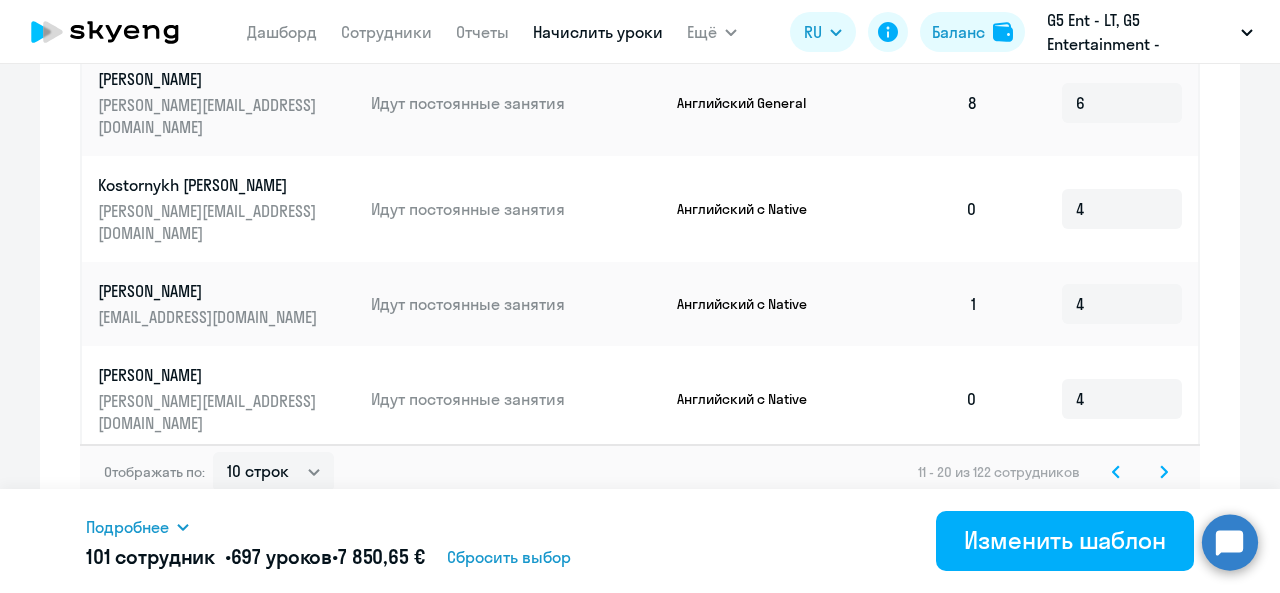 click 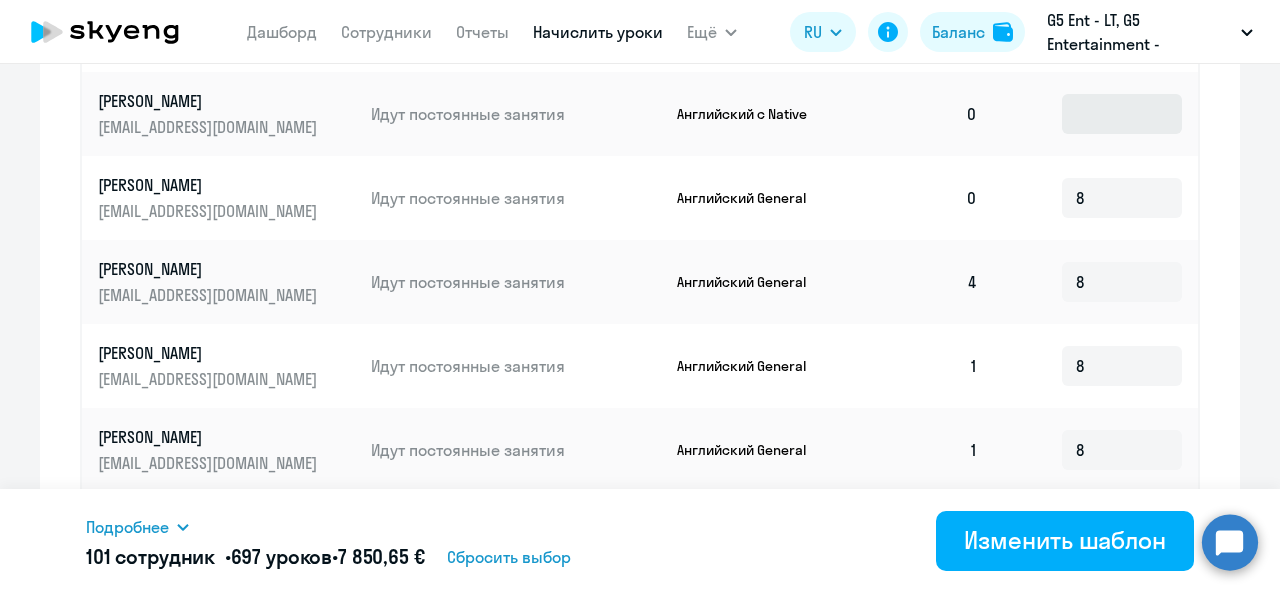 scroll, scrollTop: 1264, scrollLeft: 0, axis: vertical 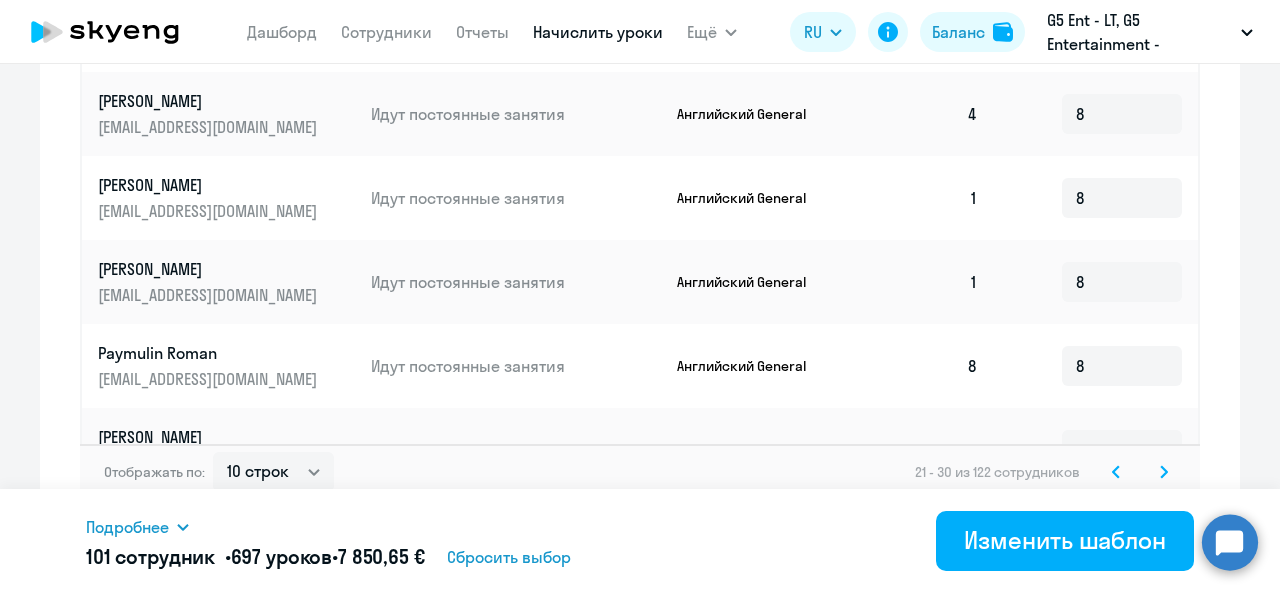 click 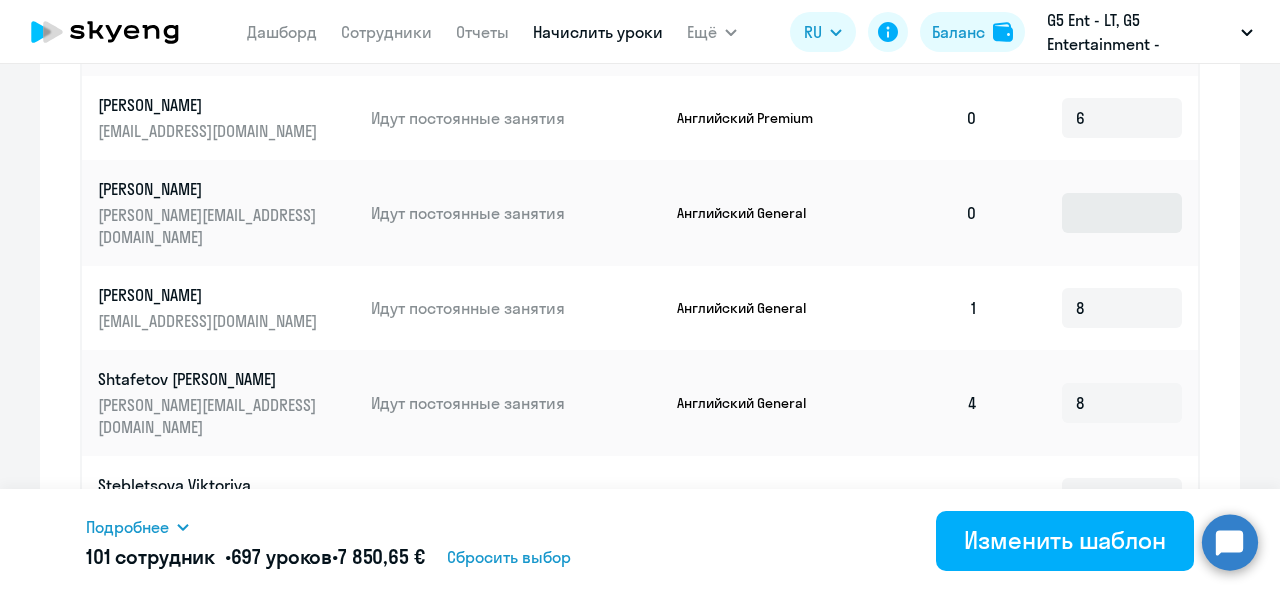 scroll, scrollTop: 1264, scrollLeft: 0, axis: vertical 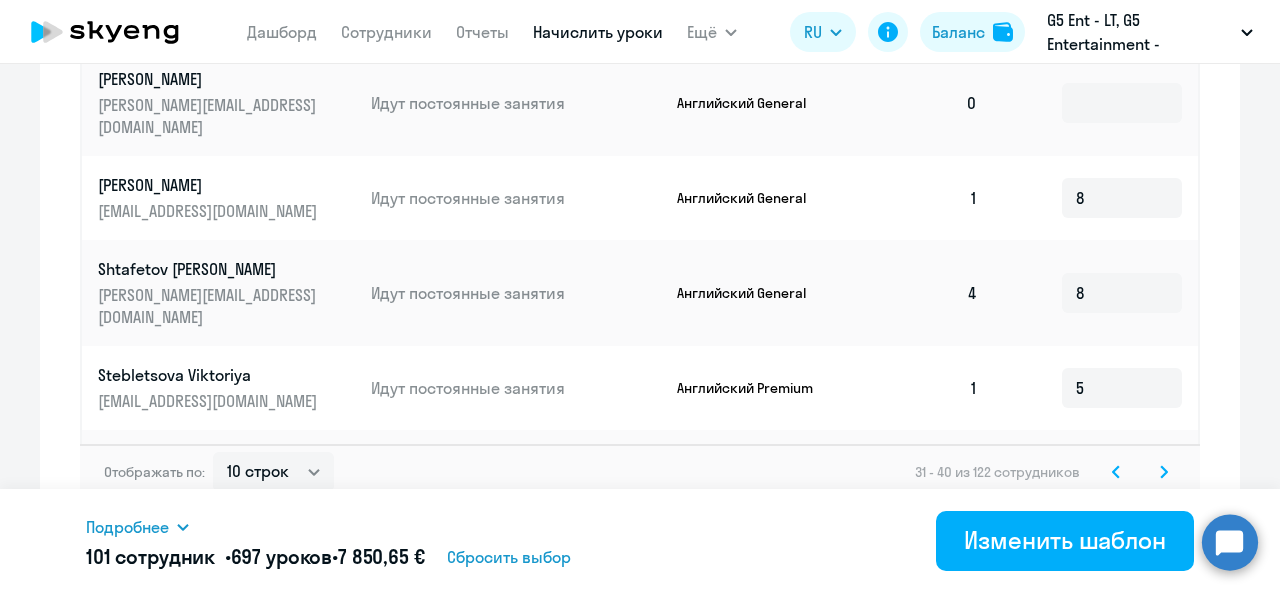 click 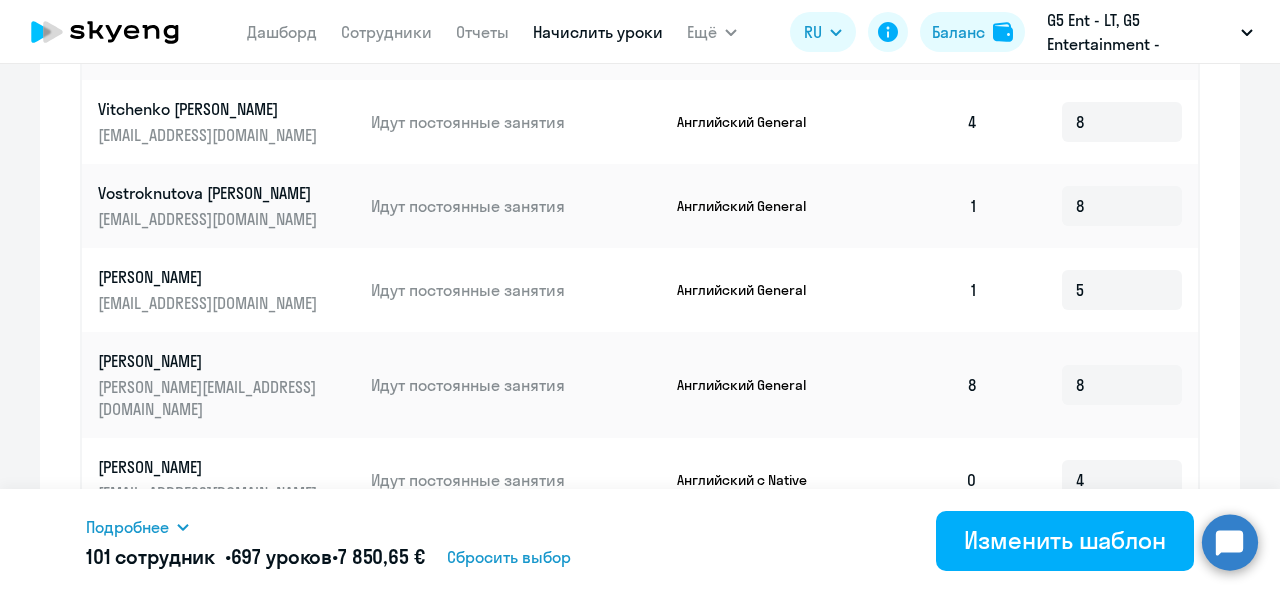 scroll, scrollTop: 1264, scrollLeft: 0, axis: vertical 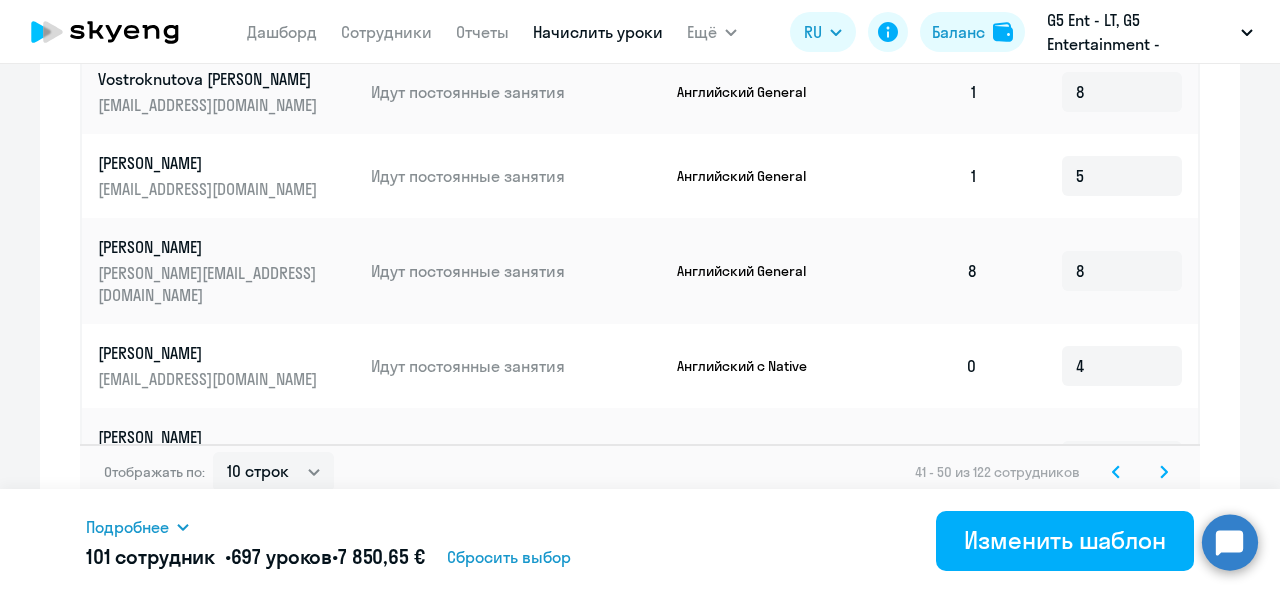 click 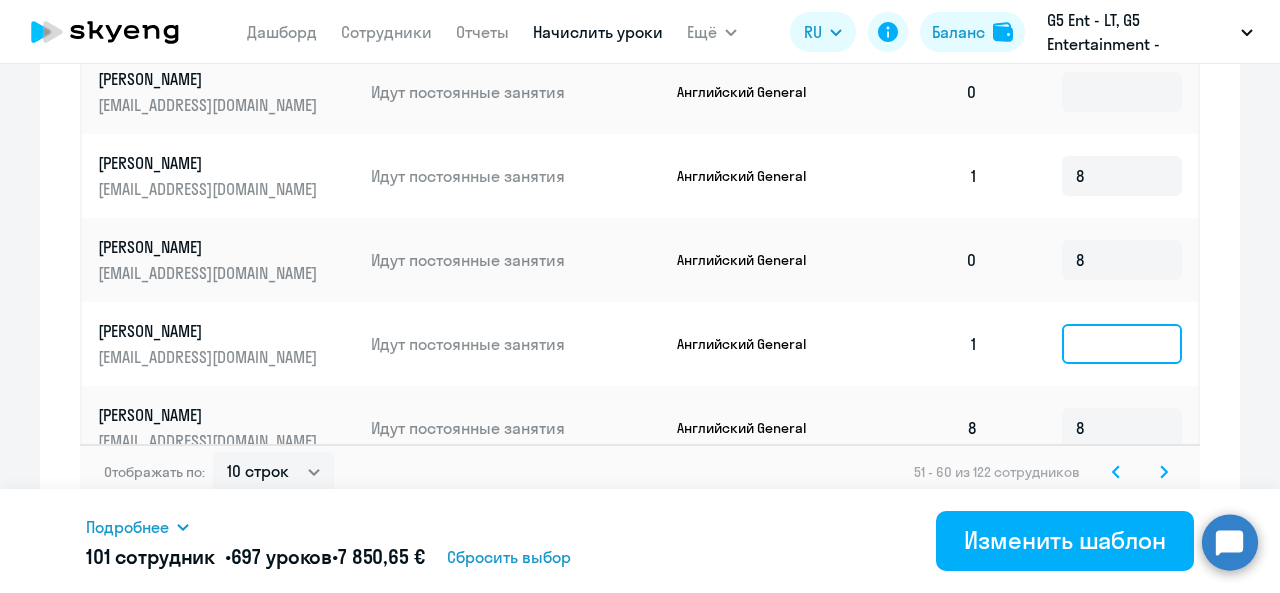 click 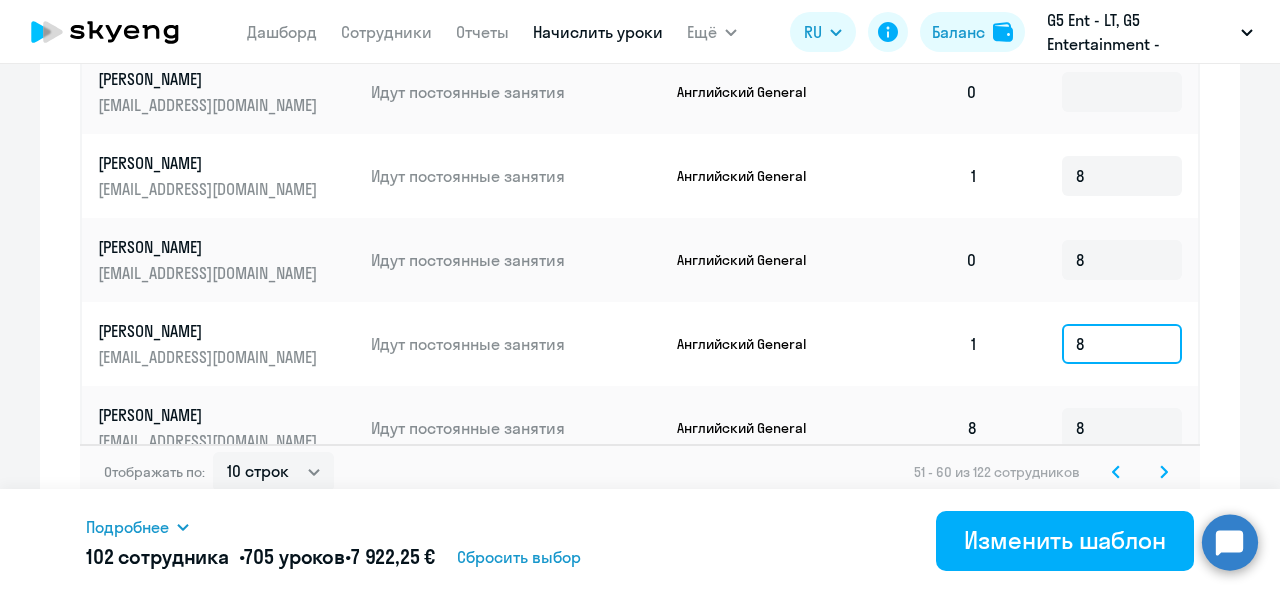 type on "8" 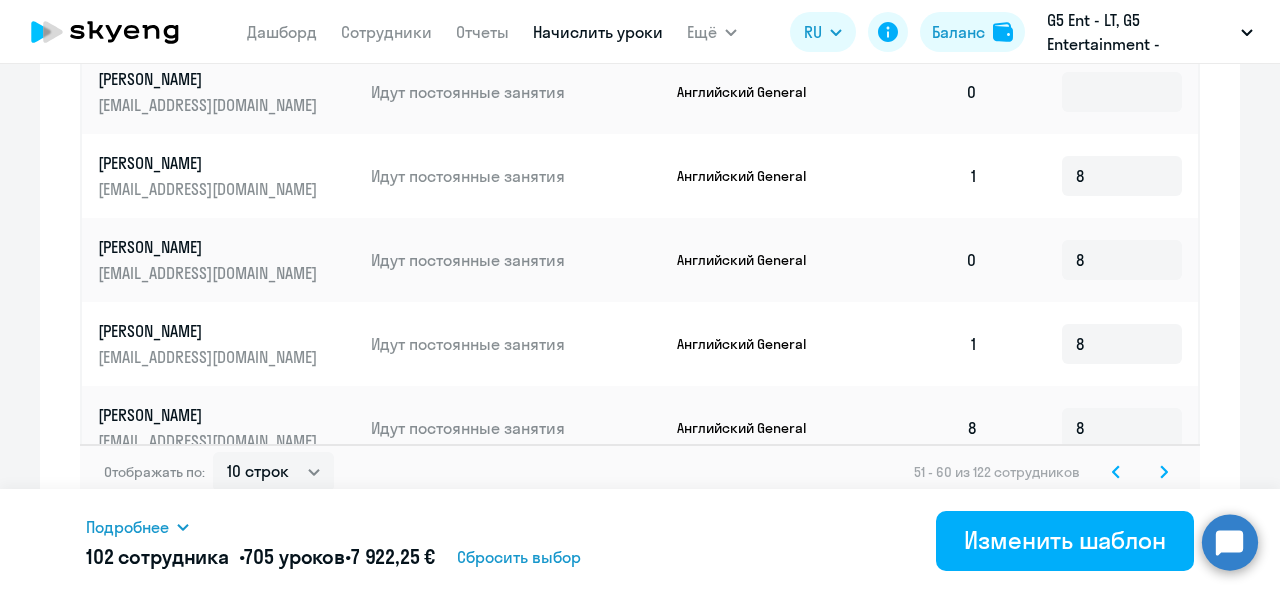 click on "Изменение шаблона G5 All
Дата следующего автоматического начисления:   [DATE] Введите название шаблона G5 All Выберите тип шаблона Автоначисления при нулевом балансе Доначисление каждый месяц Узнайте оптимальное количество уроков для начисления Мы сами не рады этому факту, но в месяце не всегда 4 недели. Выберите, сколько раз в неделю сотрудник будет заниматься, а мы покажем минимальное количество в месяц. Начислять больше — конечно, можно. 1 2 3 и более  Как быть, если от компании готовы оплачивать меньше 5 уроков в месяц?
Статус  8" 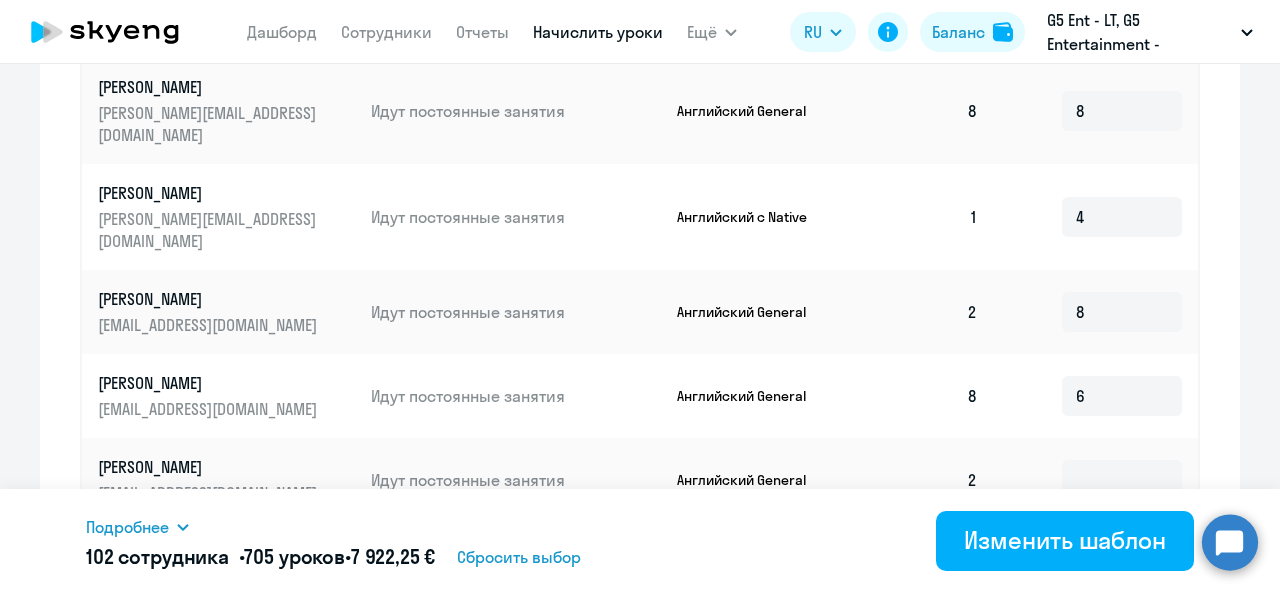 scroll, scrollTop: 932, scrollLeft: 0, axis: vertical 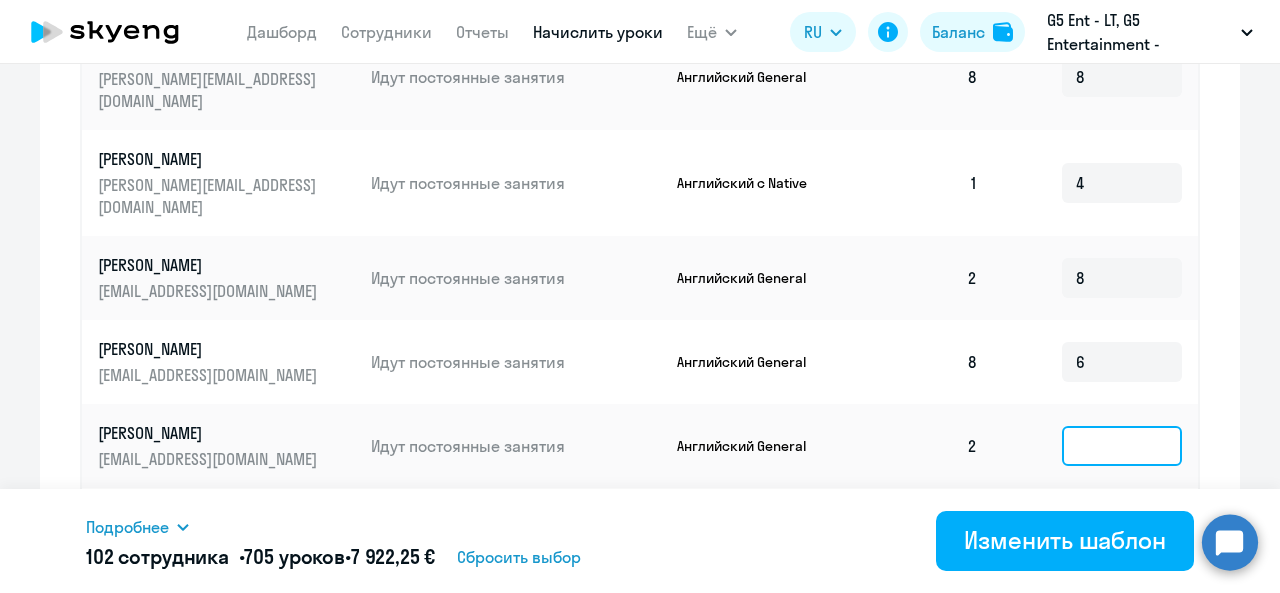 click 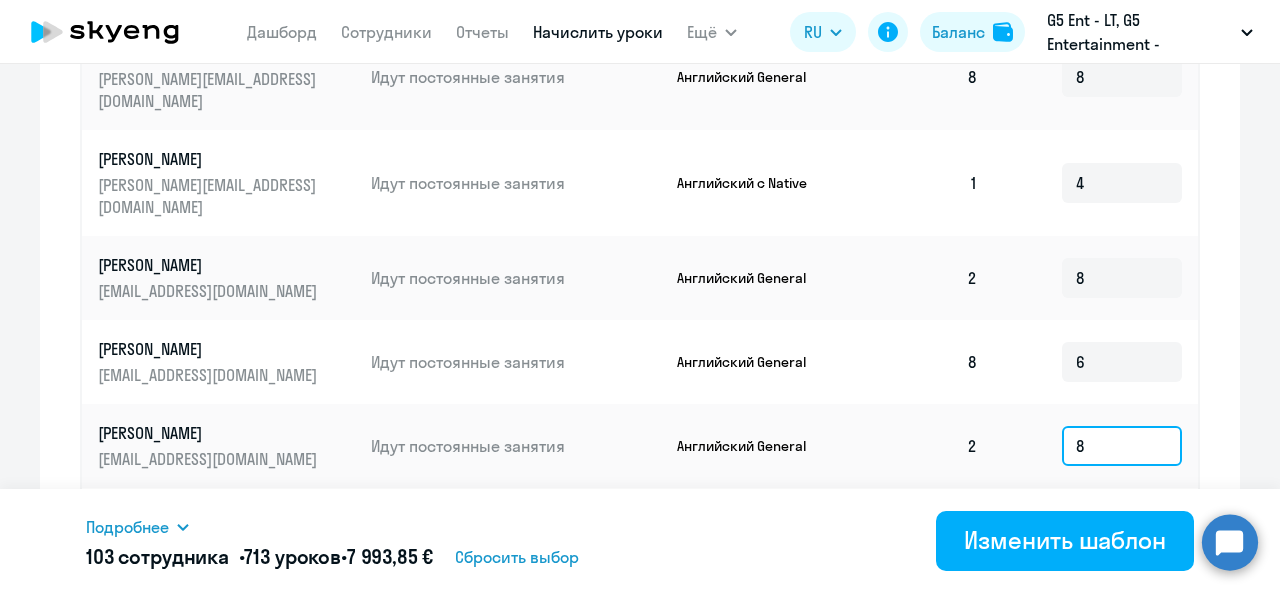 type on "8" 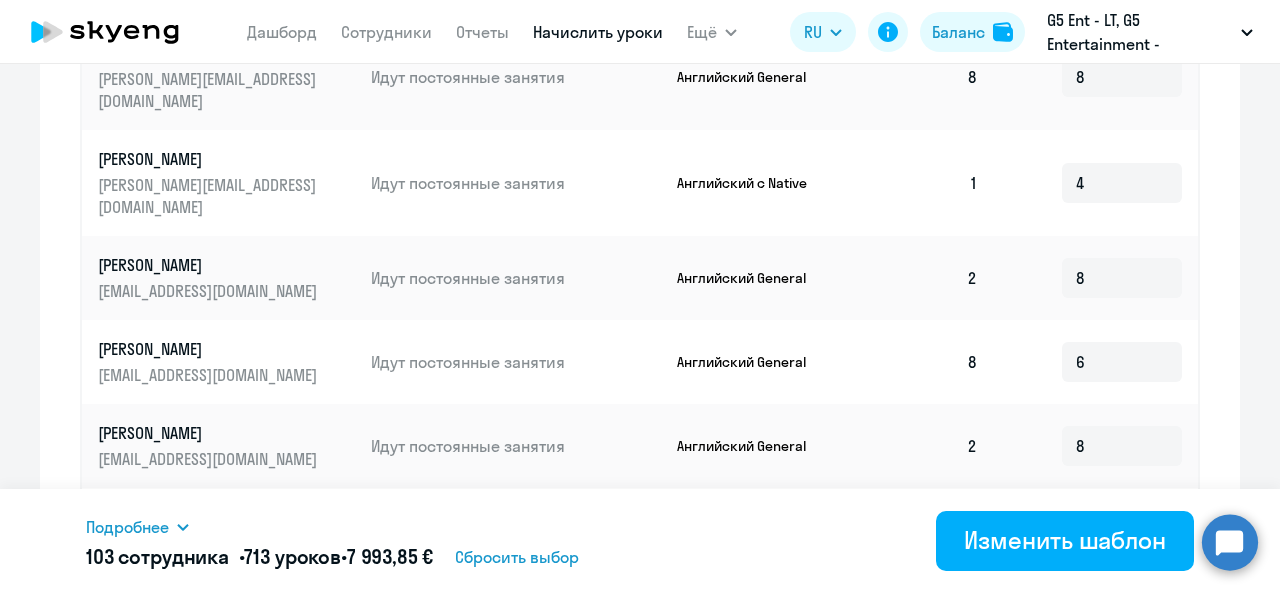 click on "Изменение шаблона G5 All
Дата следующего автоматического начисления:   [DATE] Введите название шаблона G5 All Выберите тип шаблона Автоначисления при нулевом балансе Доначисление каждый месяц Узнайте оптимальное количество уроков для начисления Мы сами не рады этому факту, но в месяце не всегда 4 недели. Выберите, сколько раз в неделю сотрудник будет заниматься, а мы покажем минимальное количество в месяц. Начислять больше — конечно, можно. 1 2 3 и более  Как быть, если от компании готовы оплачивать меньше 5 уроков в месяц?
Статус  8" 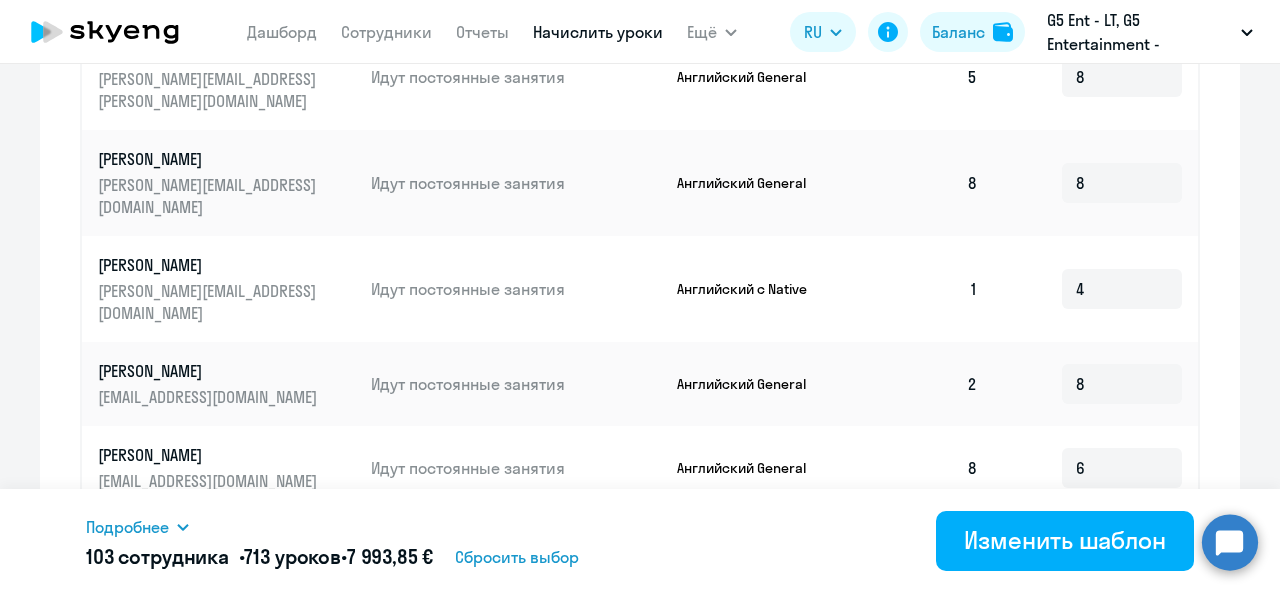 scroll, scrollTop: 844, scrollLeft: 0, axis: vertical 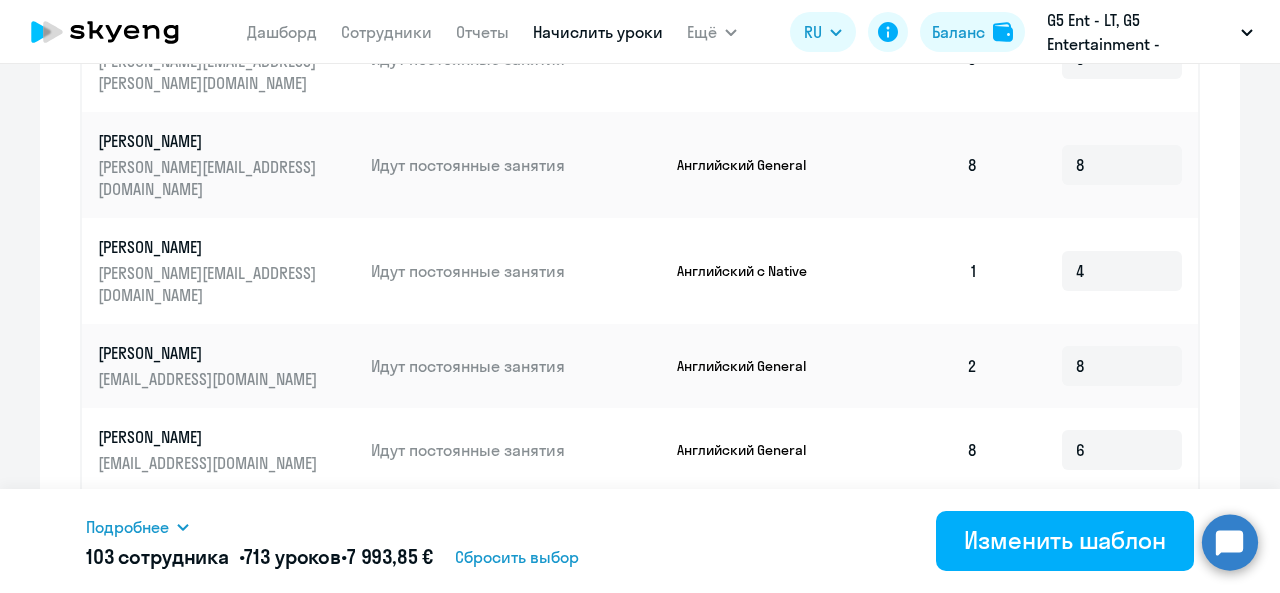 click on "[EMAIL_ADDRESS][DOMAIN_NAME]" 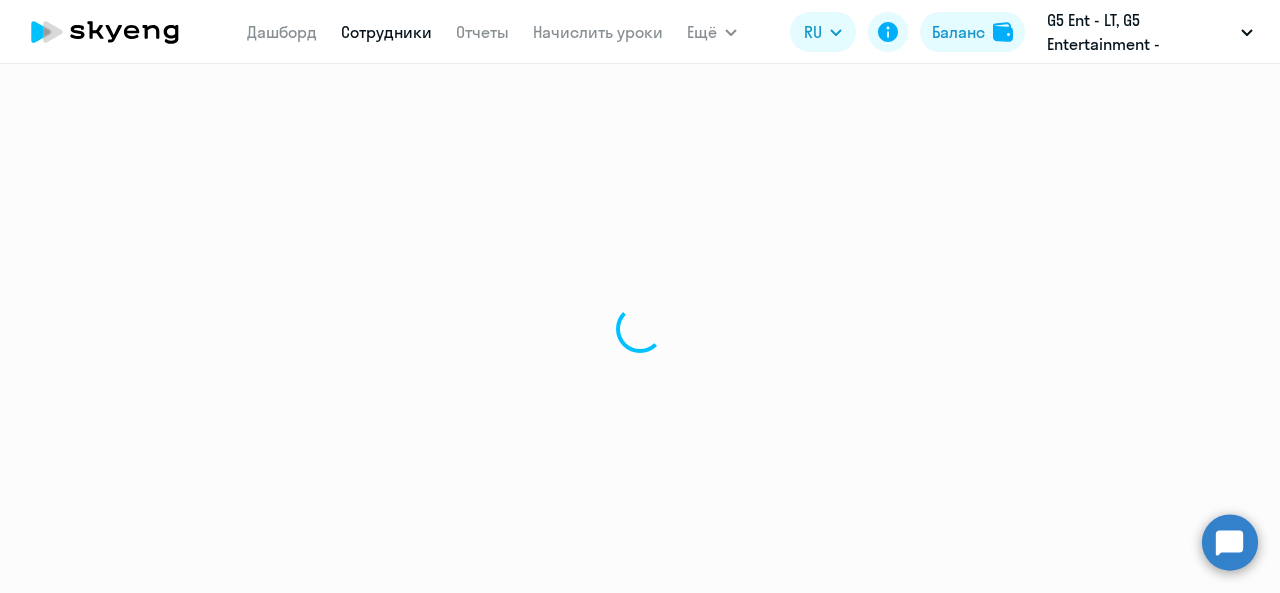 scroll, scrollTop: 0, scrollLeft: 0, axis: both 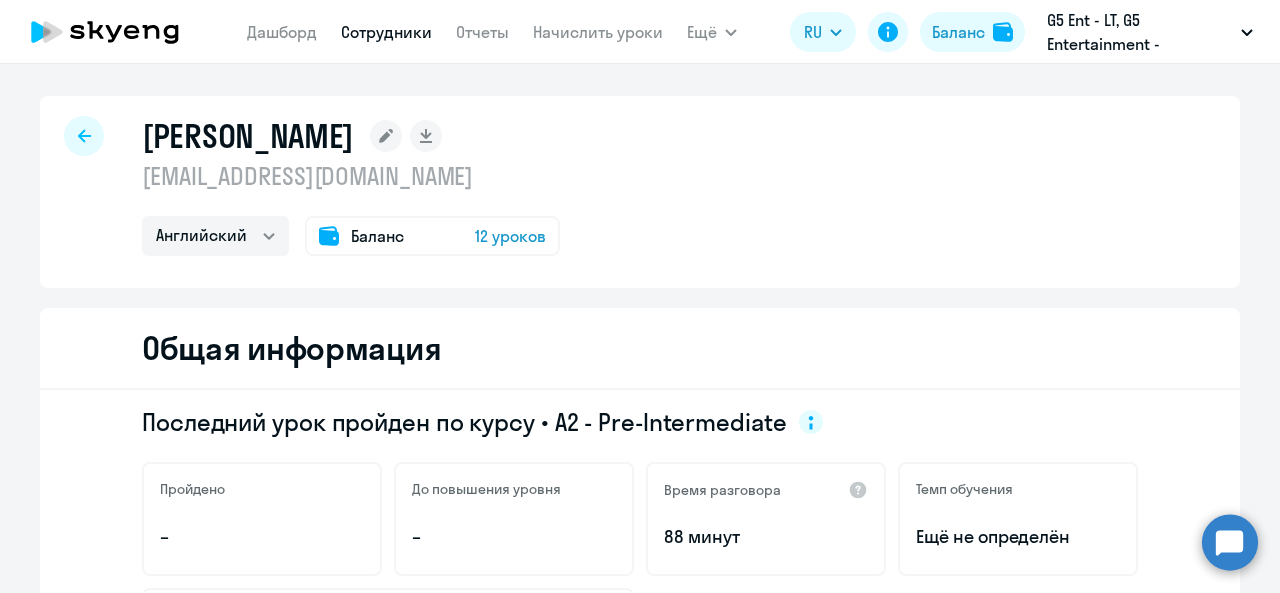 click on "12 уроков" 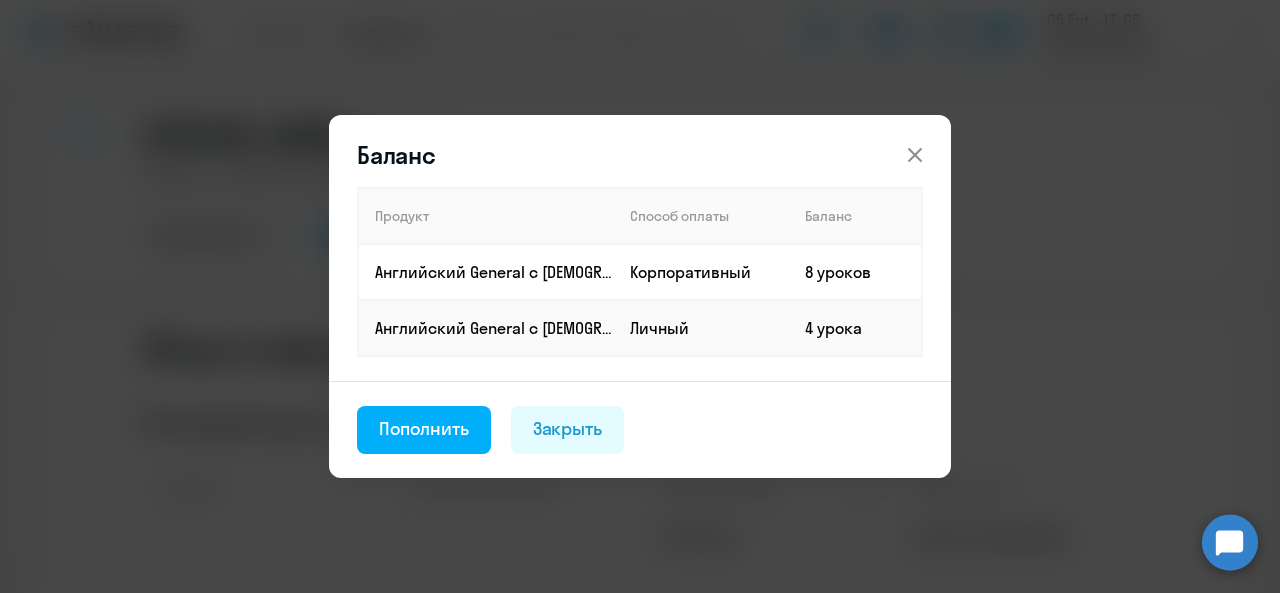 click 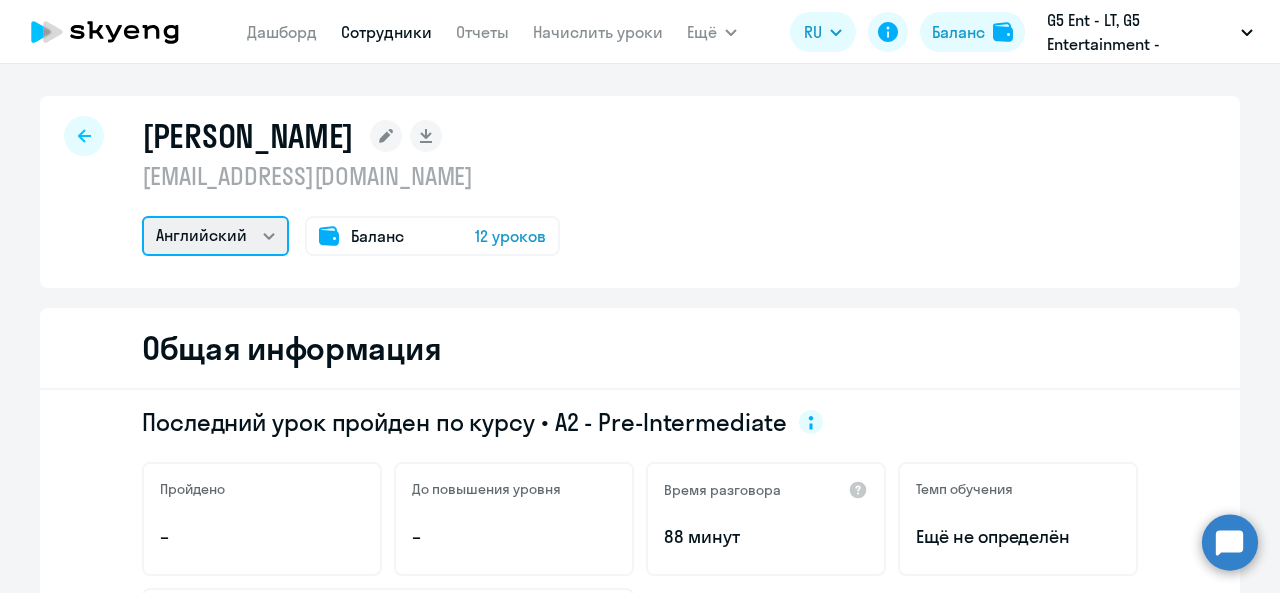 click on "Английский" 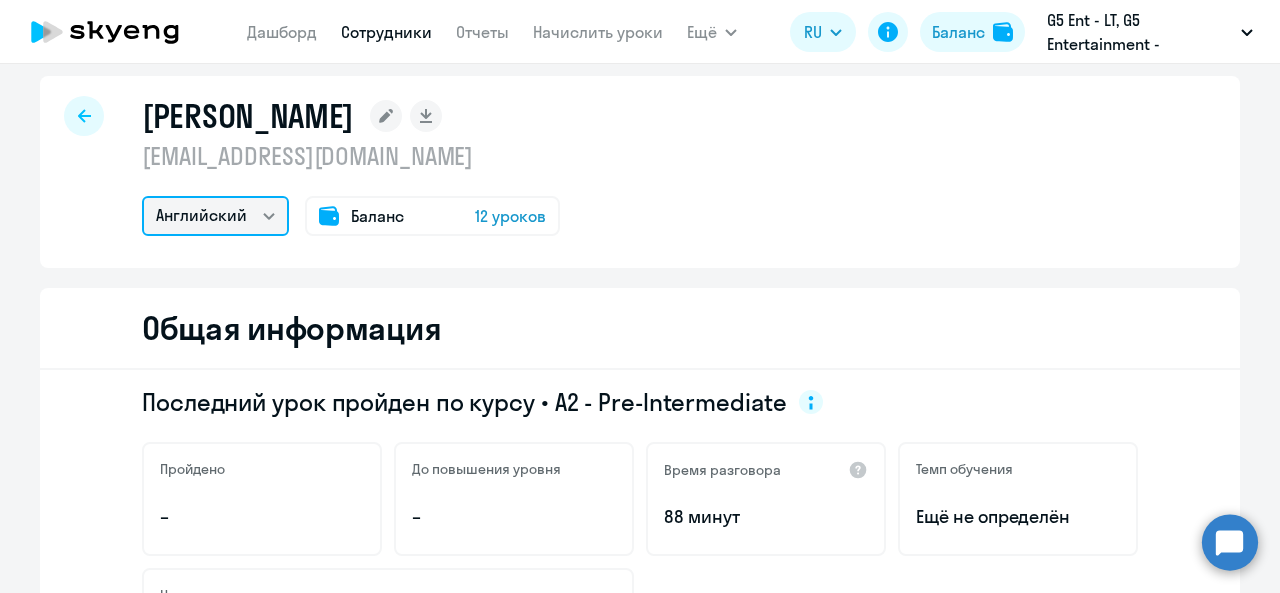 scroll, scrollTop: 0, scrollLeft: 0, axis: both 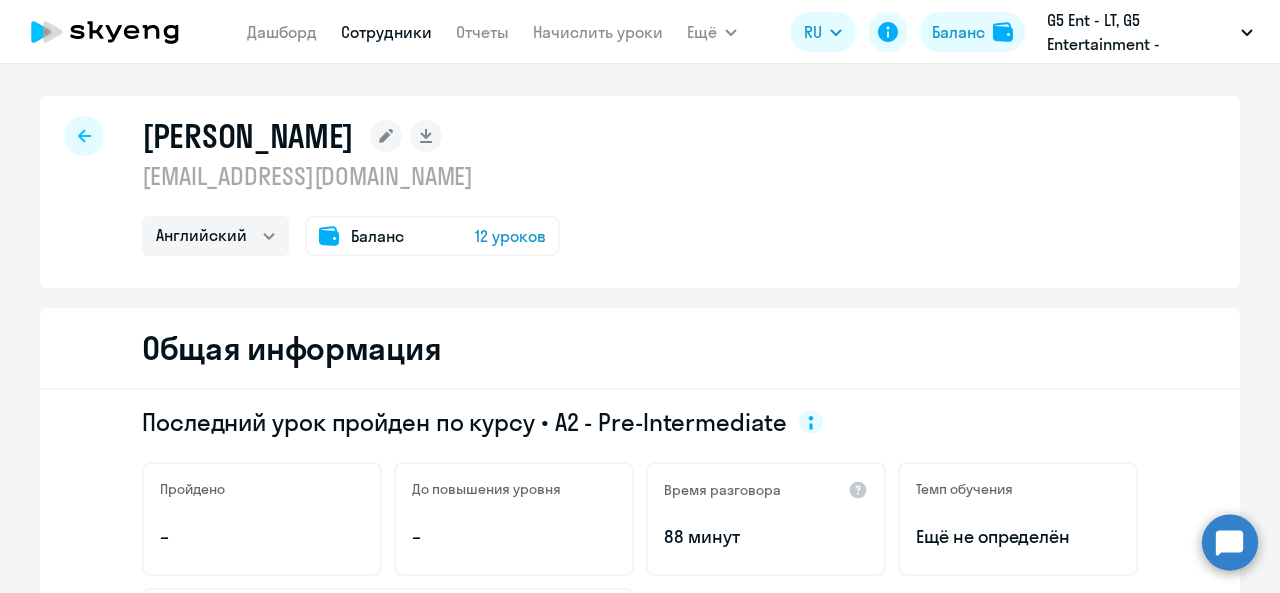 click 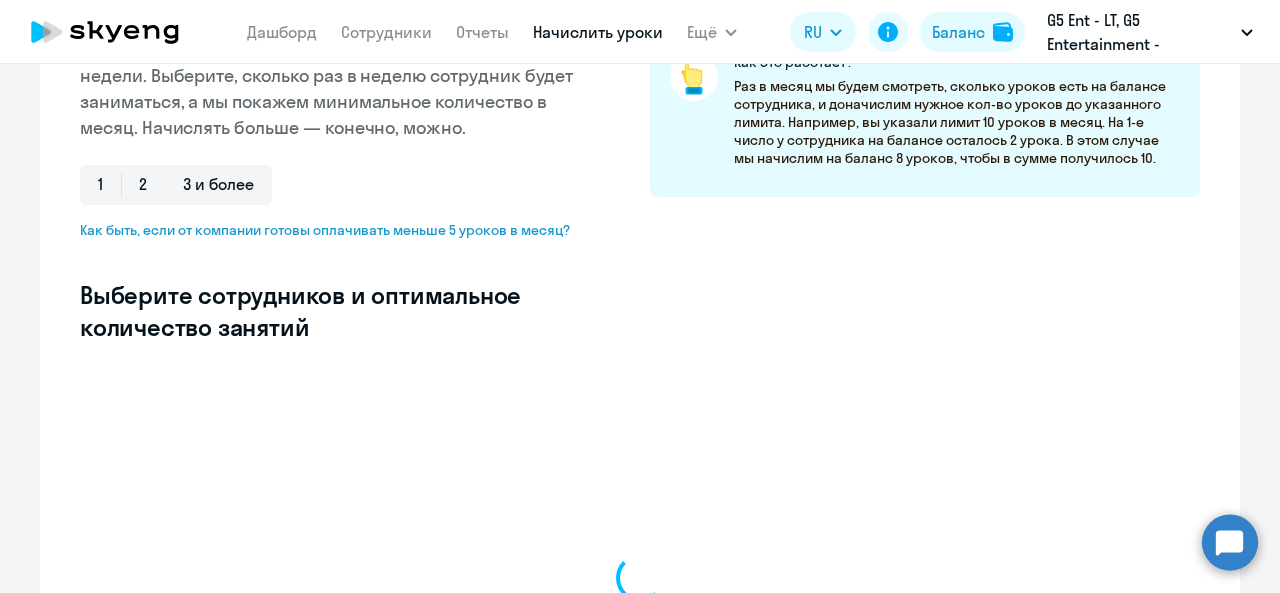 select on "10" 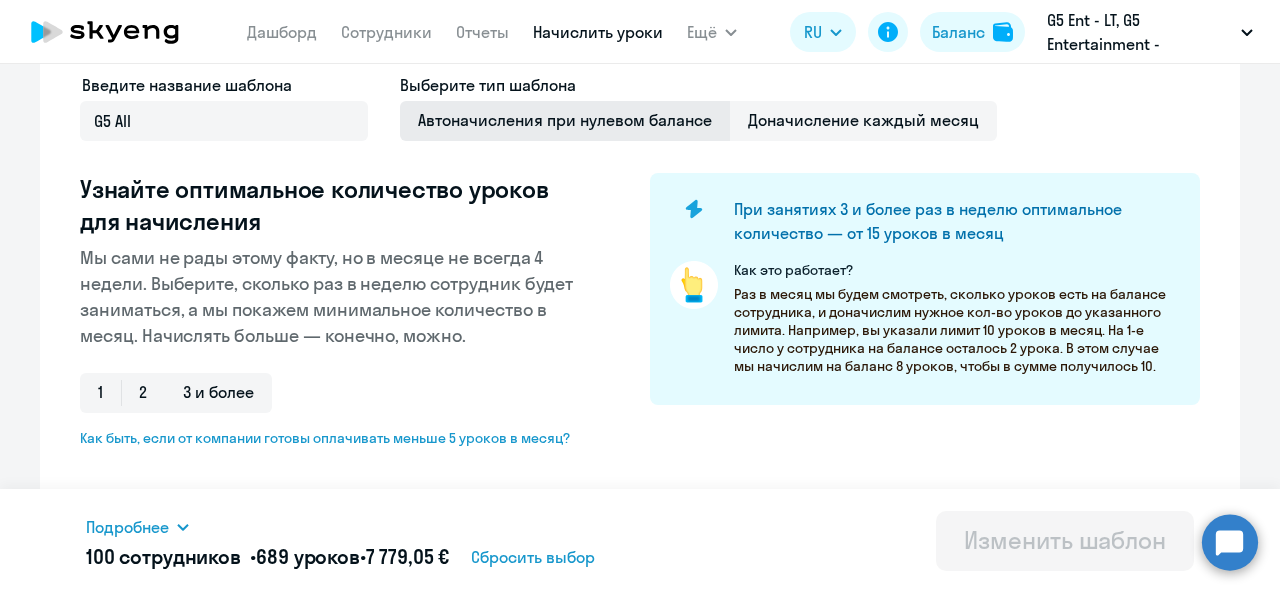 scroll, scrollTop: 0, scrollLeft: 0, axis: both 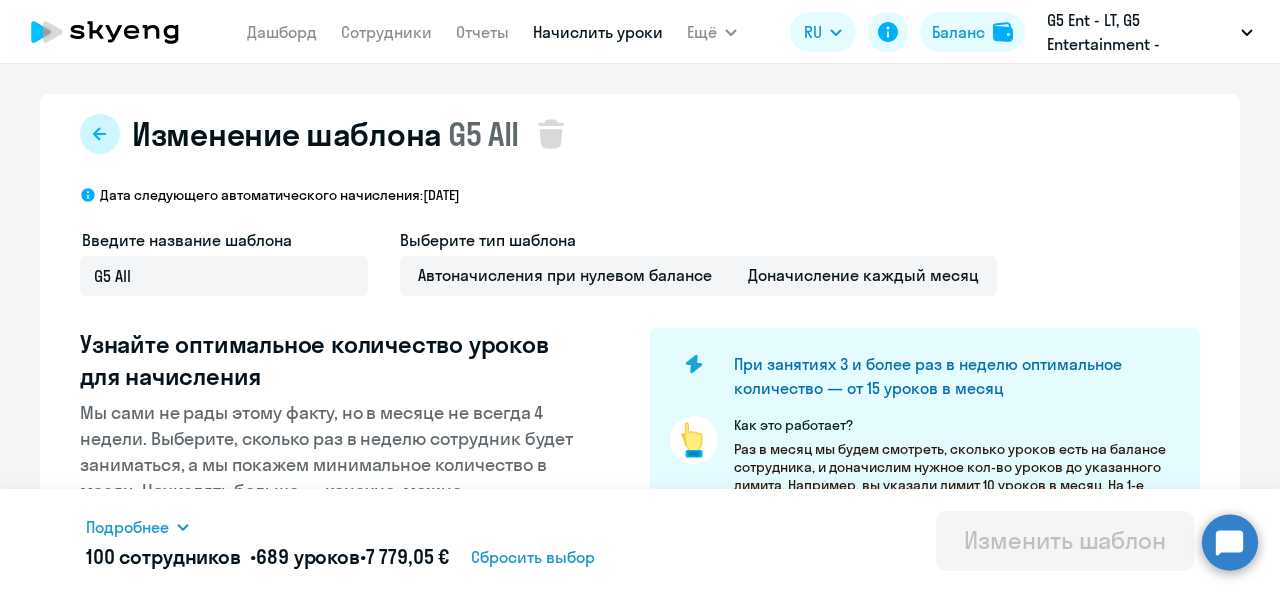 click 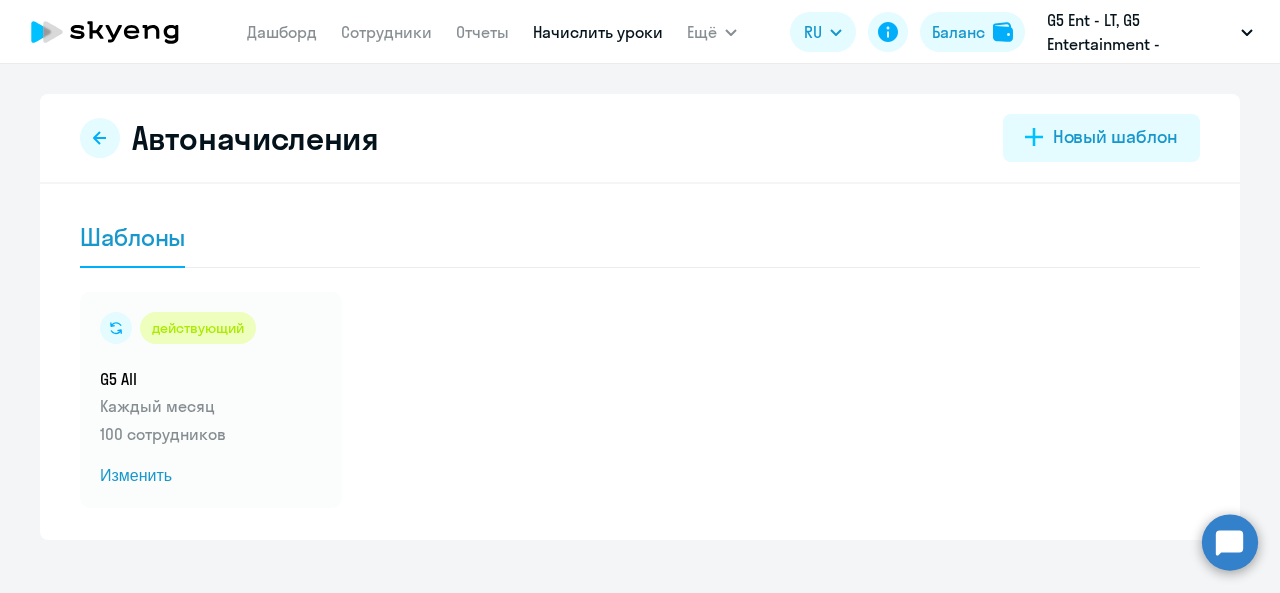 click 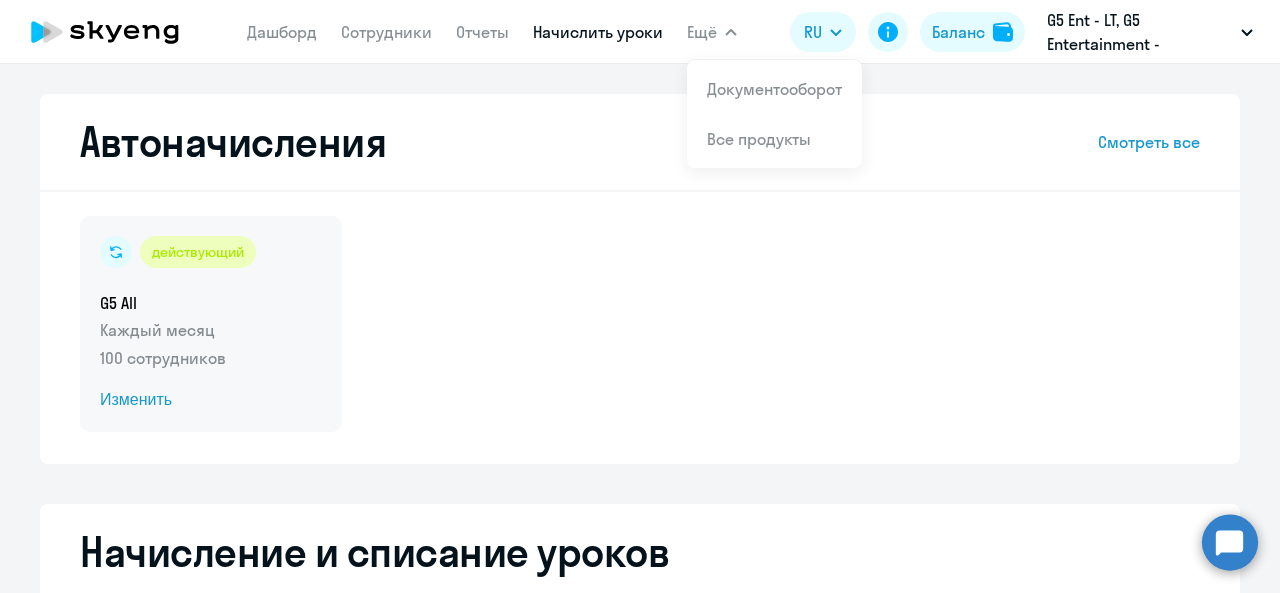 select on "10" 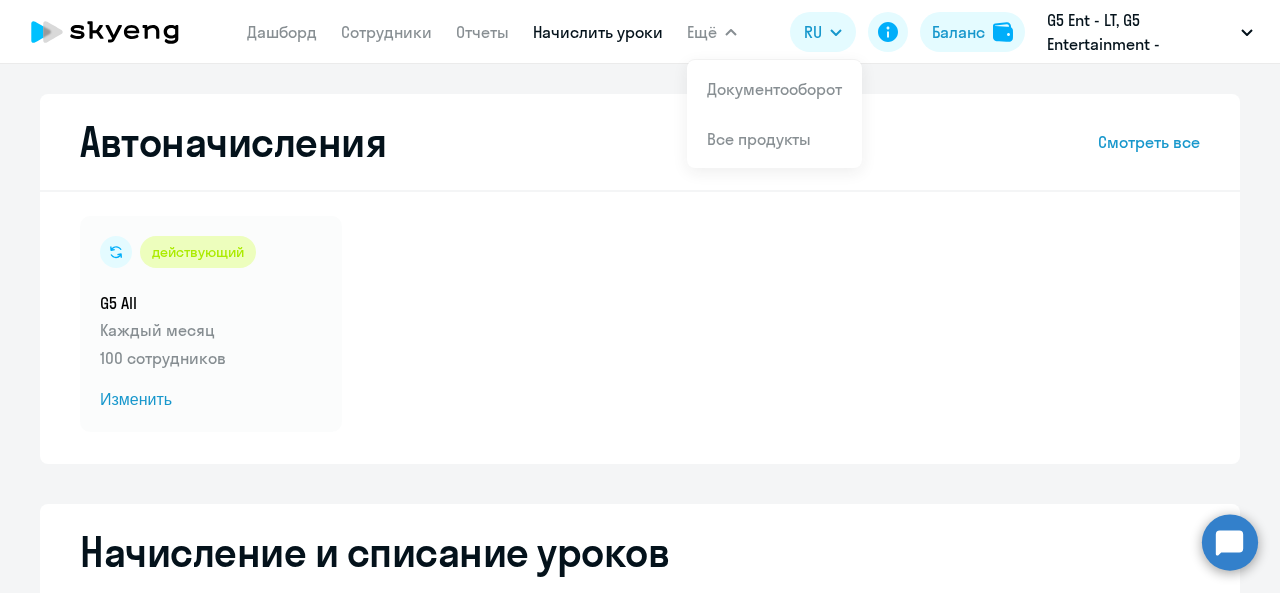 click on "[PERSON_NAME]
Отчеты
Начислить уроки" 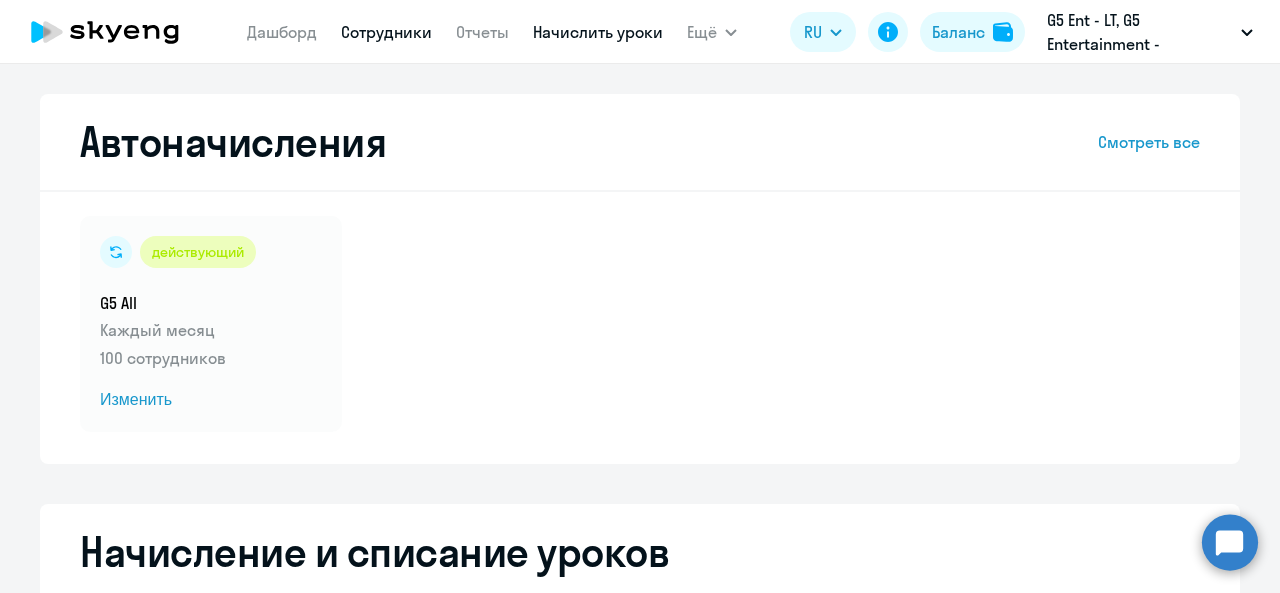 click on "Сотрудники" at bounding box center [386, 32] 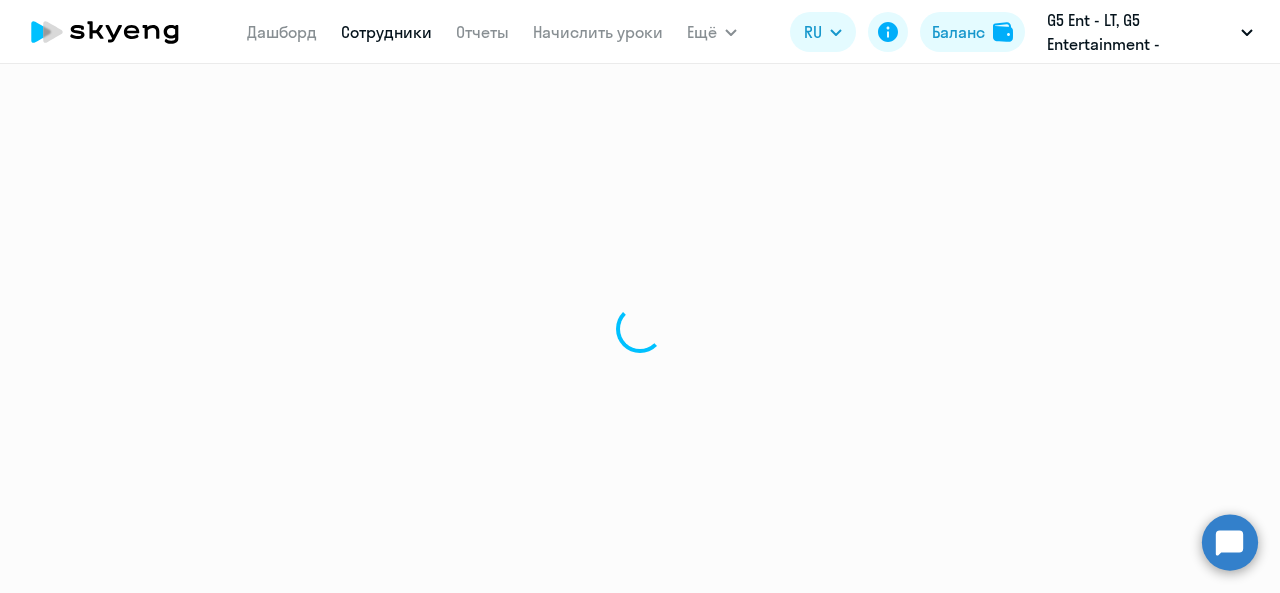 select on "30" 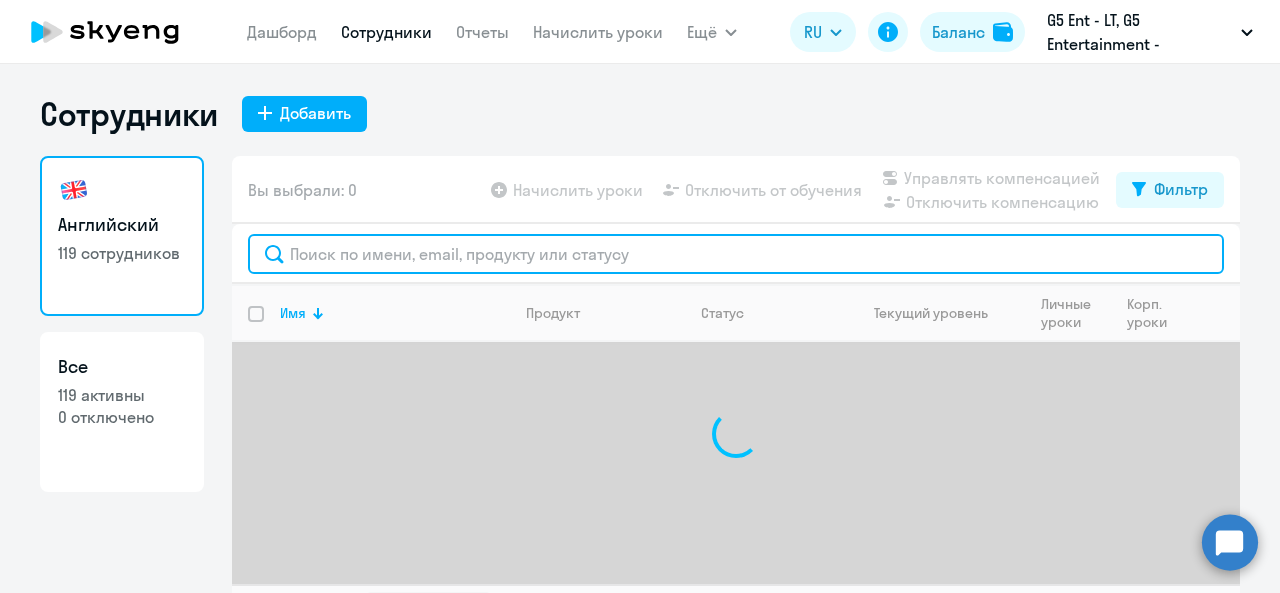 click 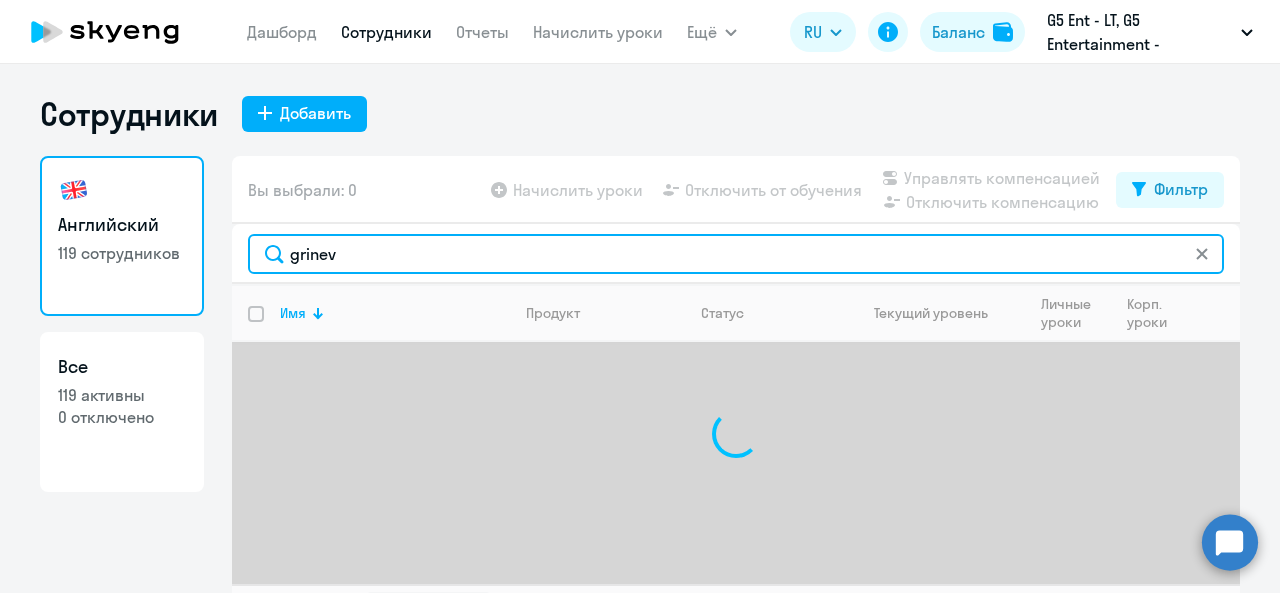 scroll, scrollTop: 46, scrollLeft: 0, axis: vertical 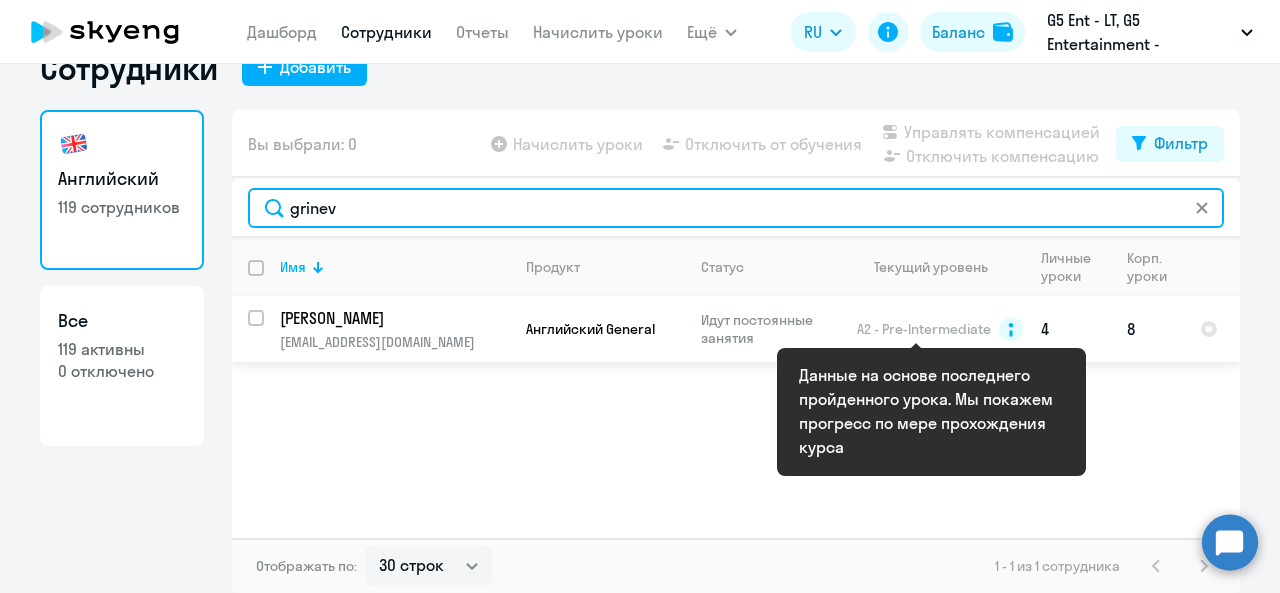 type on "grinev" 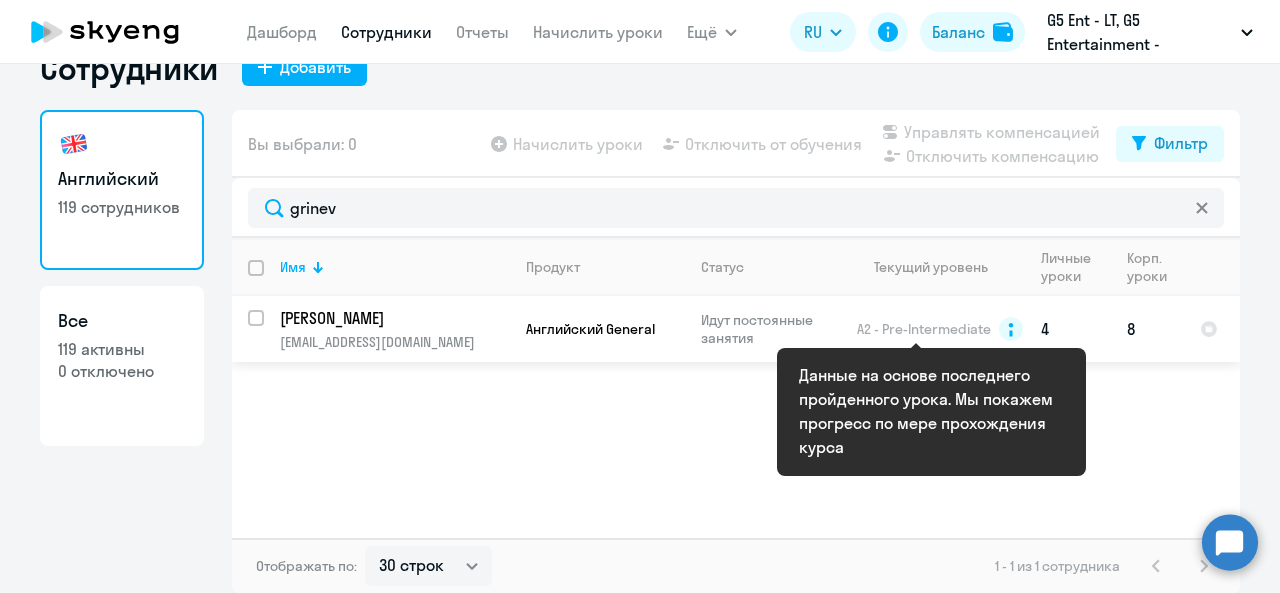 click on "A2 - Pre-Intermediate" 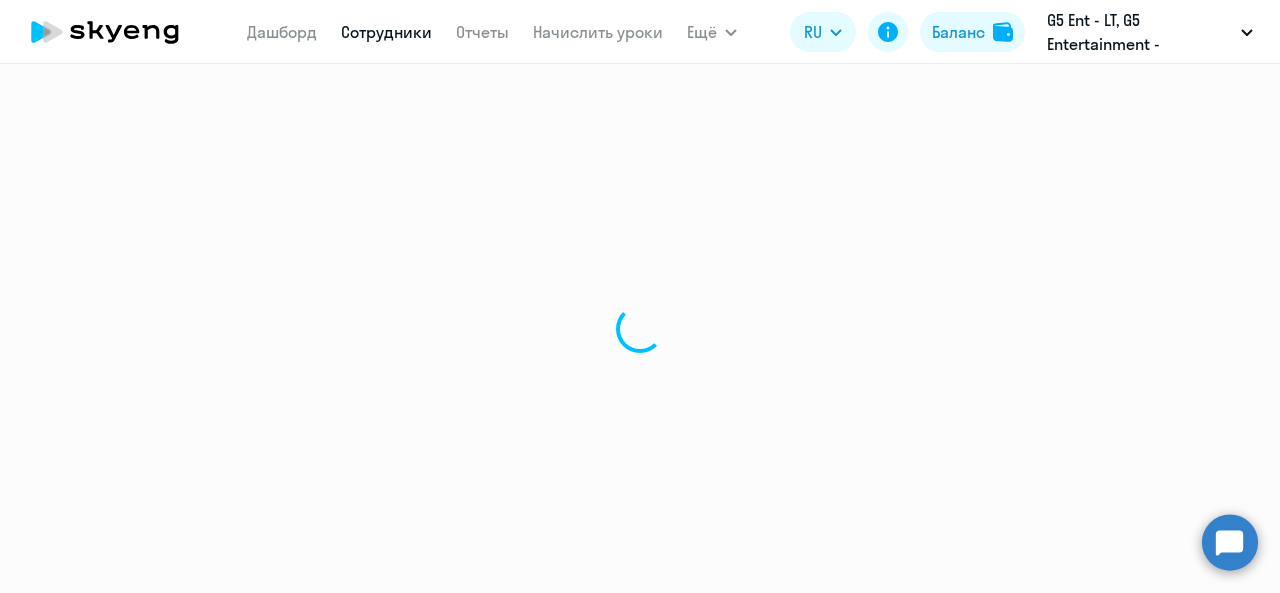 scroll, scrollTop: 0, scrollLeft: 0, axis: both 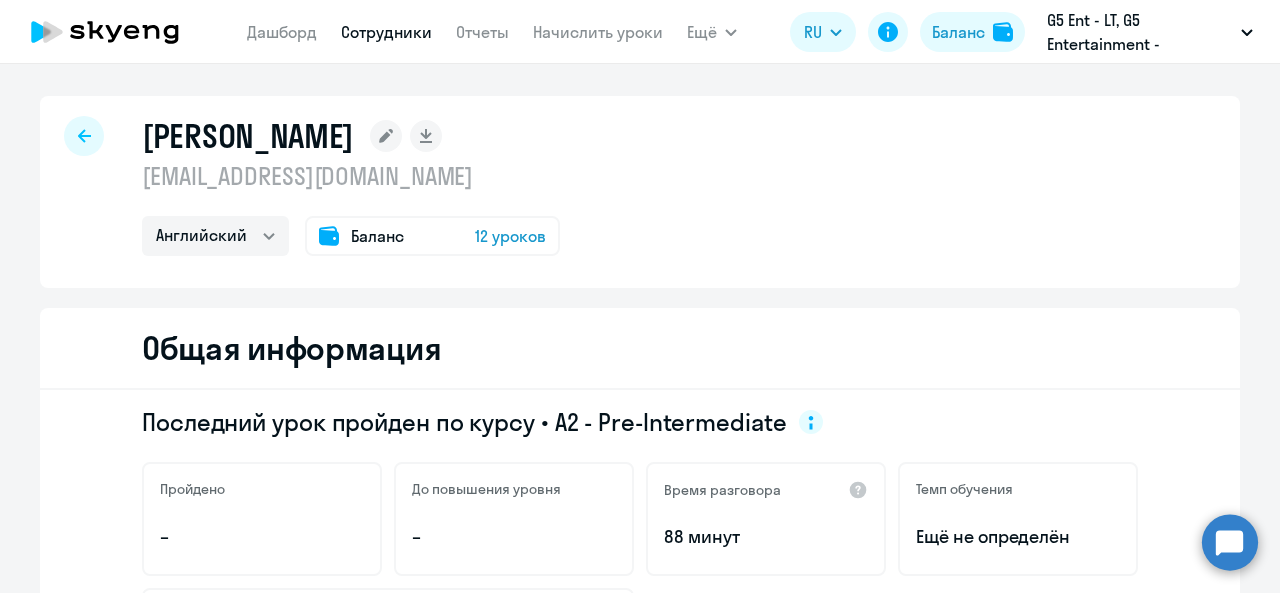 click on "Баланс 12 уроков" 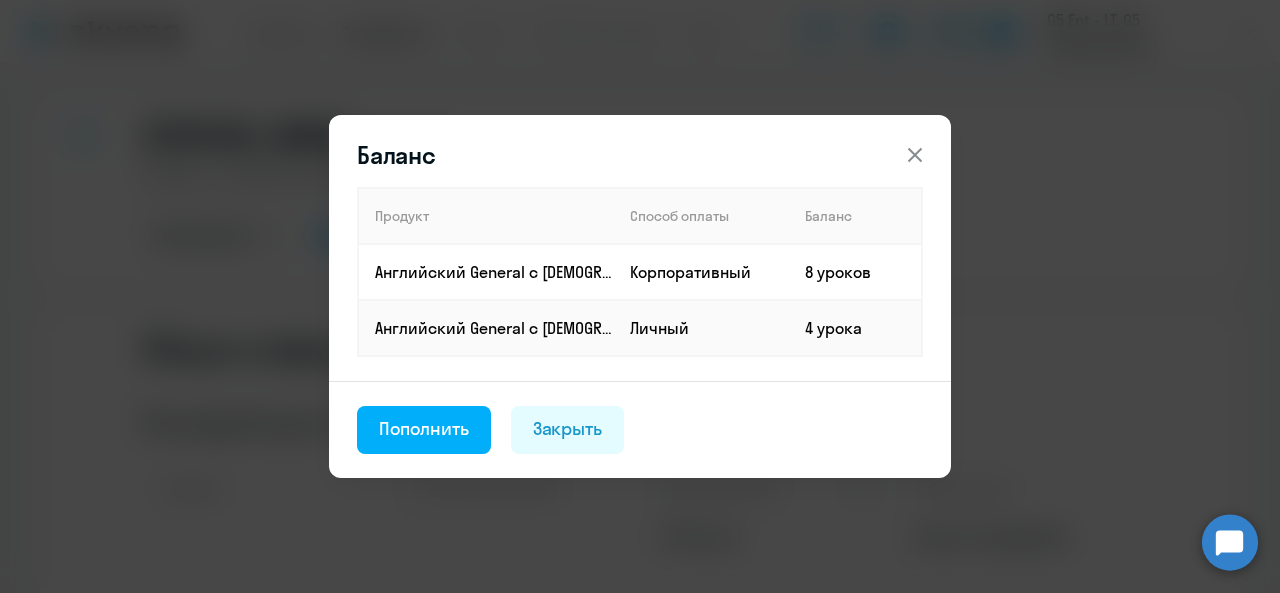 click on "Баланс  Продукт   Способ оплаты   Баланс   Английский General с [DEMOGRAPHIC_DATA] преподавателем   Корпоративный   8 уроков   Английский General с [DEMOGRAPHIC_DATA] преподавателем   Личный   4 урока   Пополнить  Закрыть" at bounding box center [640, 296] 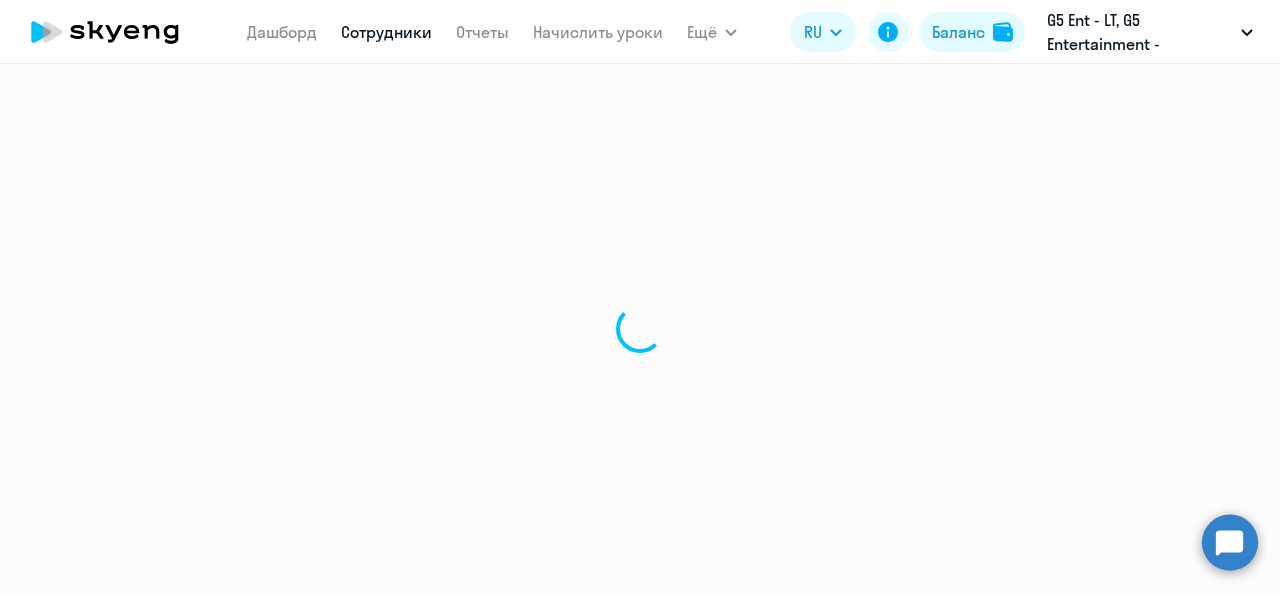 select on "30" 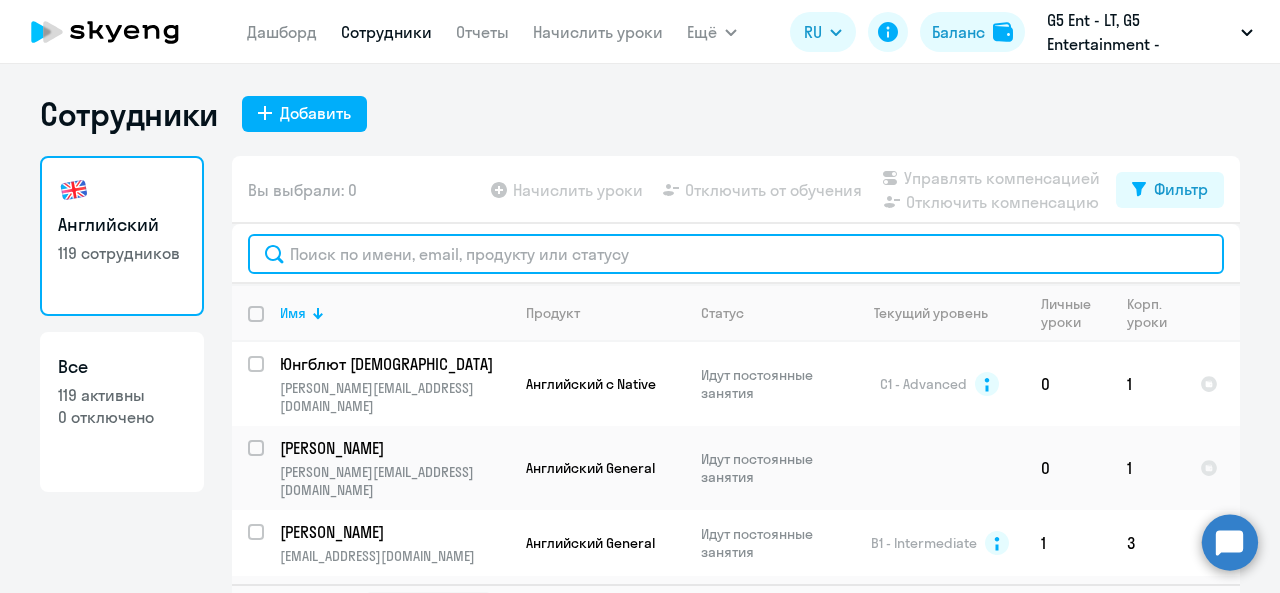 click 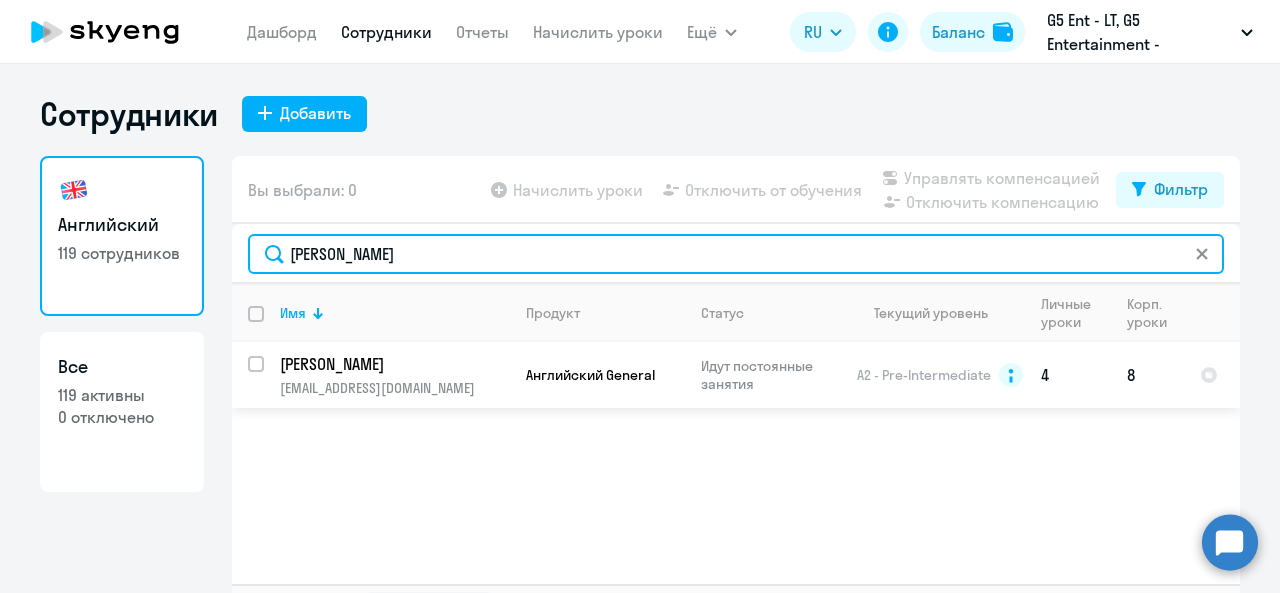 type on "[PERSON_NAME]" 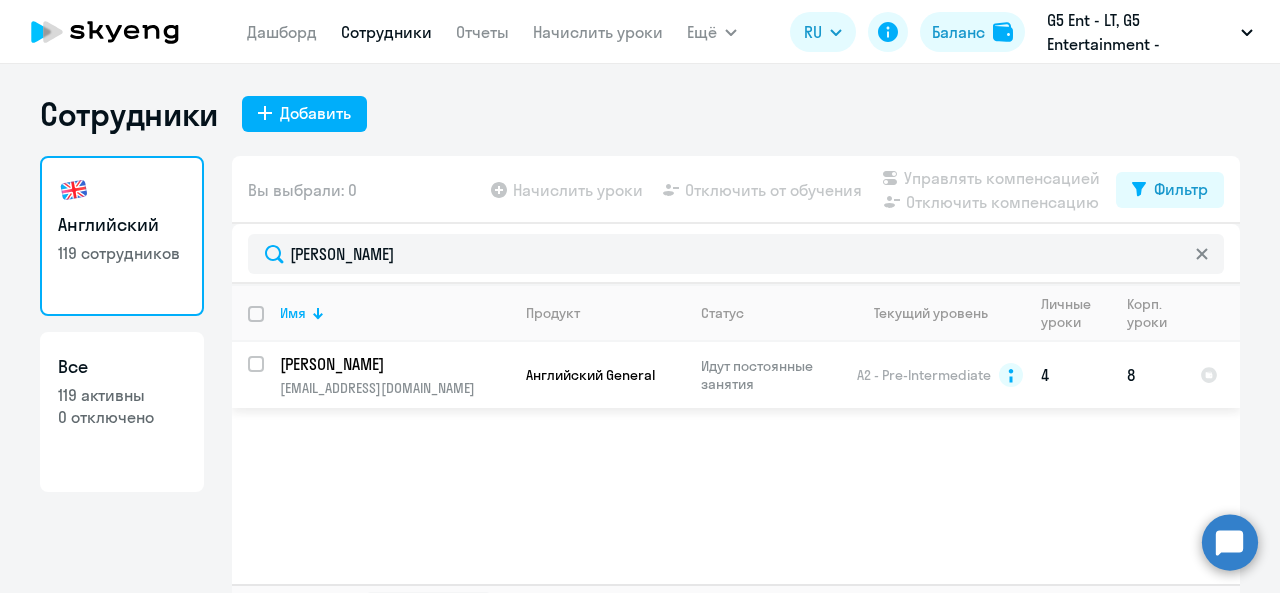 click at bounding box center [268, 376] 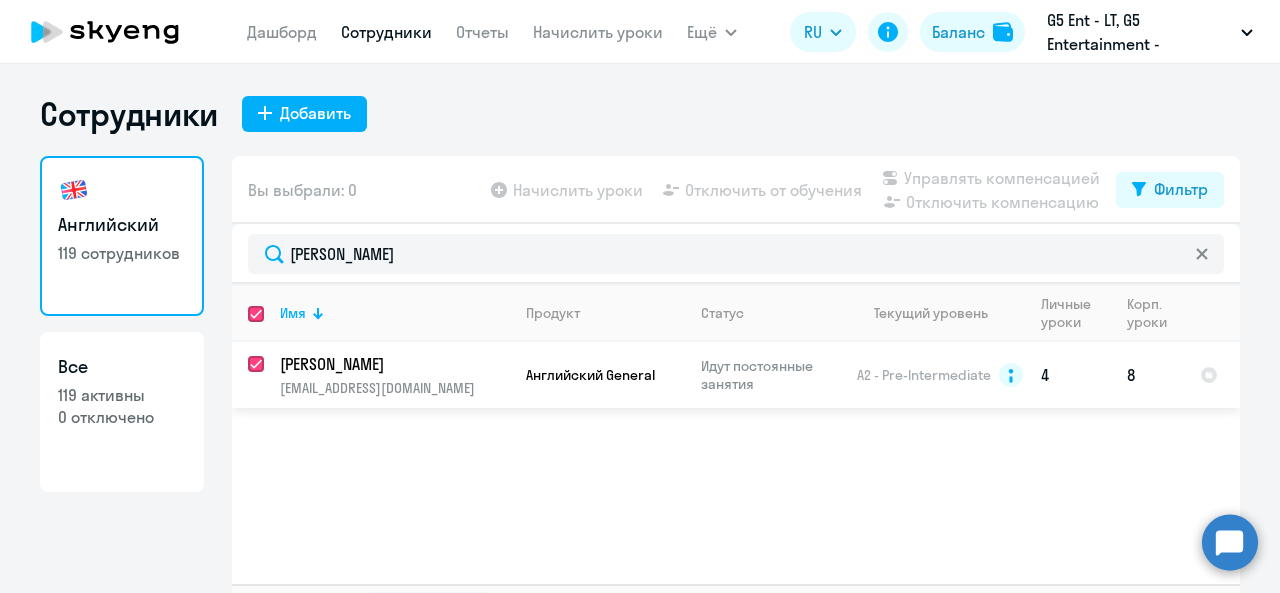 checkbox on "true" 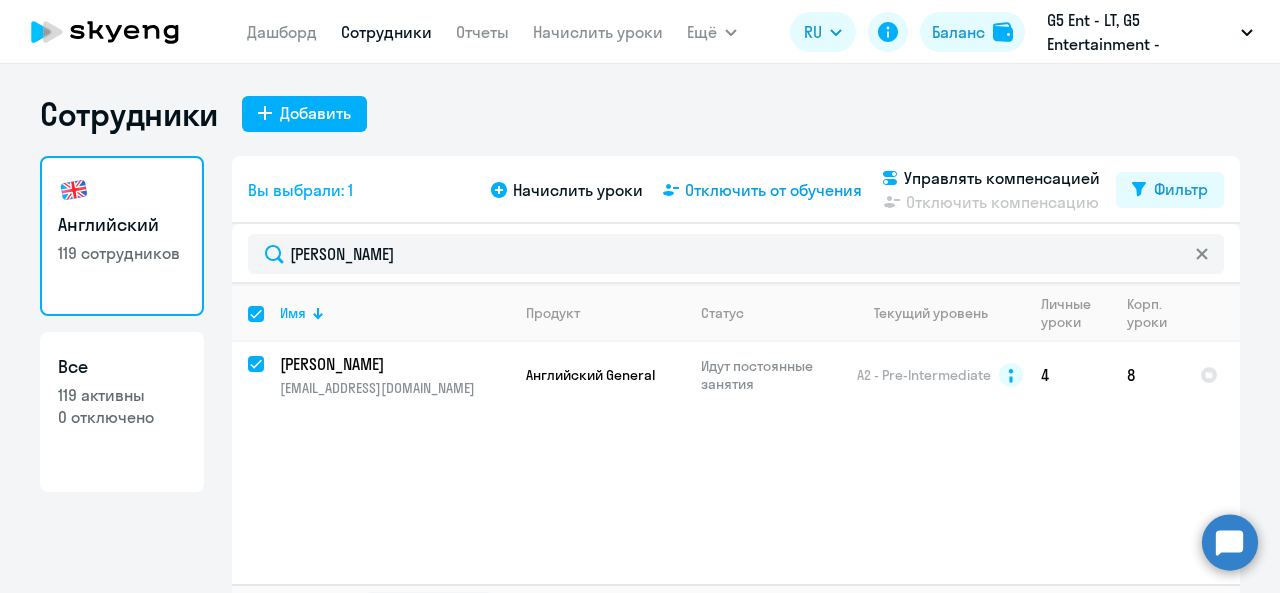 click on "Отключить от обучения" 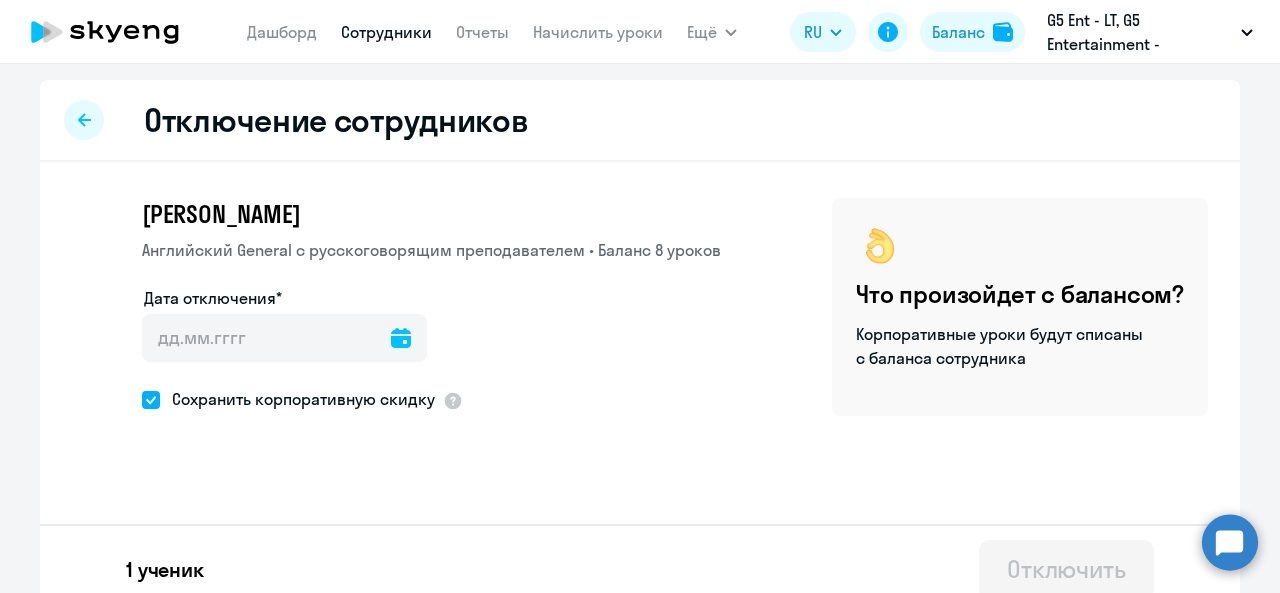 scroll, scrollTop: 20, scrollLeft: 0, axis: vertical 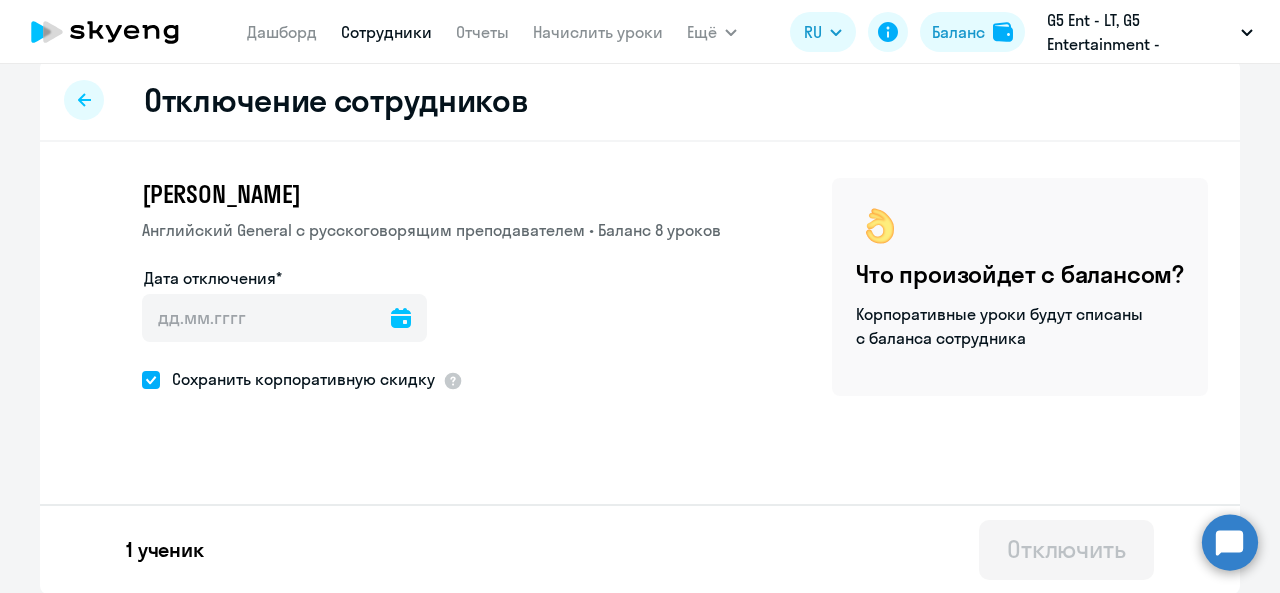 click 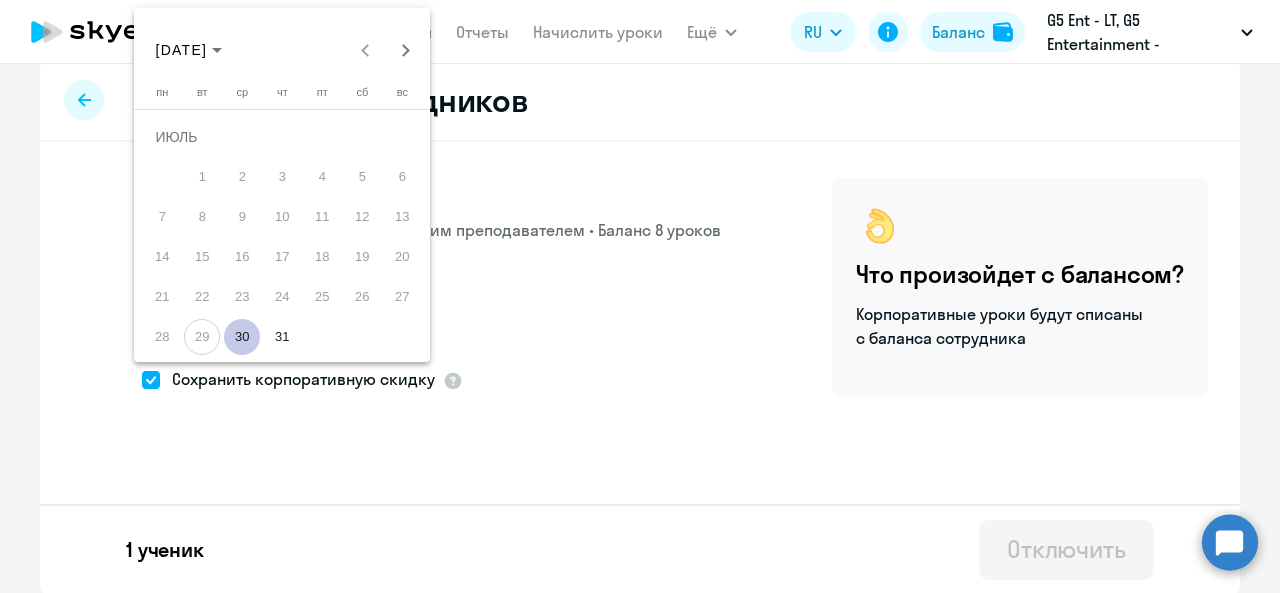 click on "30" at bounding box center [242, 337] 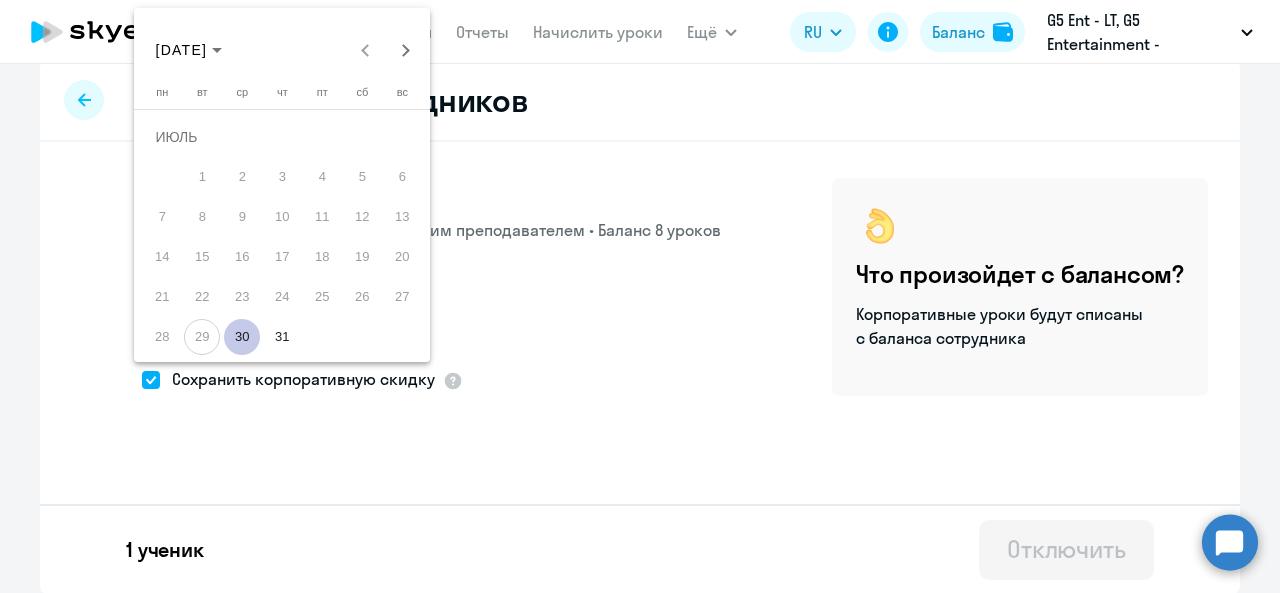 type on "[DATE]" 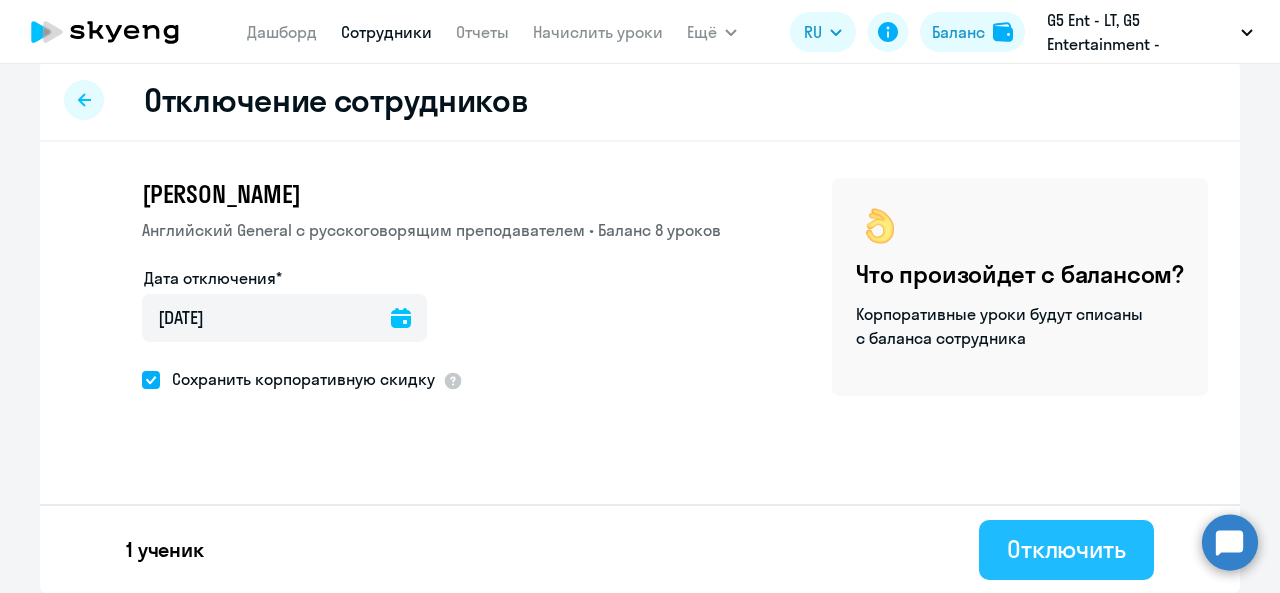 click on "Отключить" 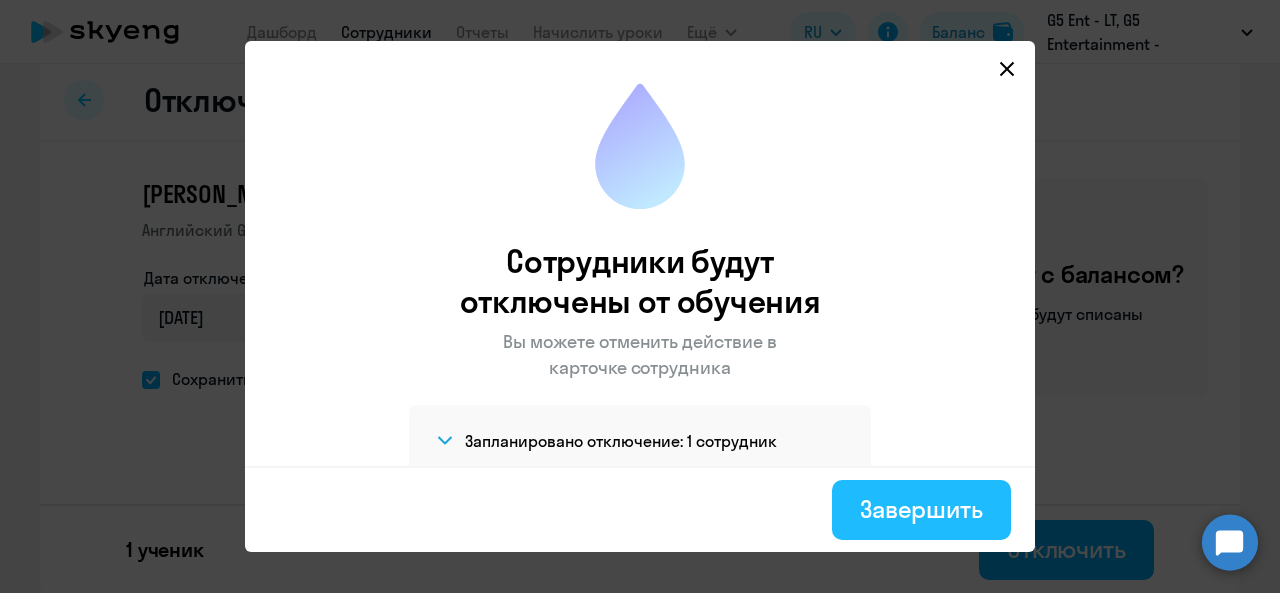 click on "Завершить" at bounding box center [921, 510] 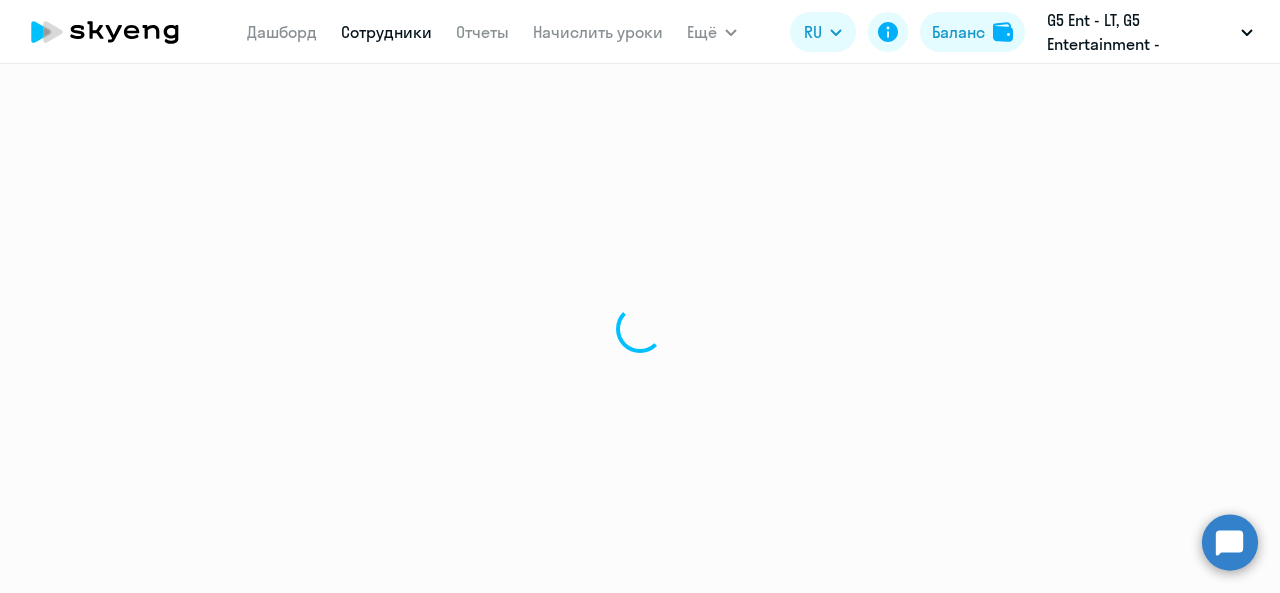 scroll, scrollTop: 0, scrollLeft: 0, axis: both 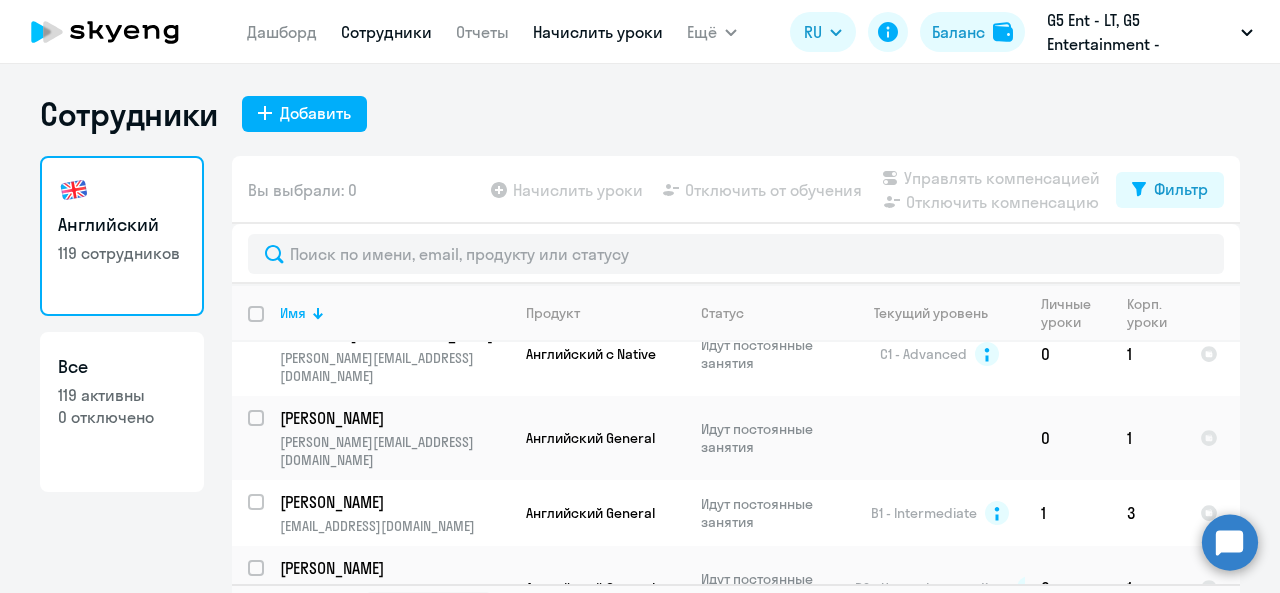 click on "Начислить уроки" at bounding box center [598, 32] 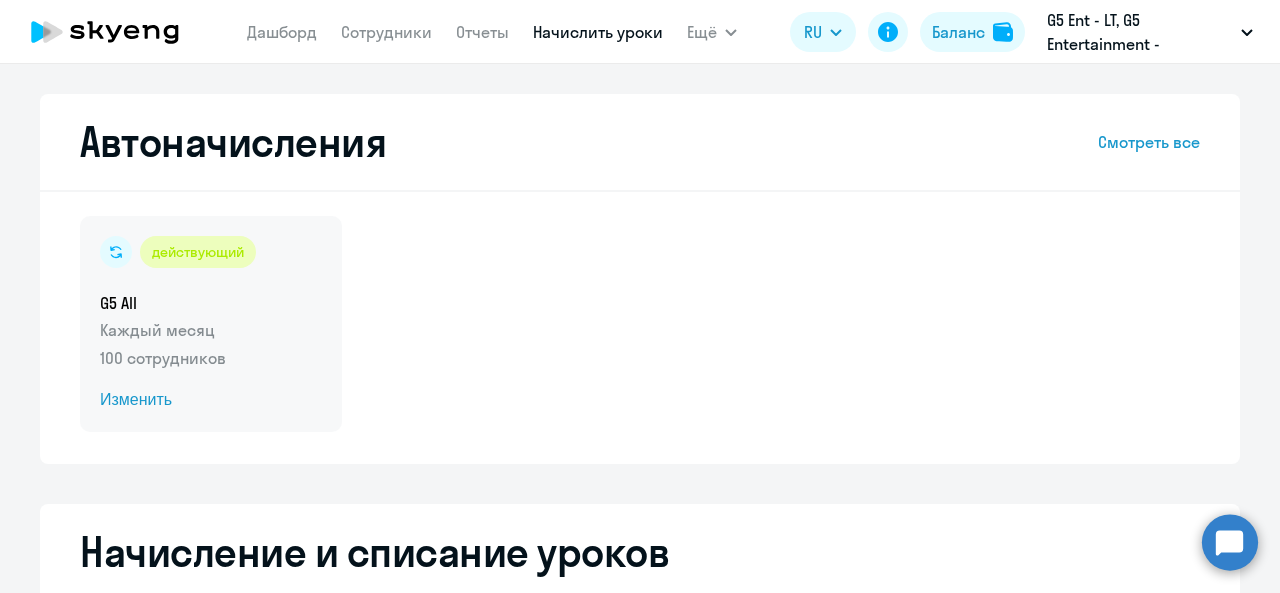 select on "10" 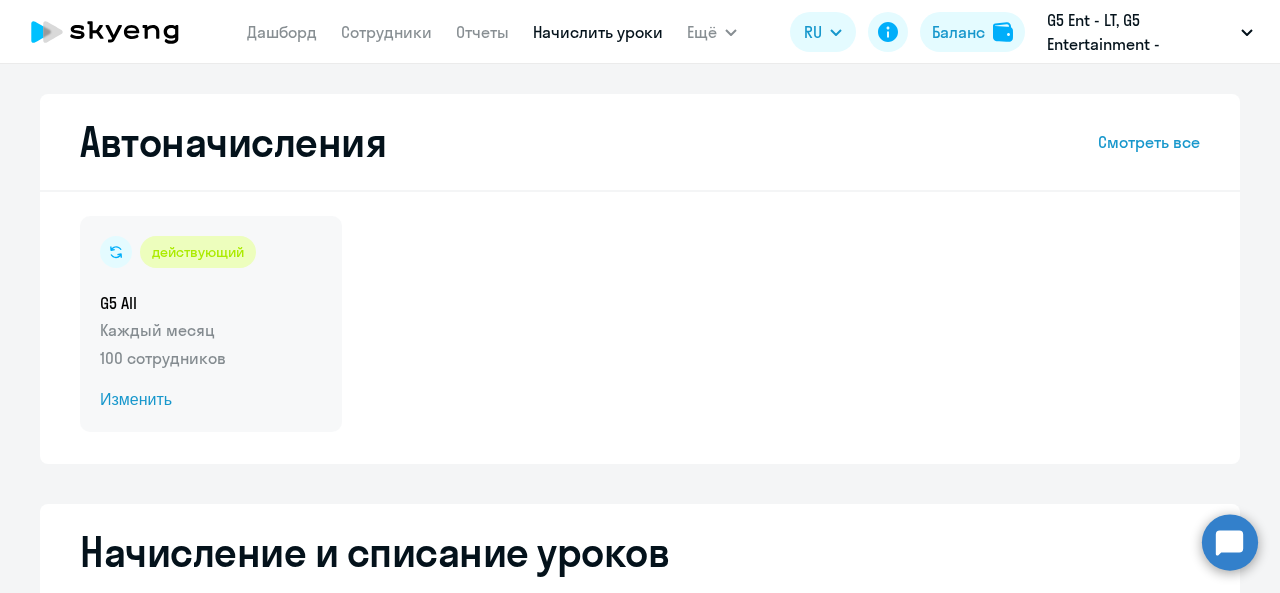 click on "Изменить" 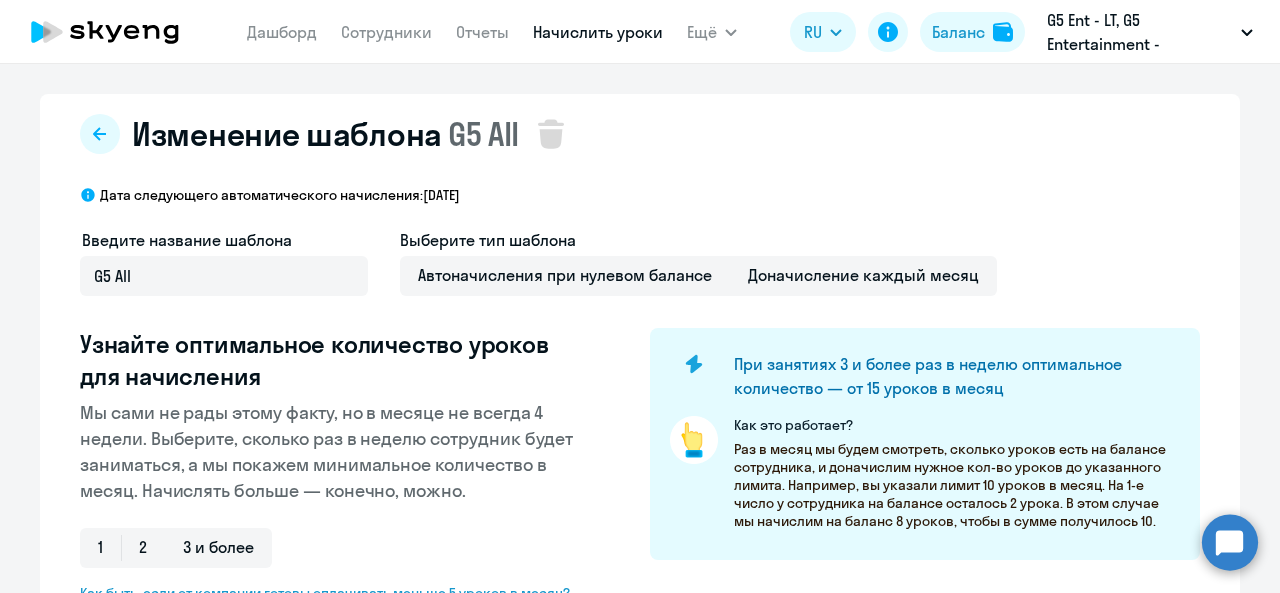 select on "10" 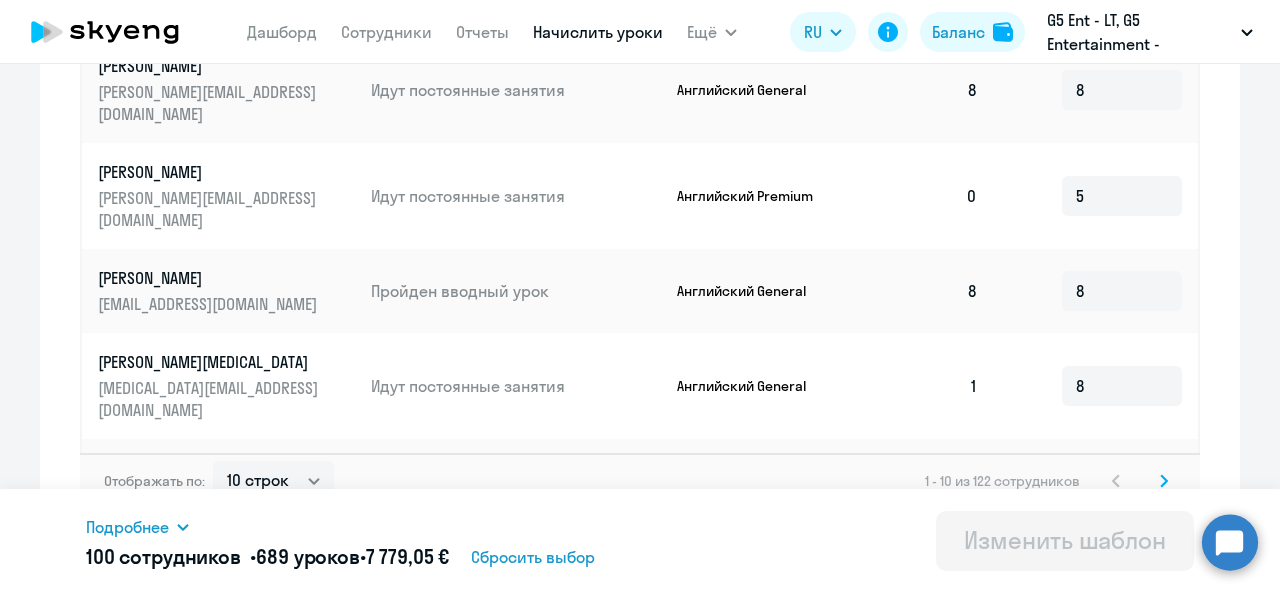 scroll, scrollTop: 1264, scrollLeft: 0, axis: vertical 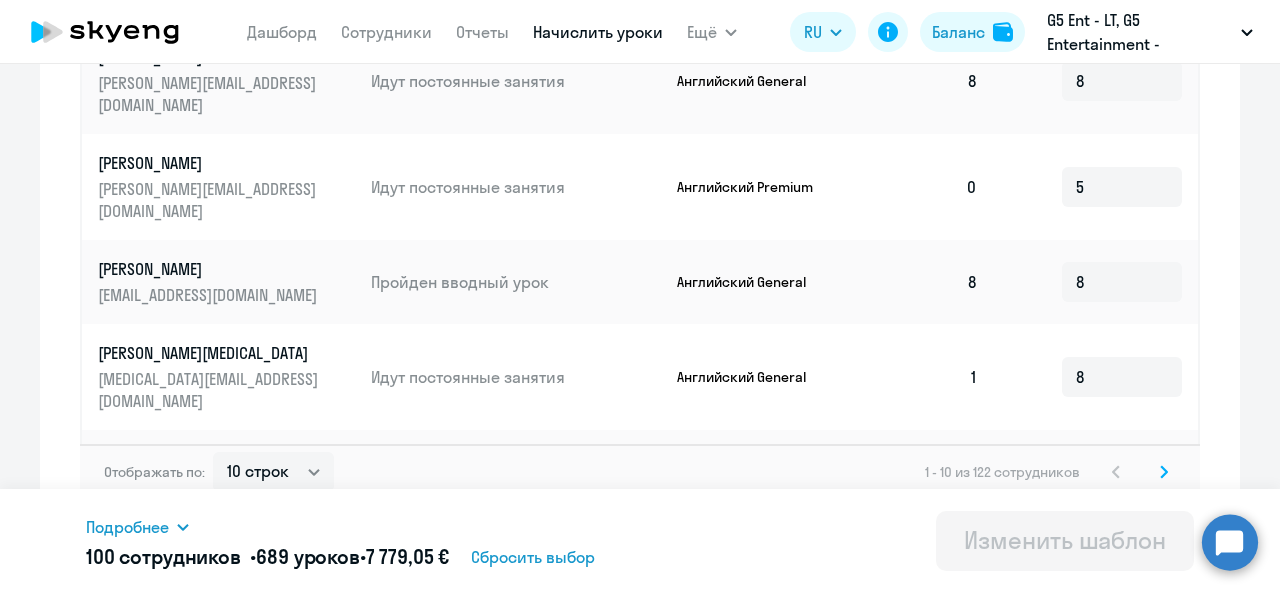 click 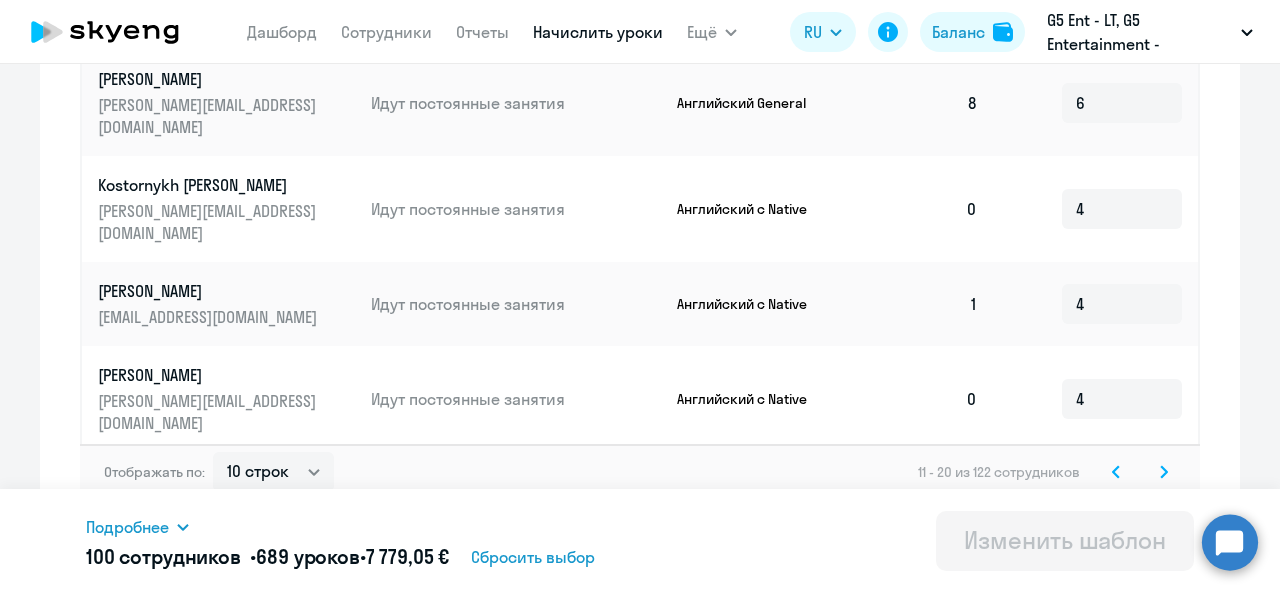 click 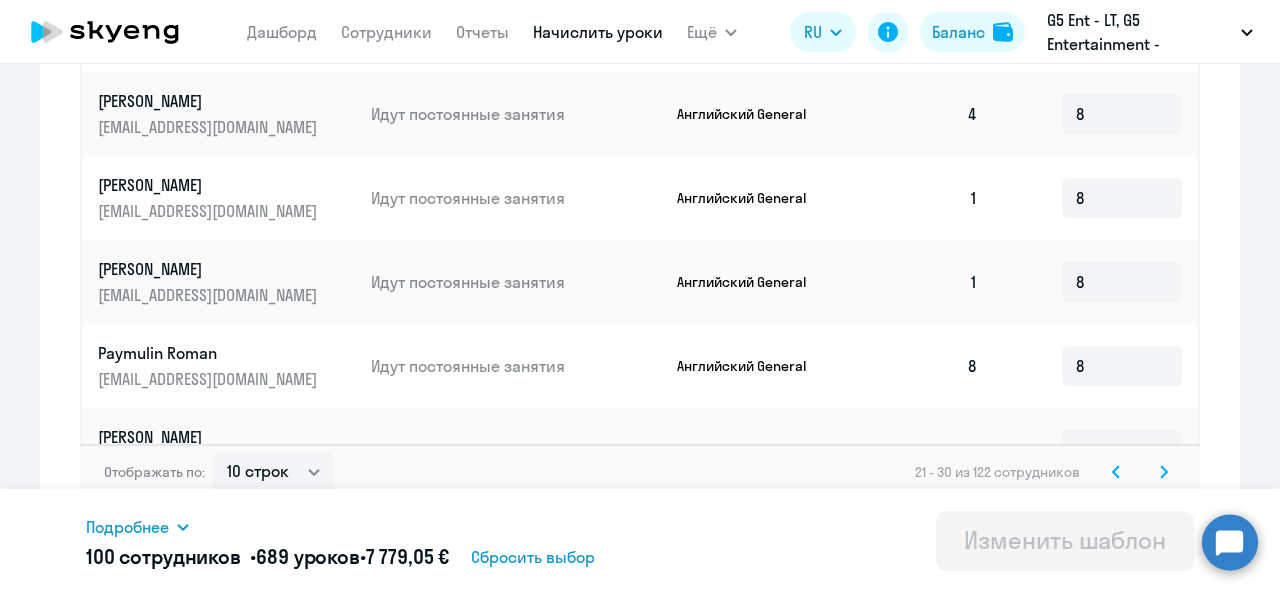 click 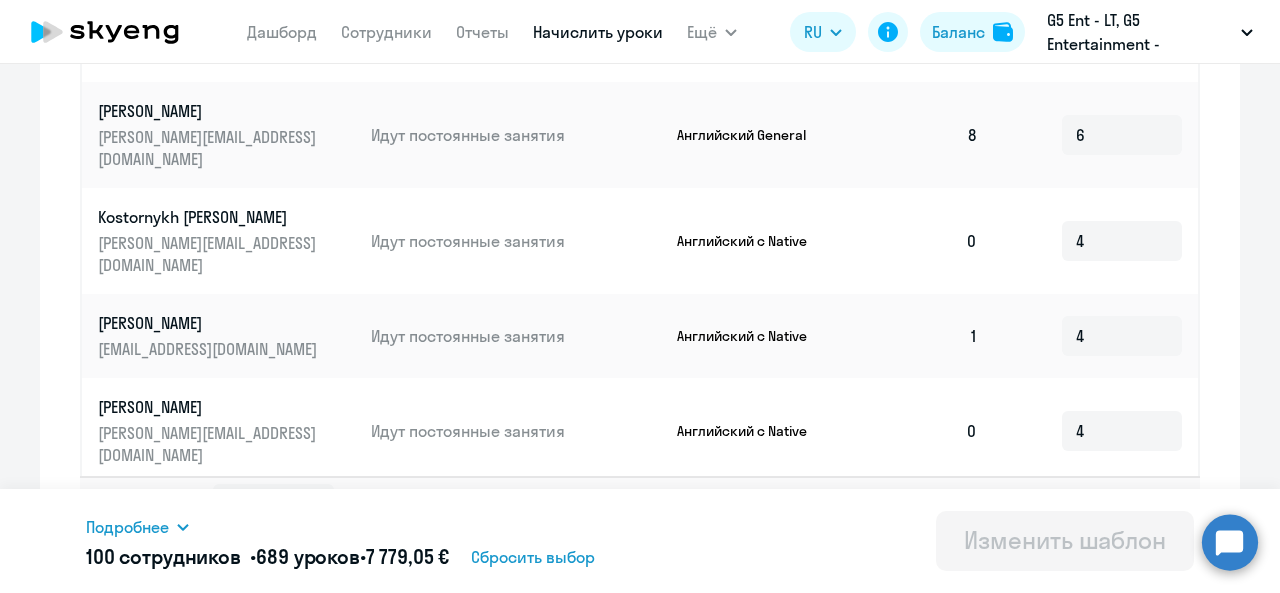 scroll, scrollTop: 1264, scrollLeft: 0, axis: vertical 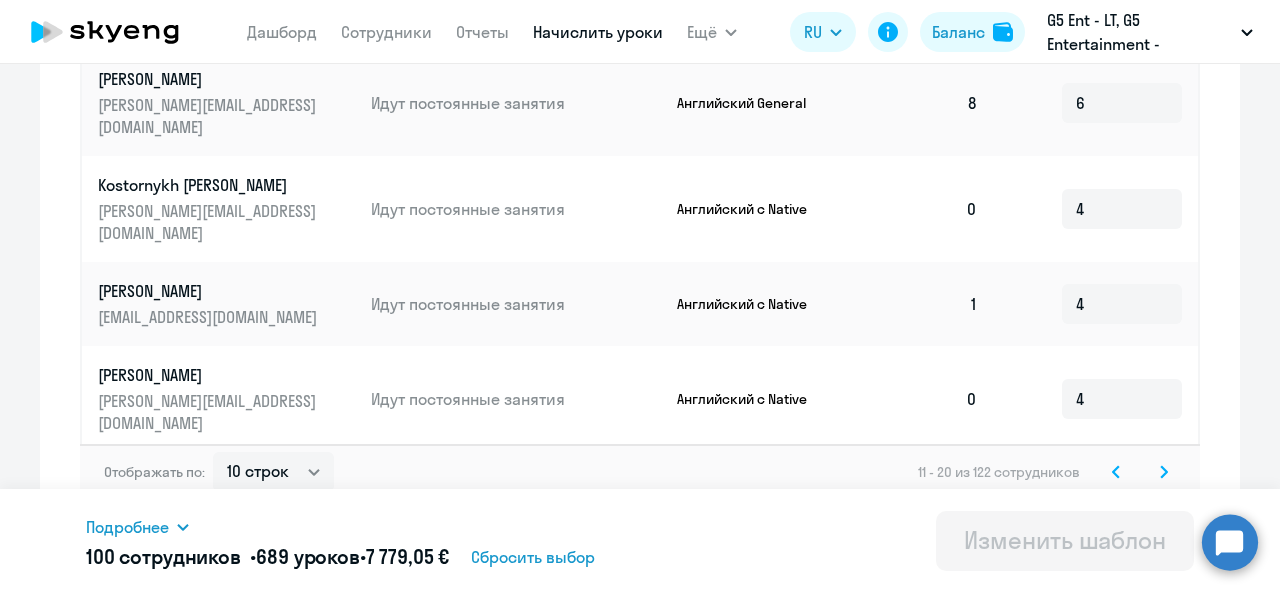 click 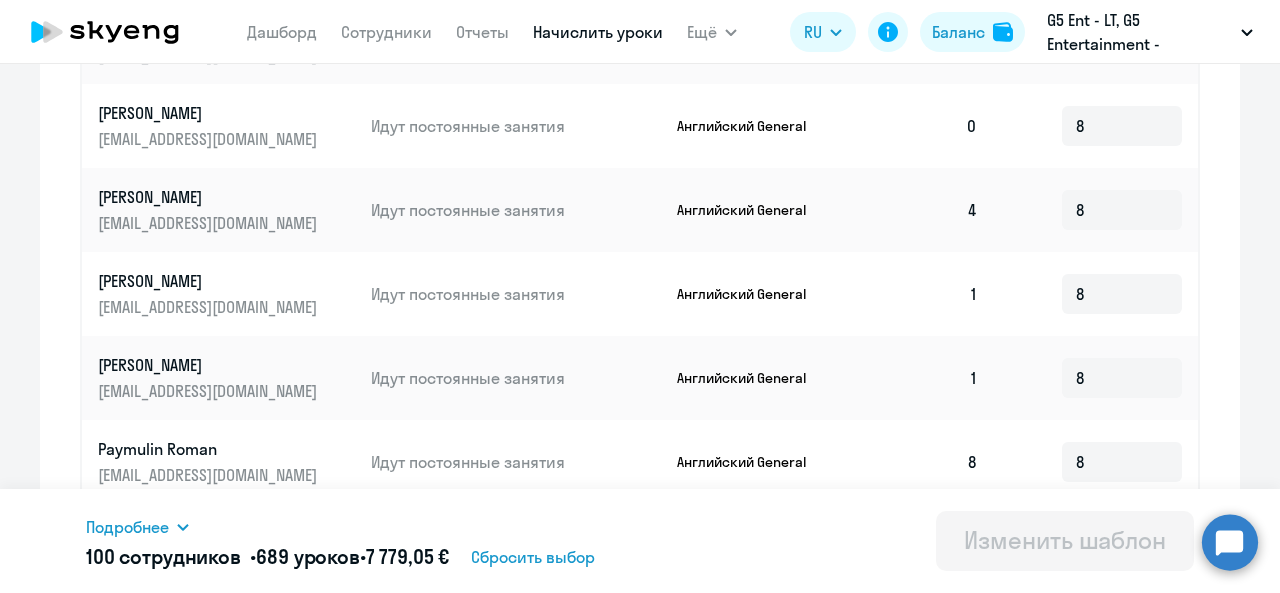 scroll, scrollTop: 1264, scrollLeft: 0, axis: vertical 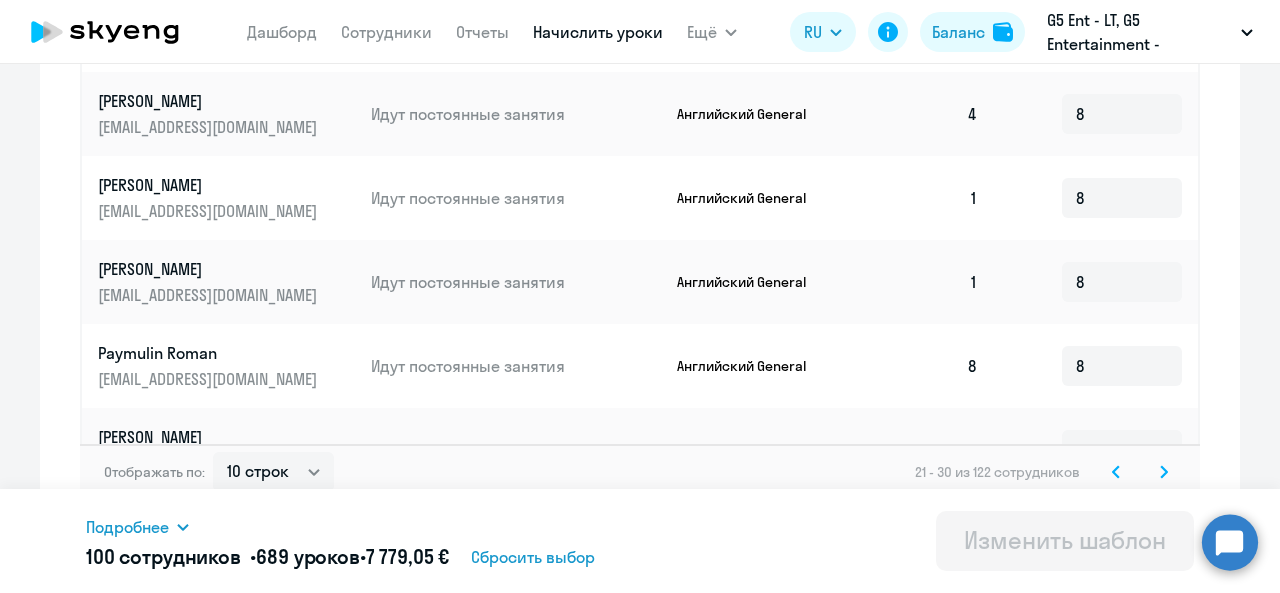 click 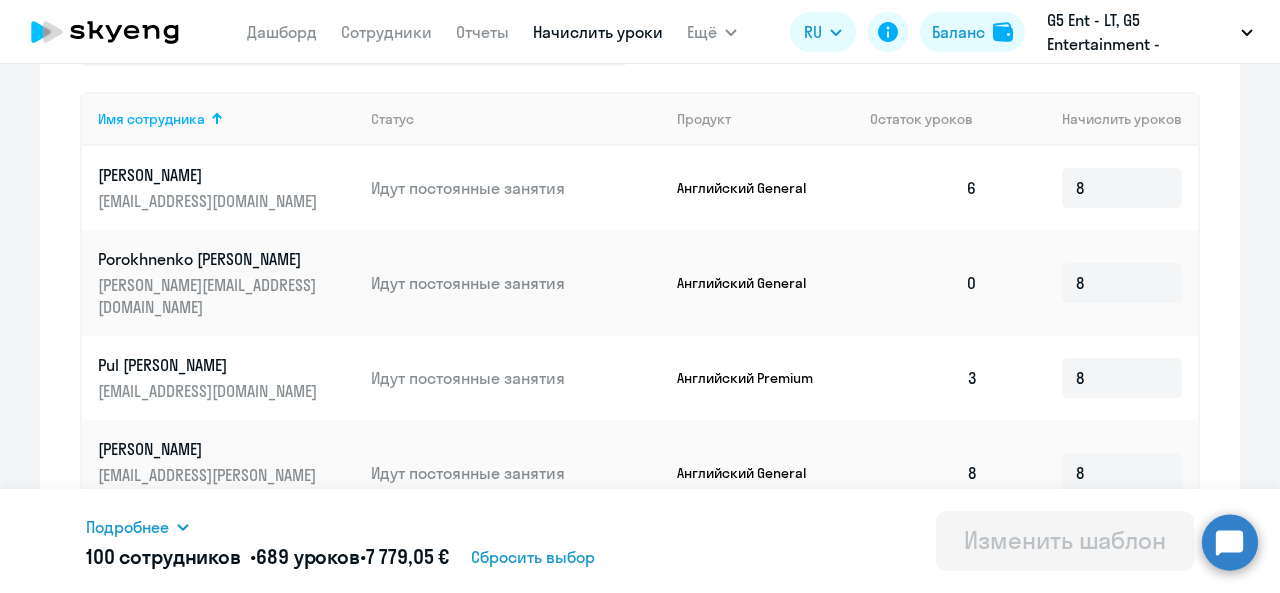 scroll, scrollTop: 1264, scrollLeft: 0, axis: vertical 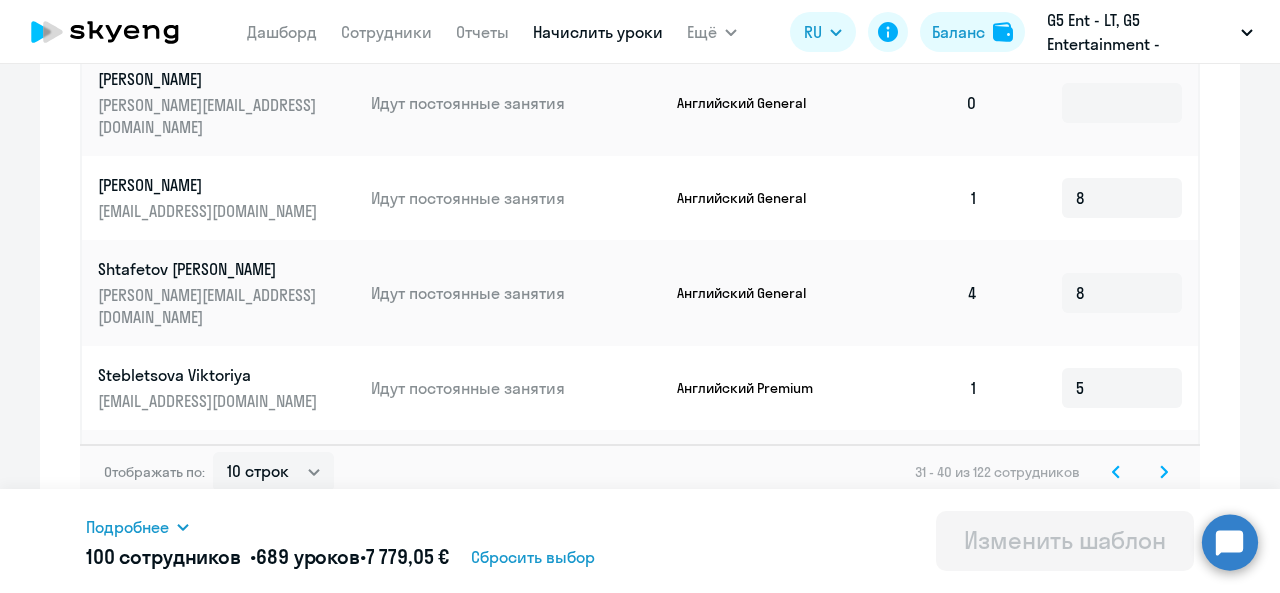 click 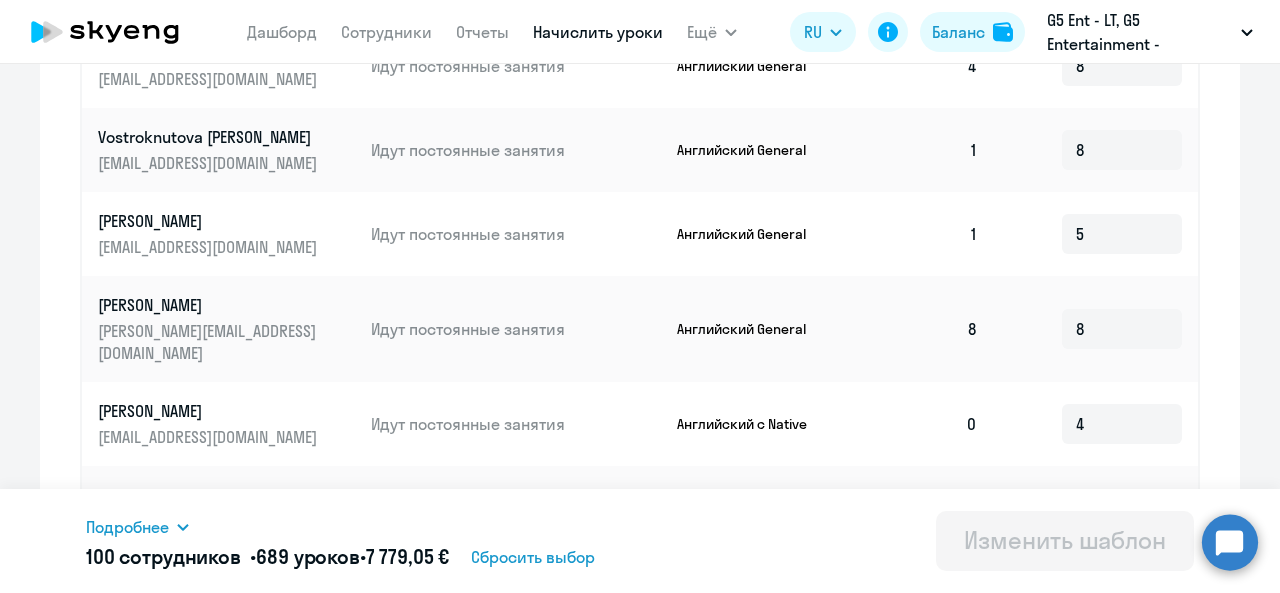 scroll, scrollTop: 1264, scrollLeft: 0, axis: vertical 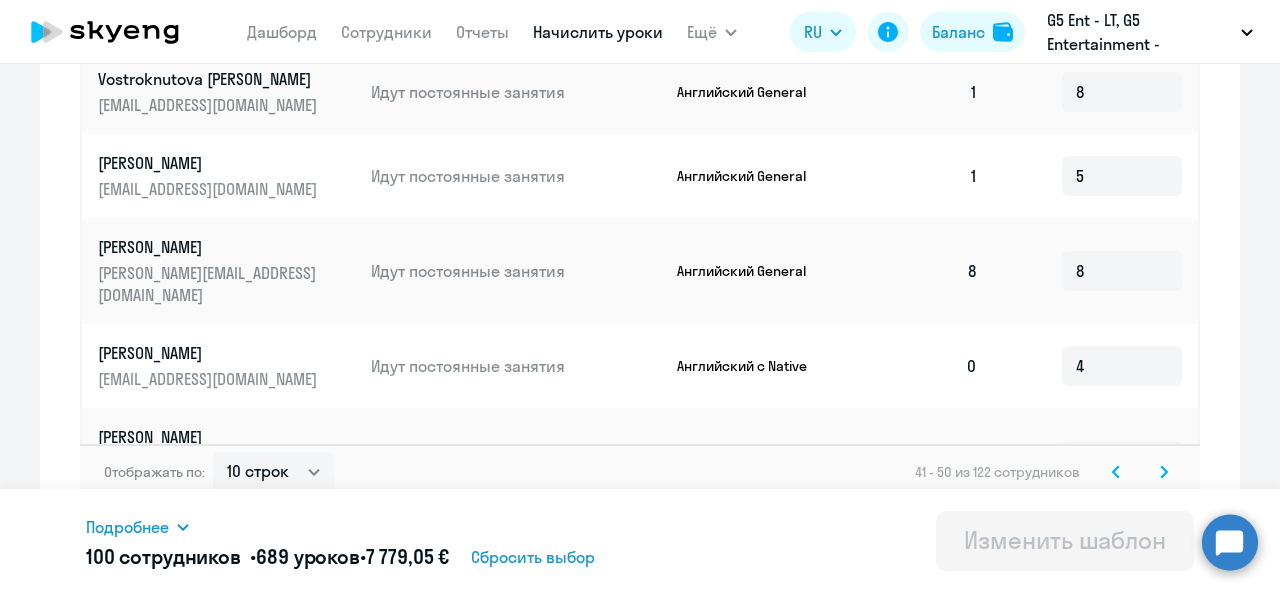 click 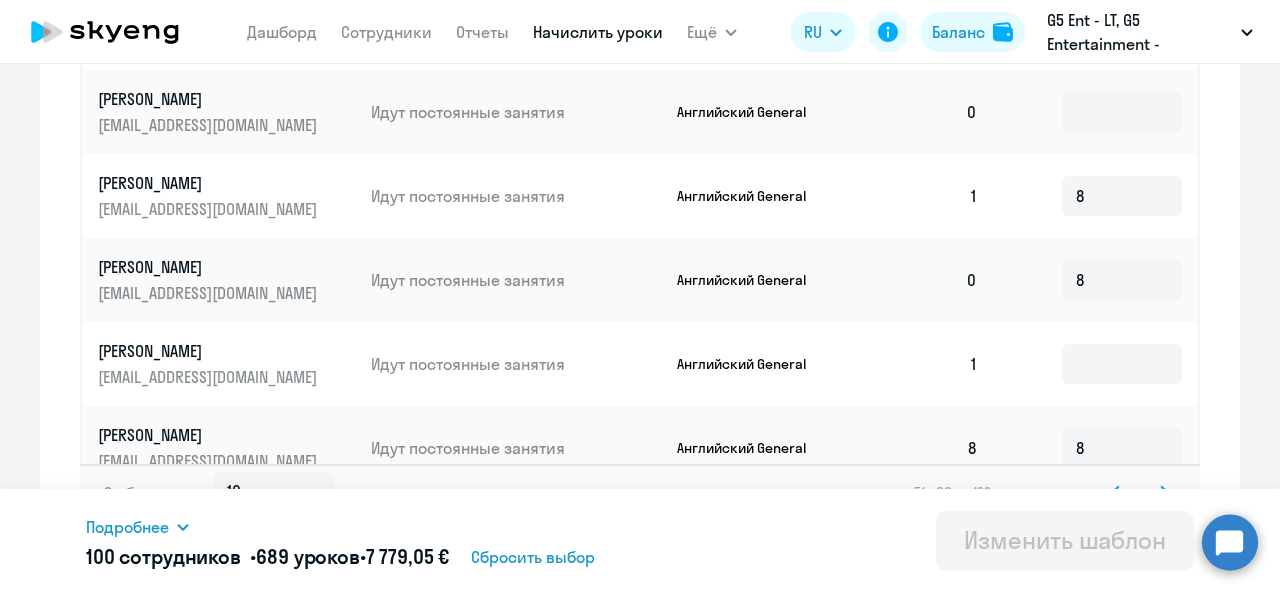 scroll, scrollTop: 1264, scrollLeft: 0, axis: vertical 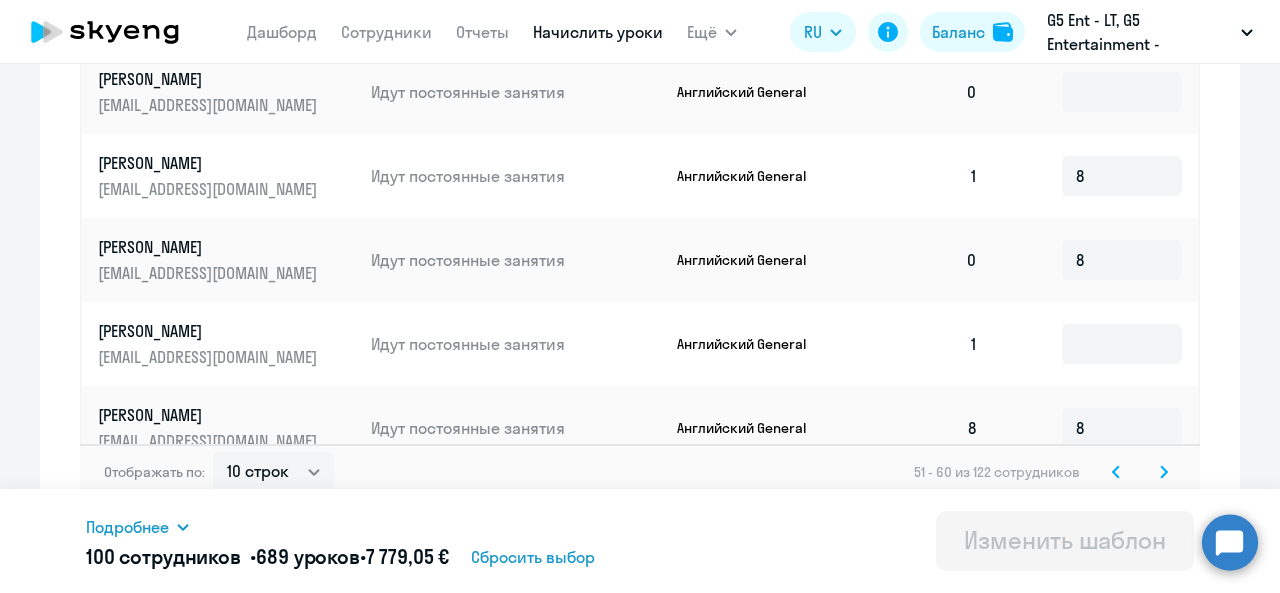 click 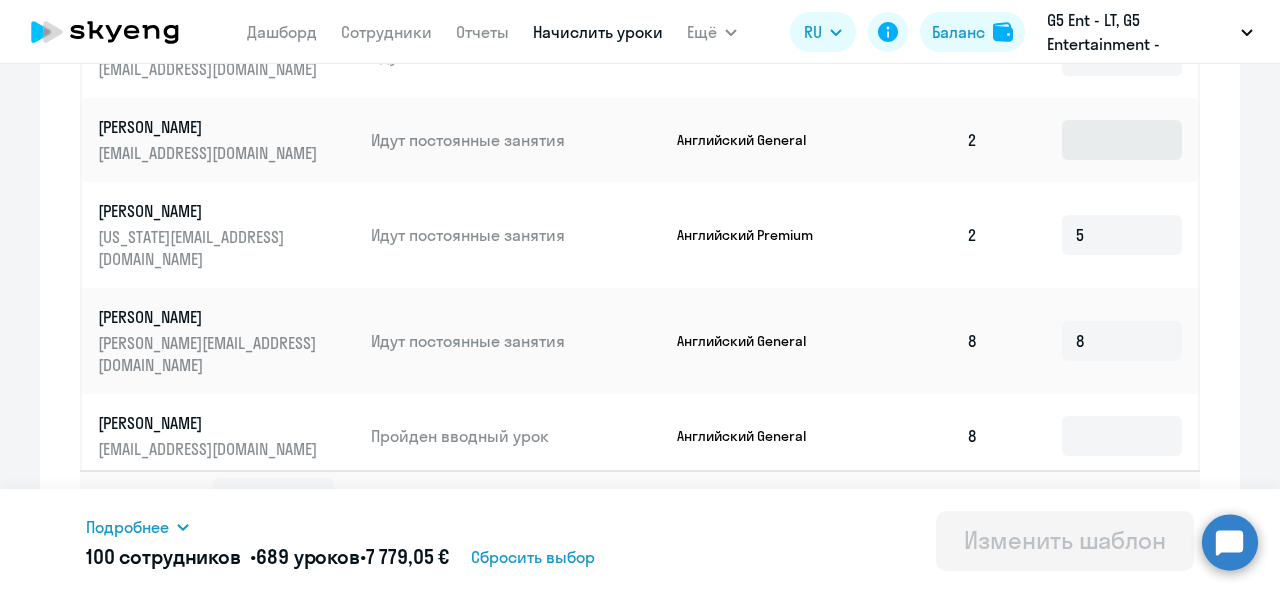 scroll, scrollTop: 1264, scrollLeft: 0, axis: vertical 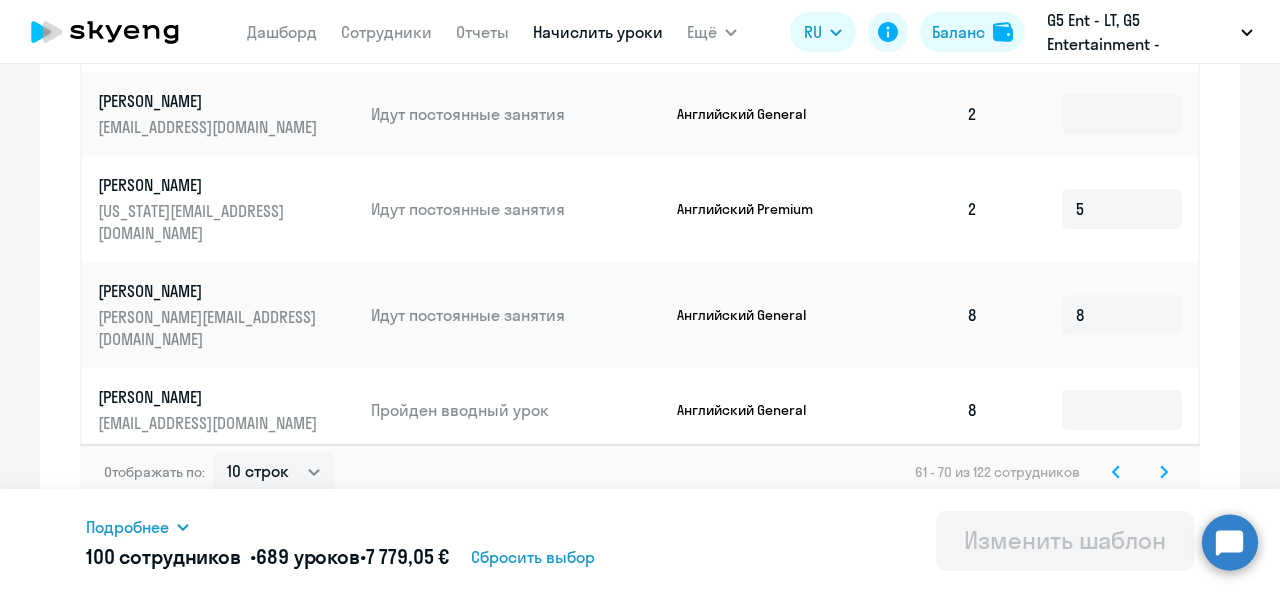 click 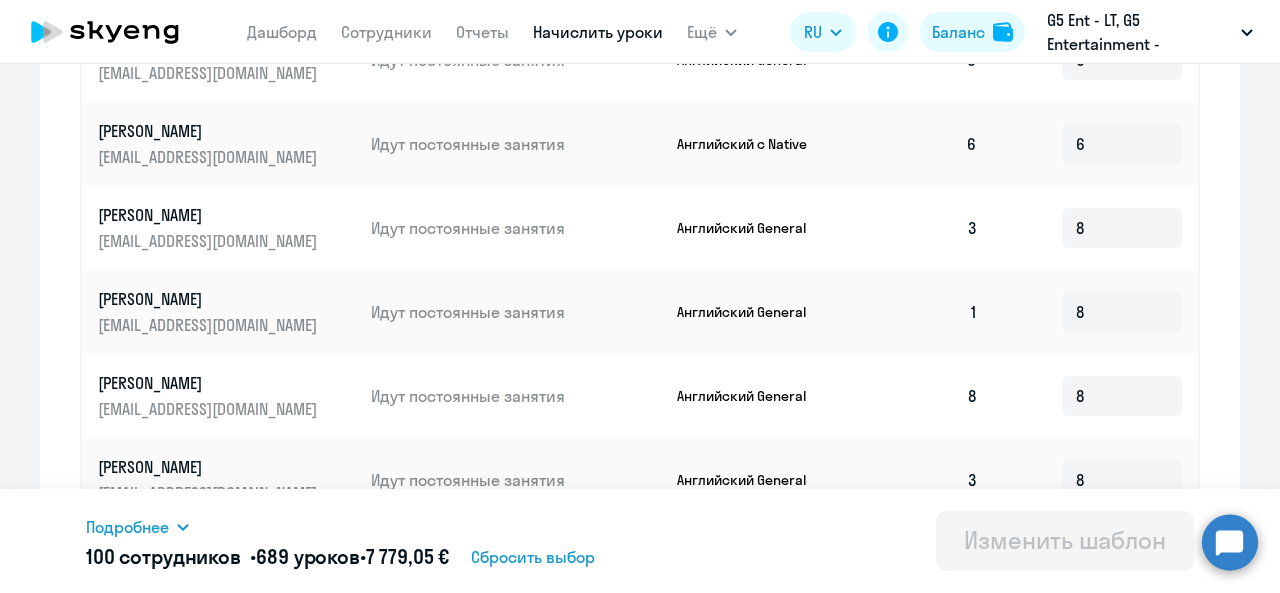 scroll, scrollTop: 1264, scrollLeft: 0, axis: vertical 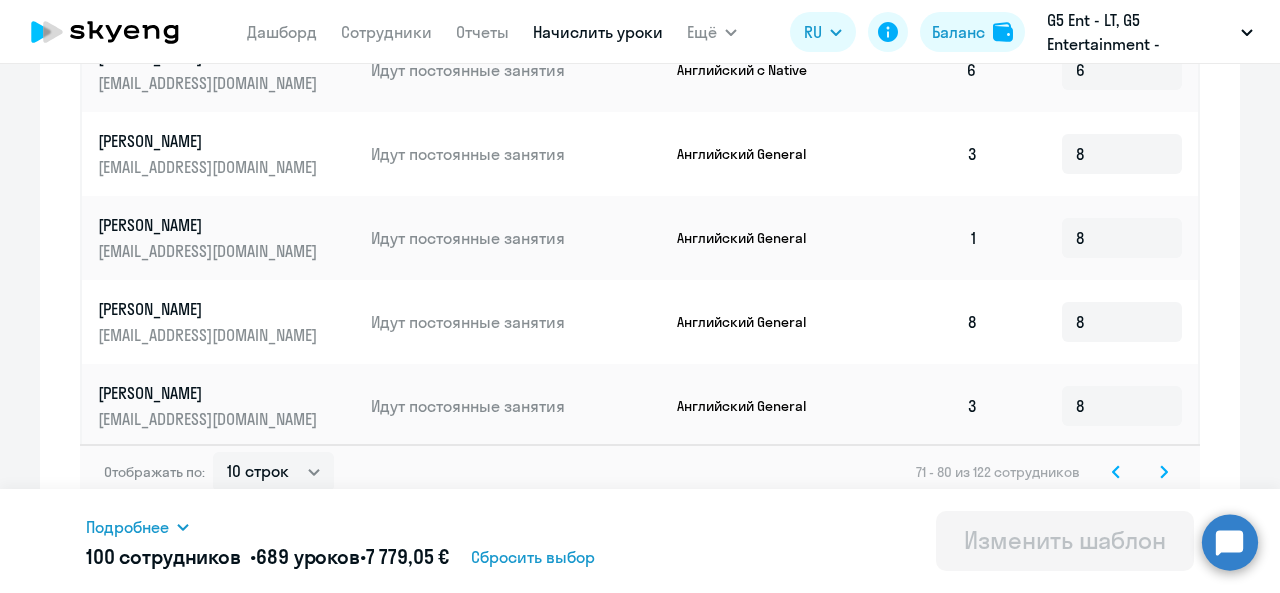 click 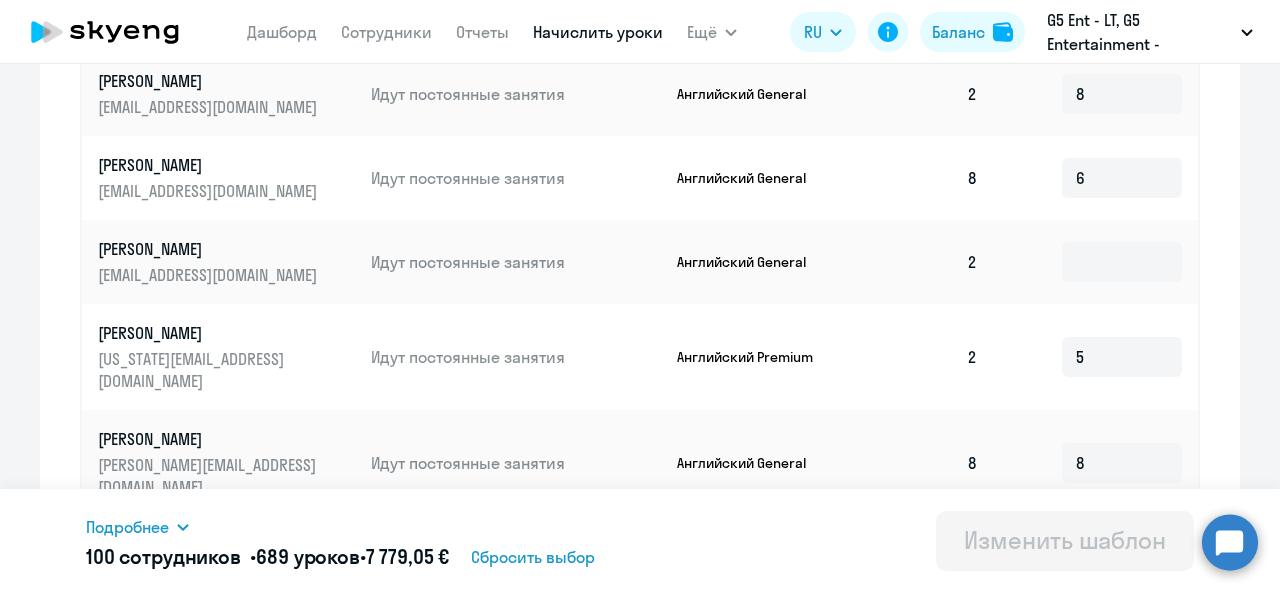 scroll, scrollTop: 1114, scrollLeft: 0, axis: vertical 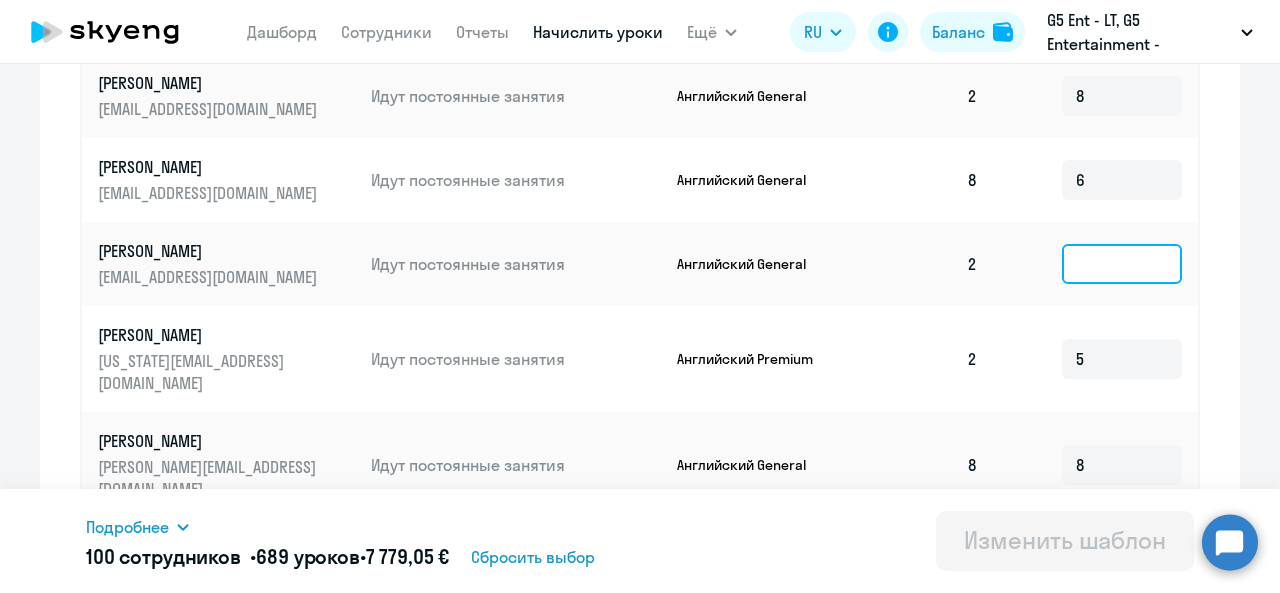 click 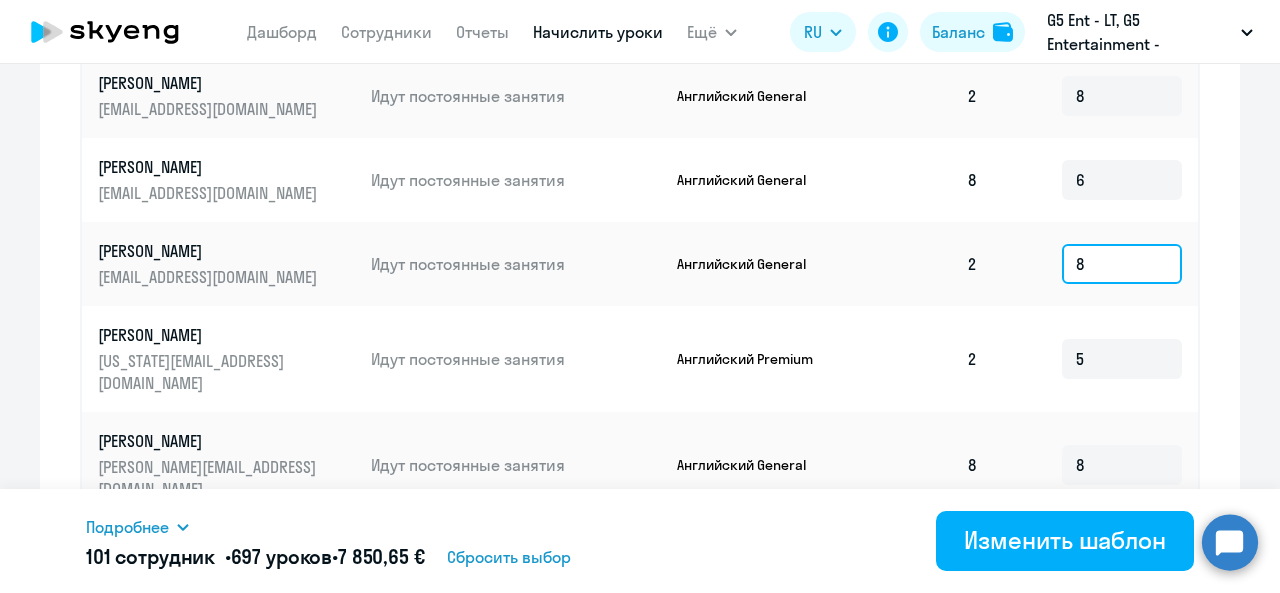 type on "8" 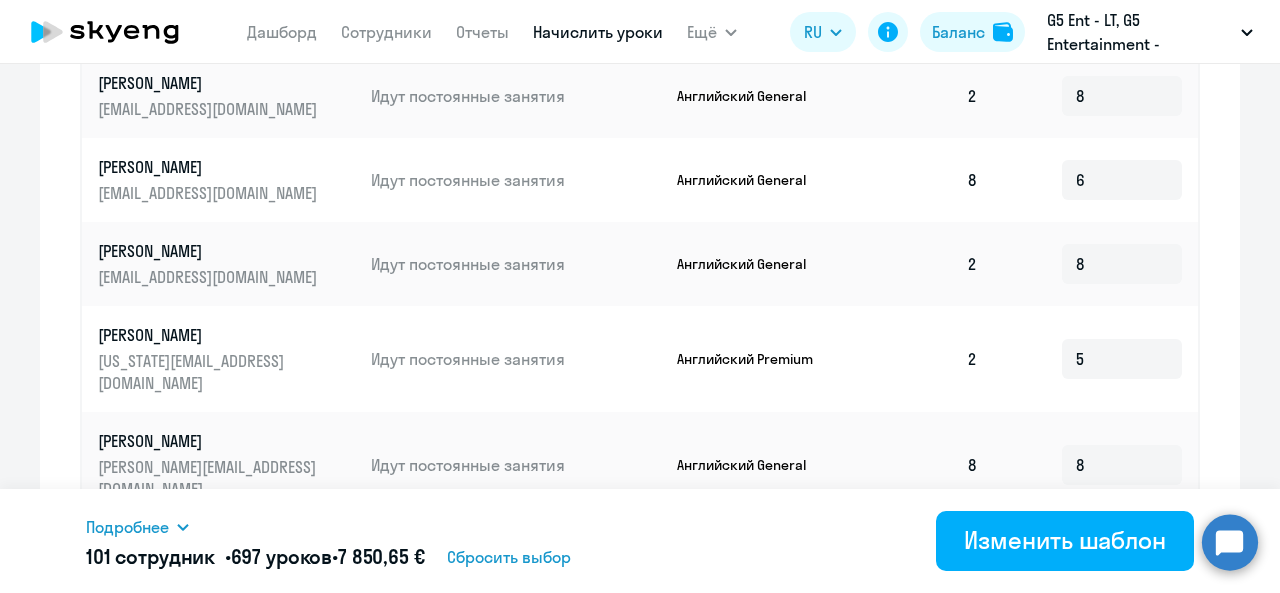 click on "Изменение шаблона G5 All
Дата следующего автоматического начисления:   [DATE] Введите название шаблона G5 All Выберите тип шаблона Автоначисления при нулевом балансе Доначисление каждый месяц Узнайте оптимальное количество уроков для начисления Мы сами не рады этому факту, но в месяце не всегда 4 недели. Выберите, сколько раз в неделю сотрудник будет заниматься, а мы покажем минимальное количество в месяц. Начислять больше — конечно, можно. 1 2 3 и более  Как быть, если от компании готовы оплачивать меньше 5 уроков в месяц?
Статус  8" 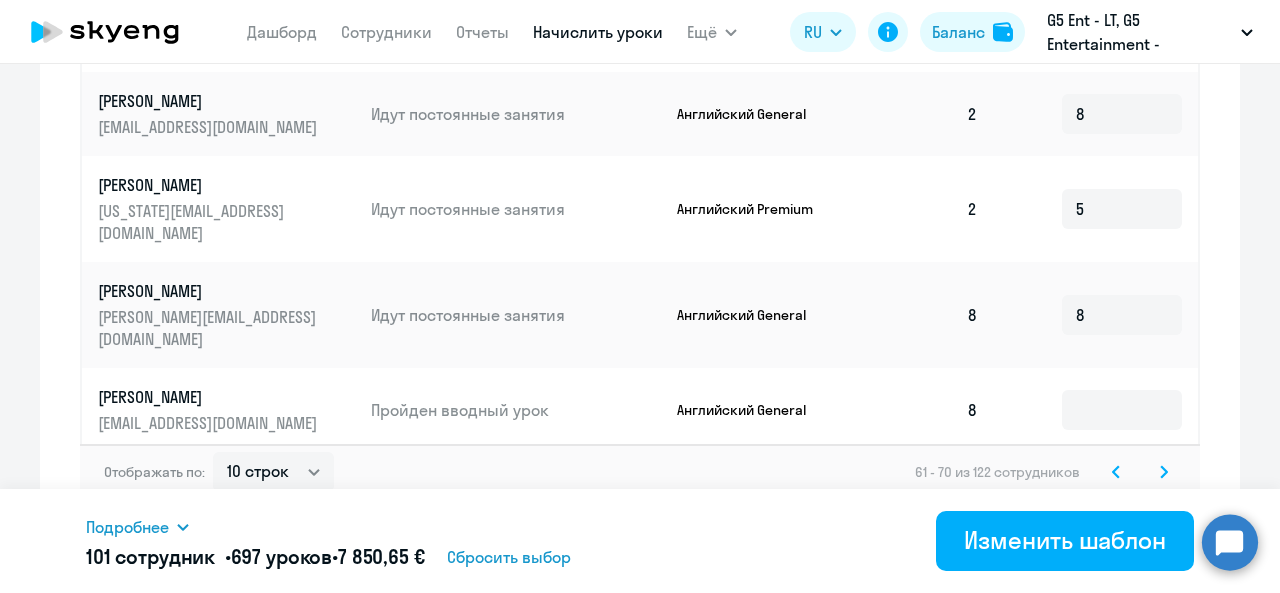 click 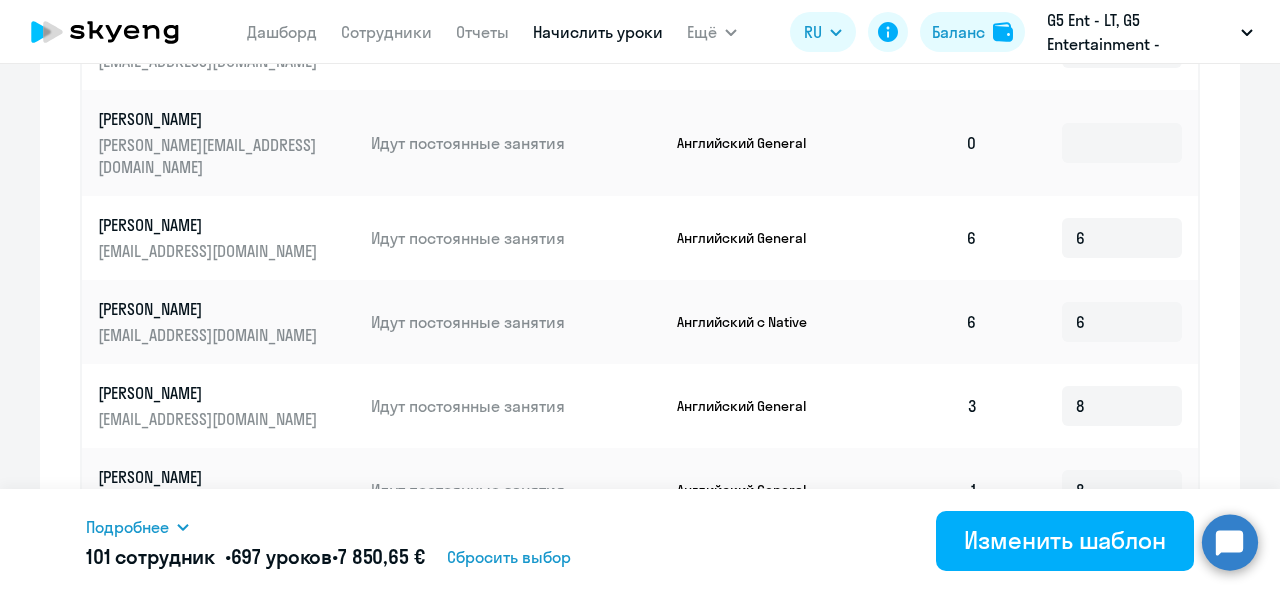 scroll, scrollTop: 1264, scrollLeft: 0, axis: vertical 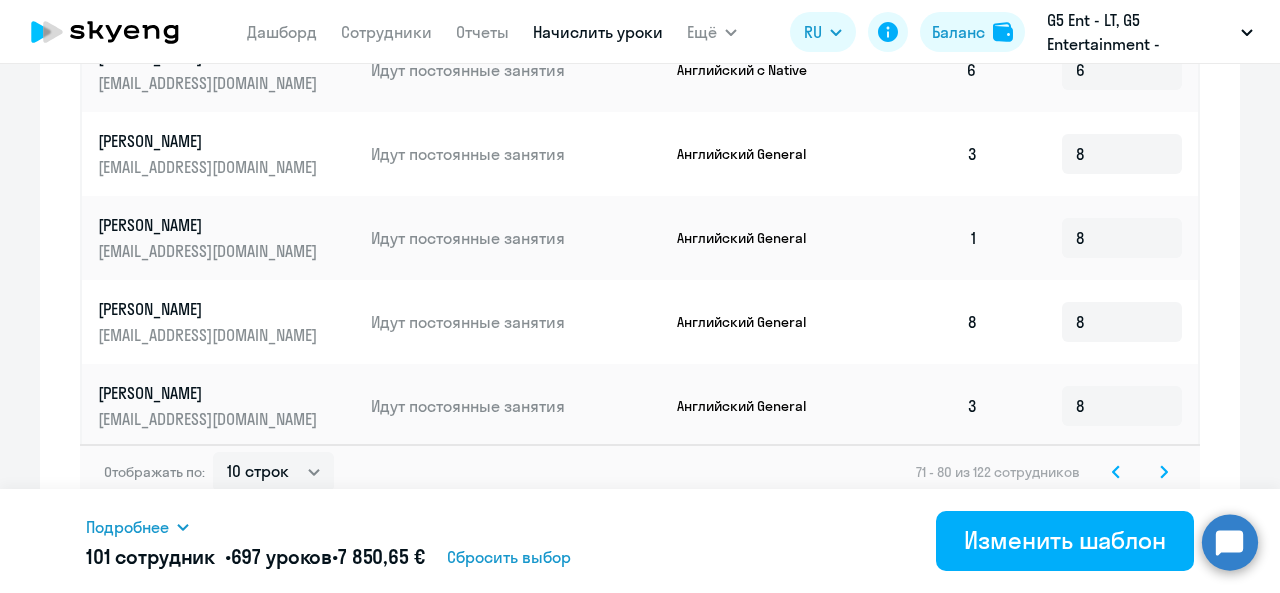 click 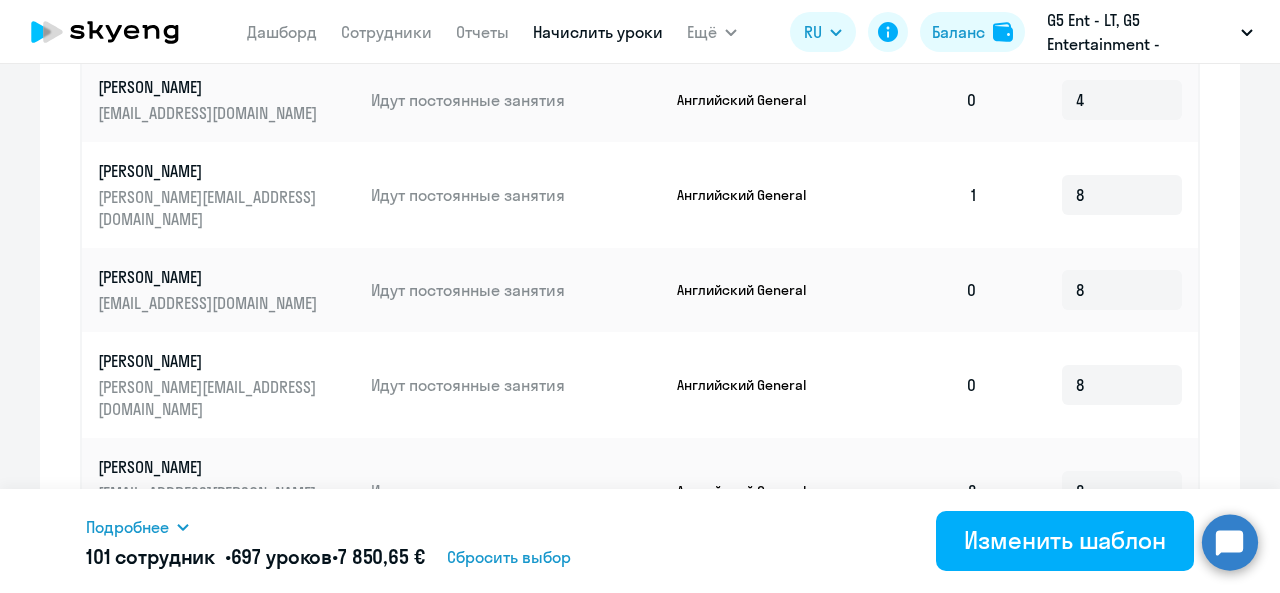 scroll, scrollTop: 1264, scrollLeft: 0, axis: vertical 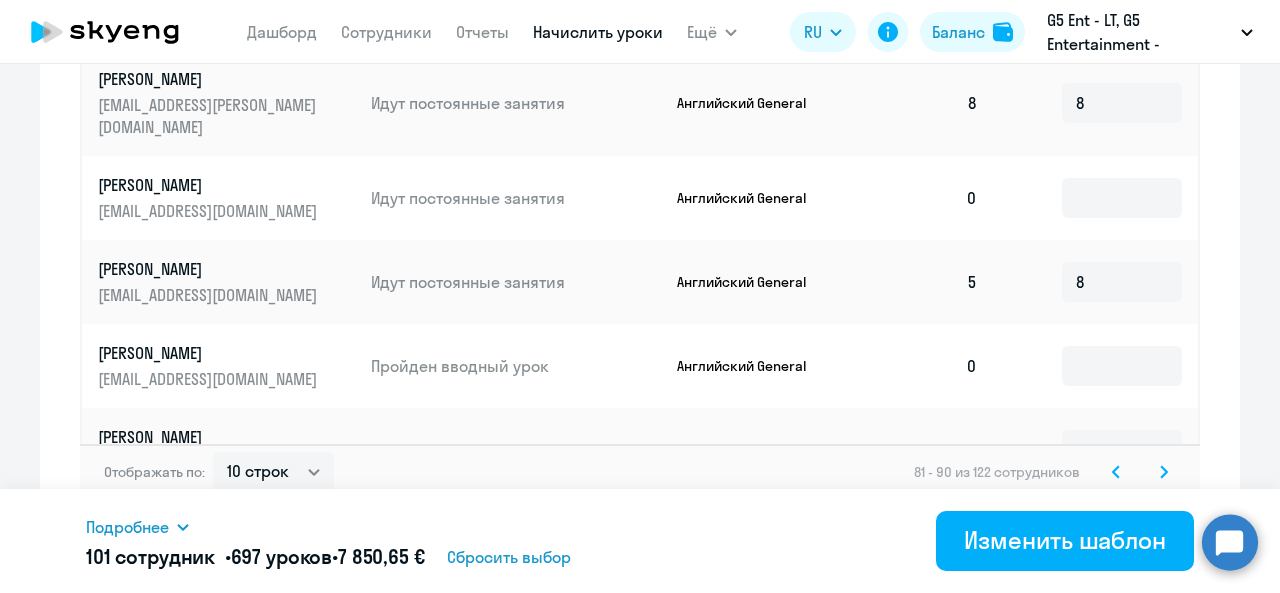 click 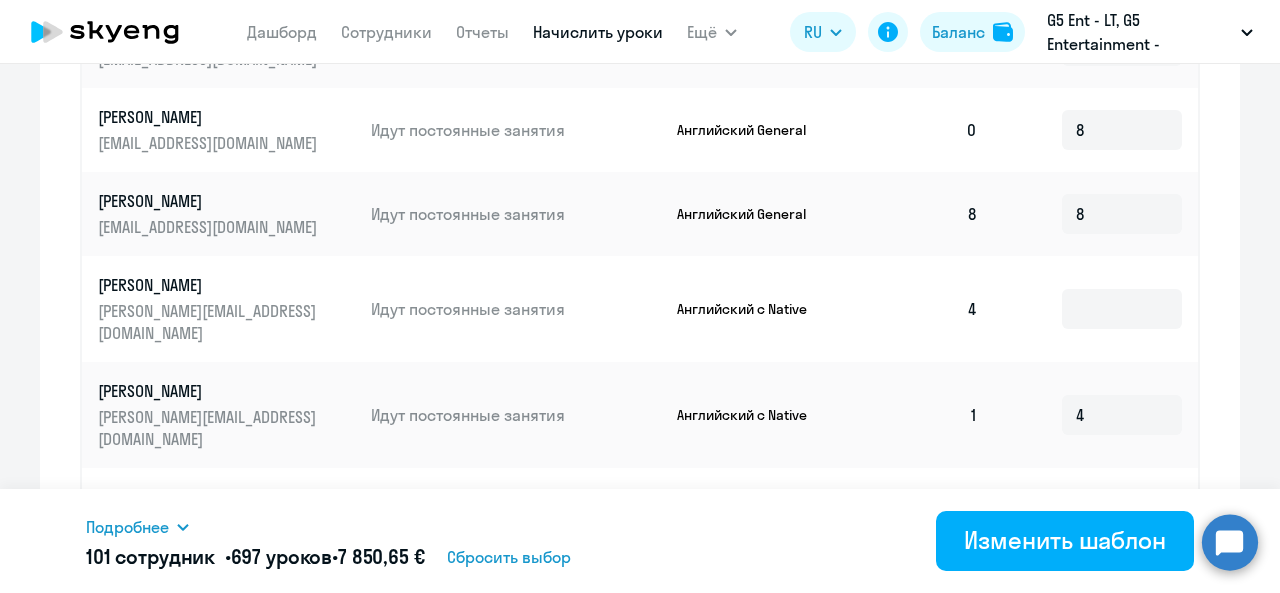 scroll, scrollTop: 926, scrollLeft: 0, axis: vertical 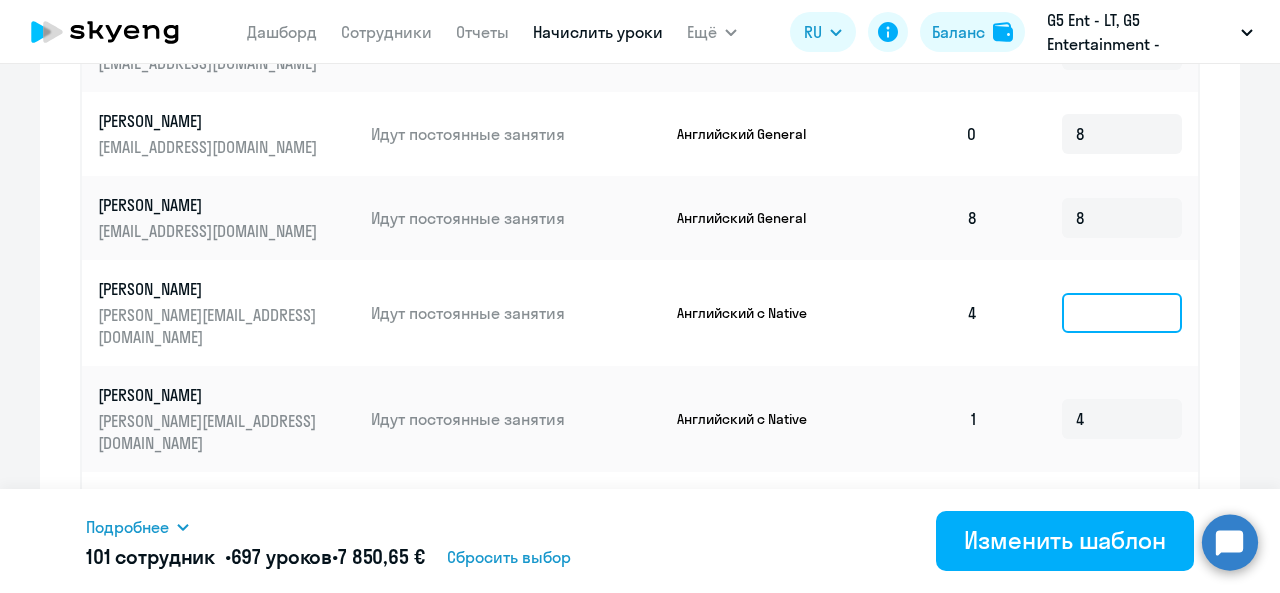 click 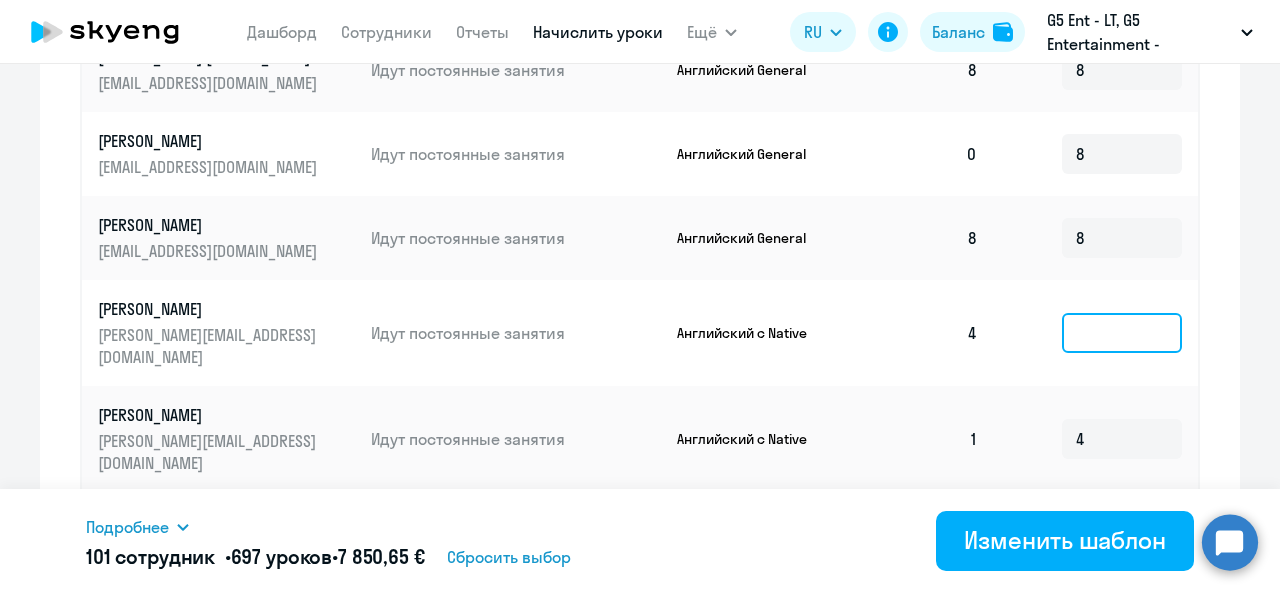 scroll, scrollTop: 904, scrollLeft: 0, axis: vertical 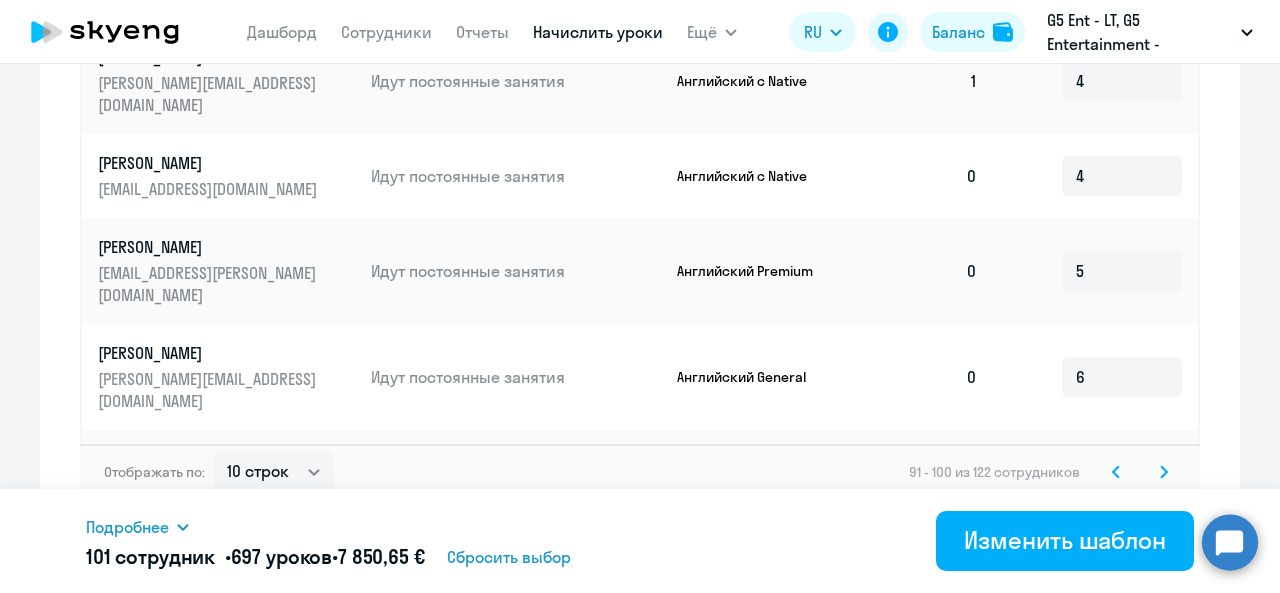 click 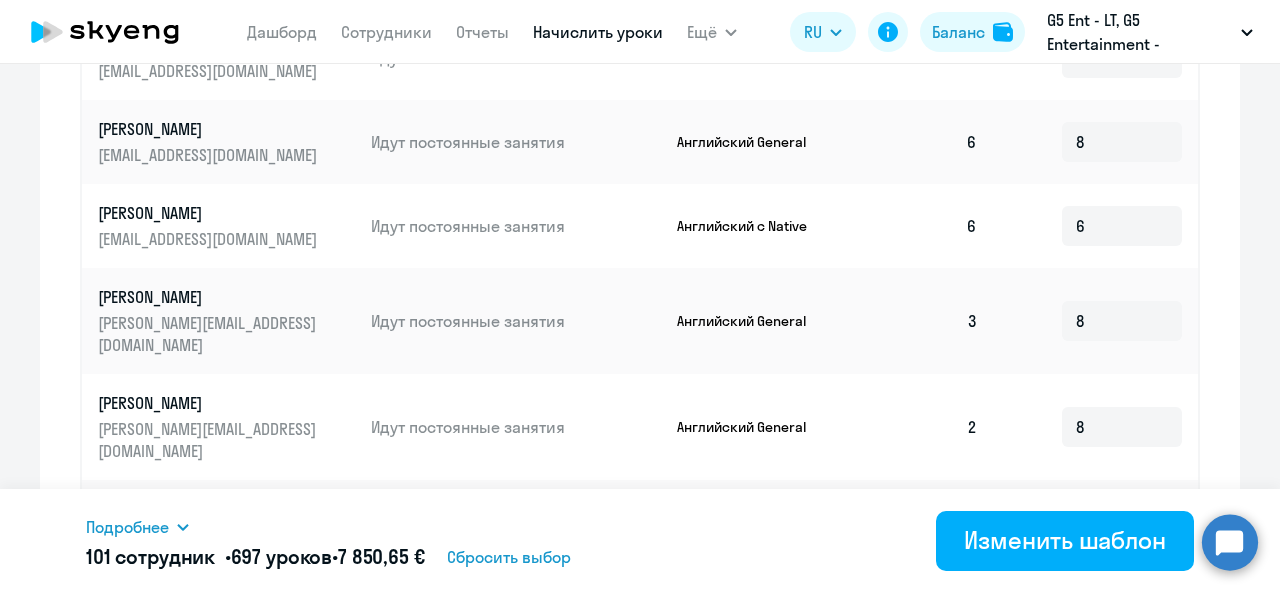 scroll, scrollTop: 1264, scrollLeft: 0, axis: vertical 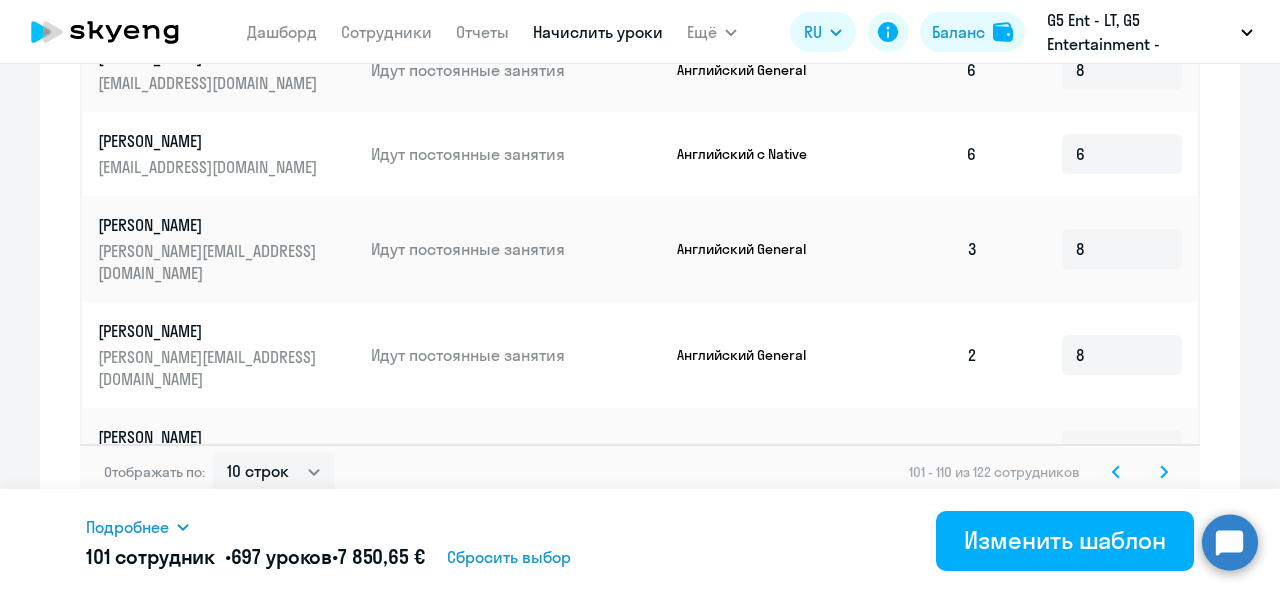 click 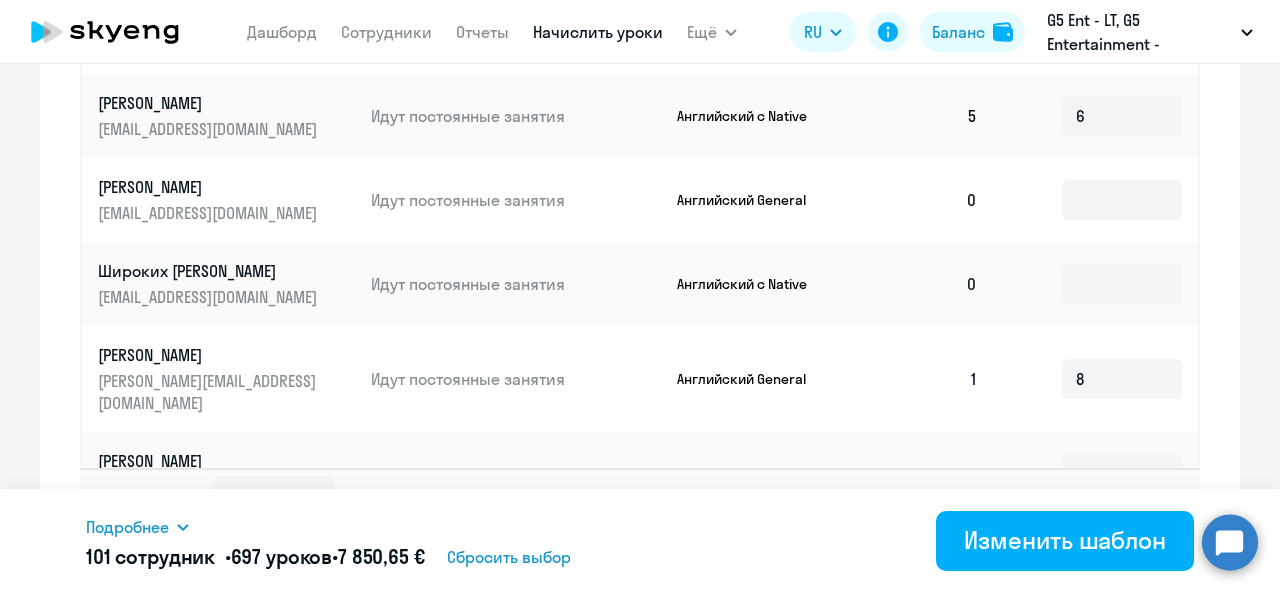 scroll, scrollTop: 1264, scrollLeft: 0, axis: vertical 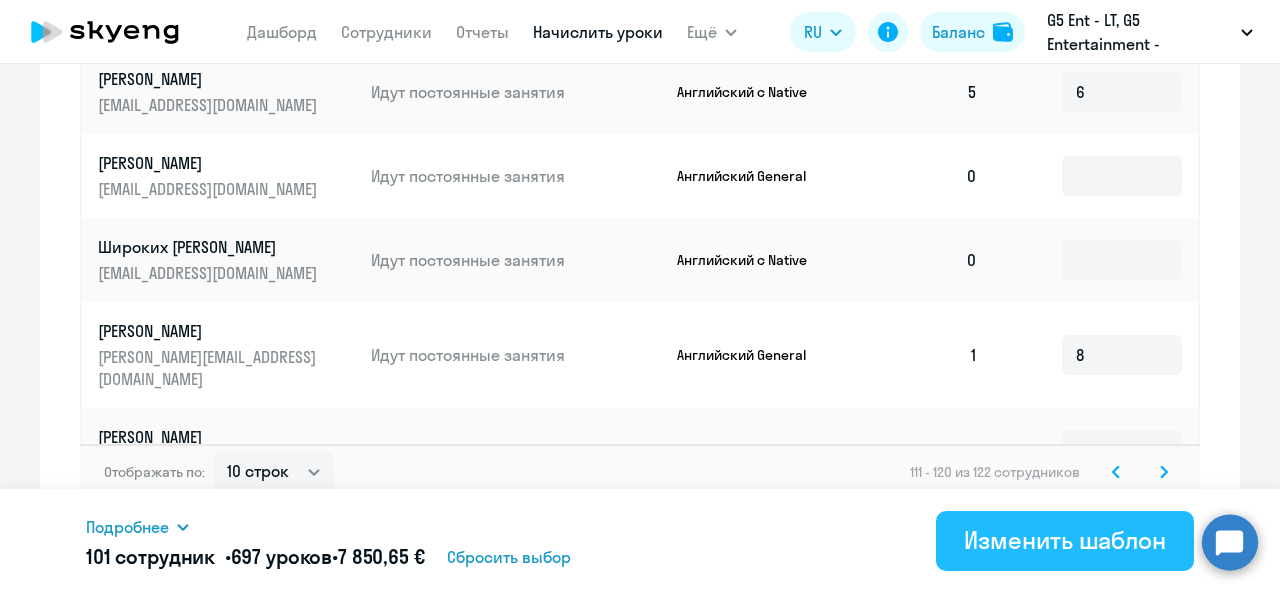 click on "Изменить шаблон" at bounding box center [1065, 540] 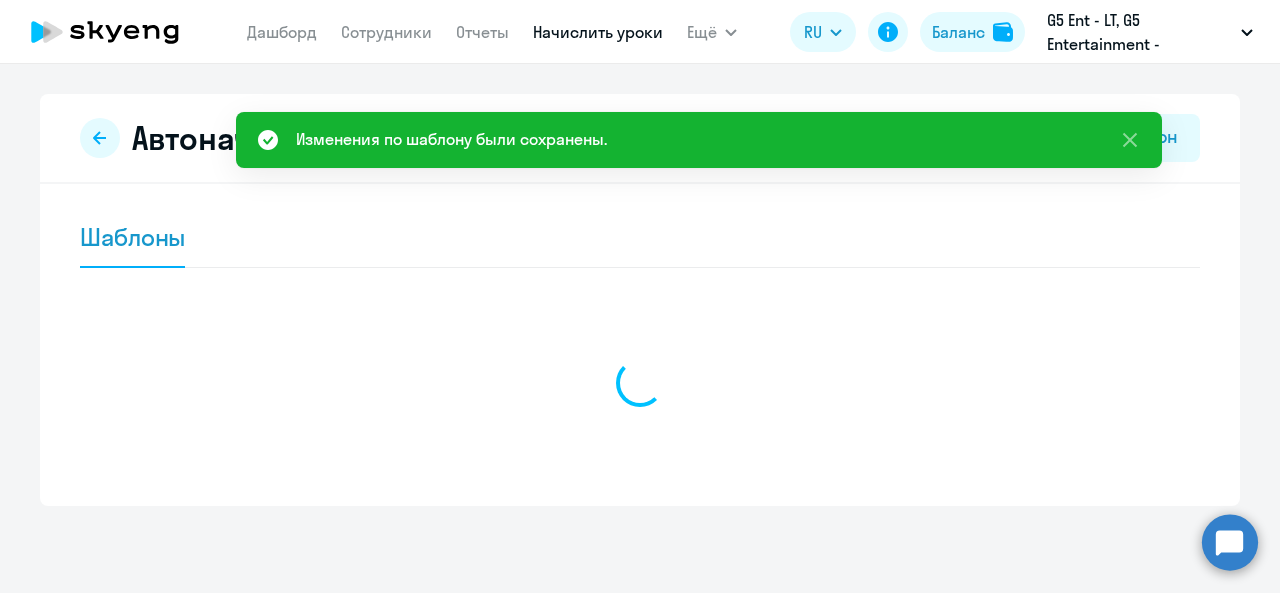 scroll, scrollTop: 0, scrollLeft: 0, axis: both 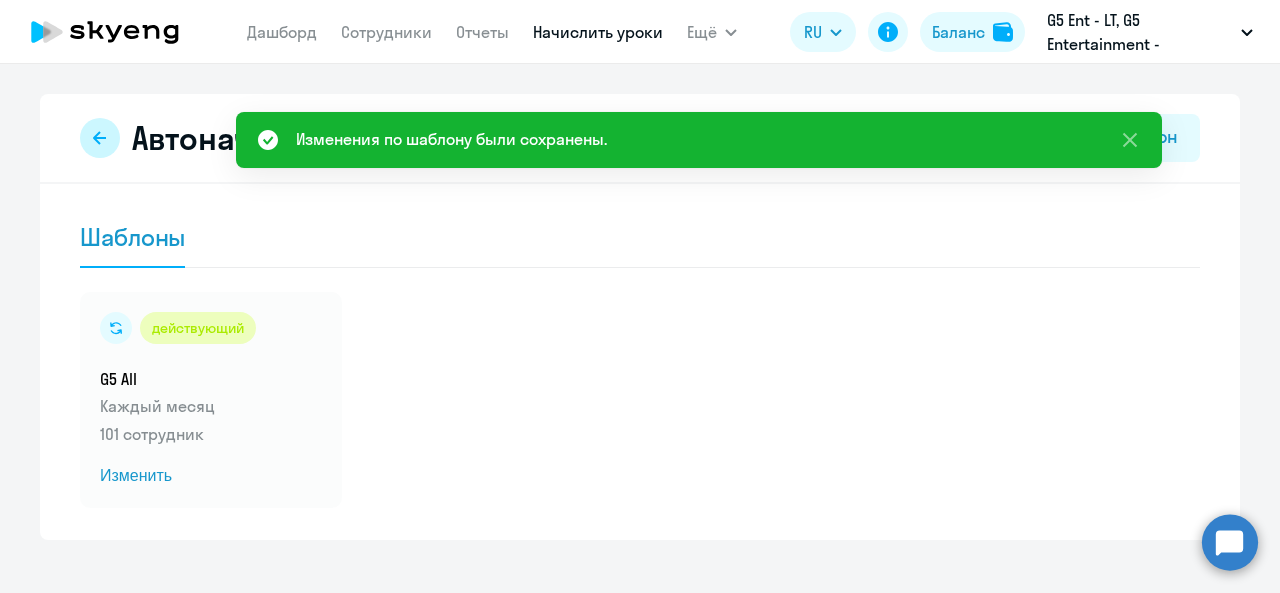 click 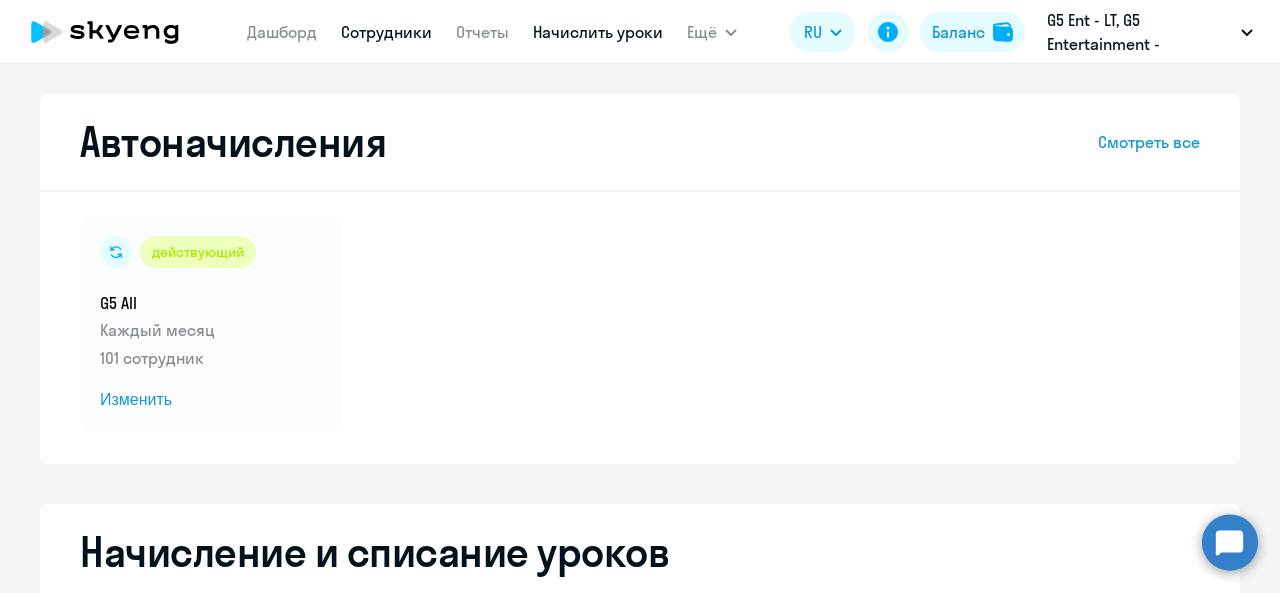 select on "10" 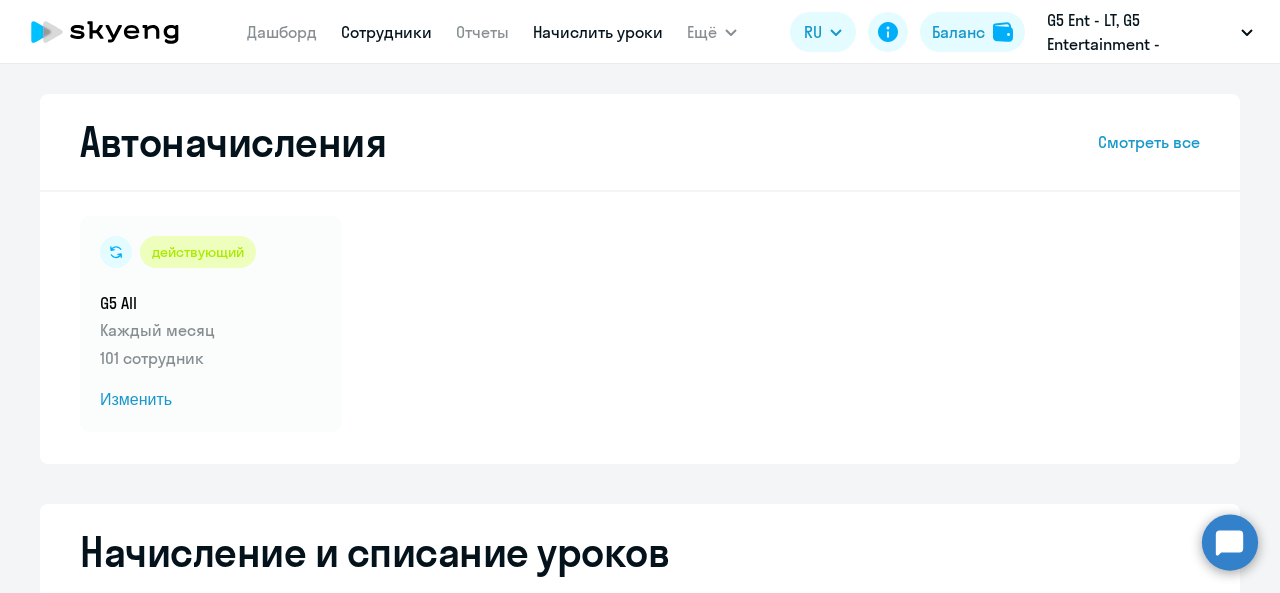 click on "Сотрудники" at bounding box center (386, 32) 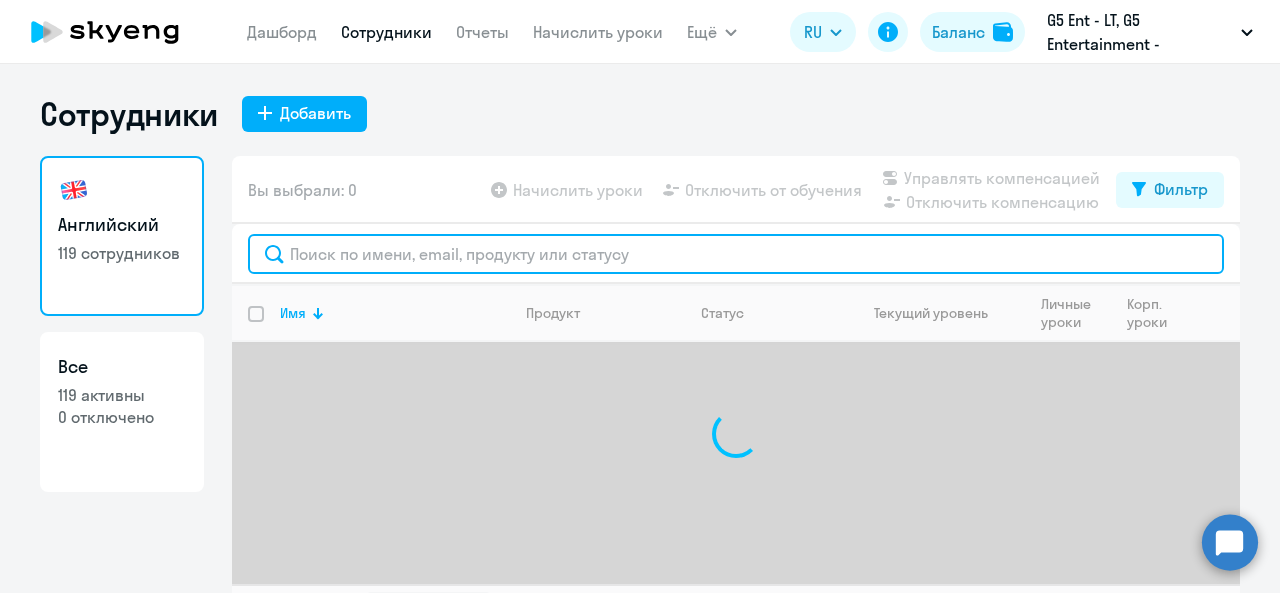 click 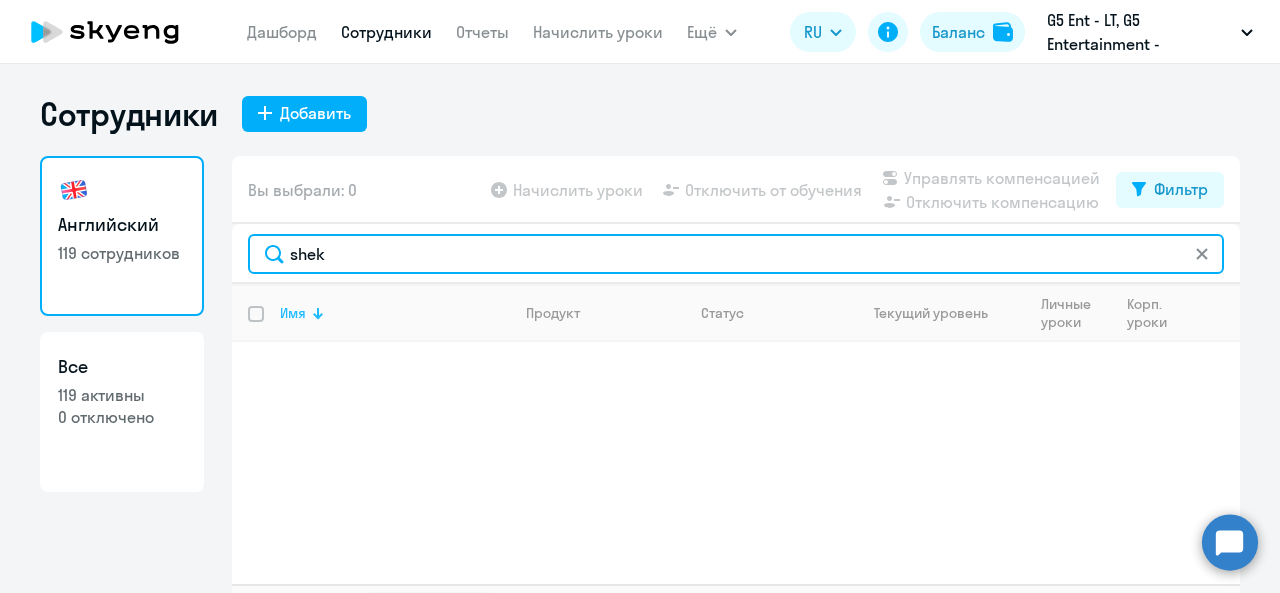 scroll, scrollTop: 46, scrollLeft: 0, axis: vertical 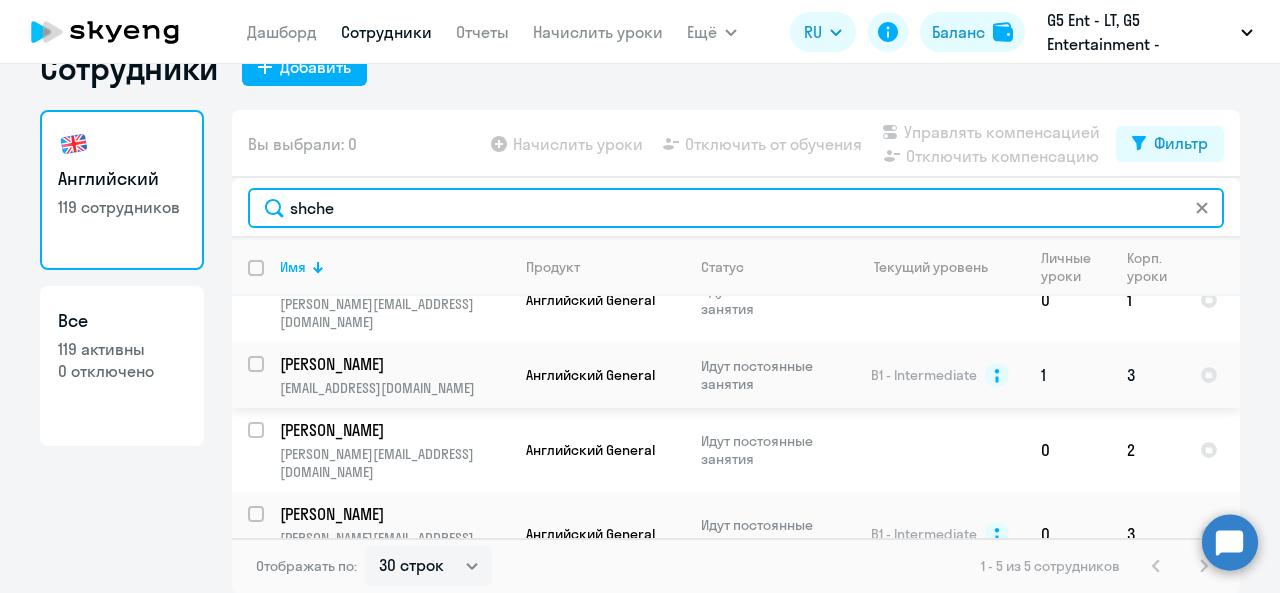 type on "shche" 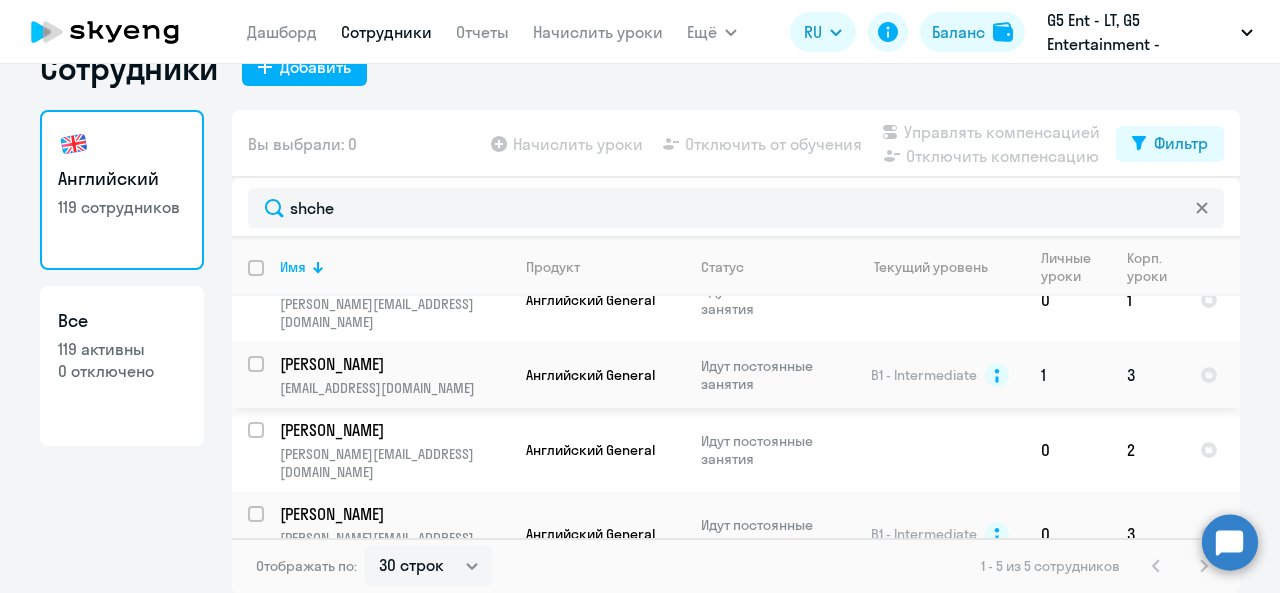 click on "[PERSON_NAME]" 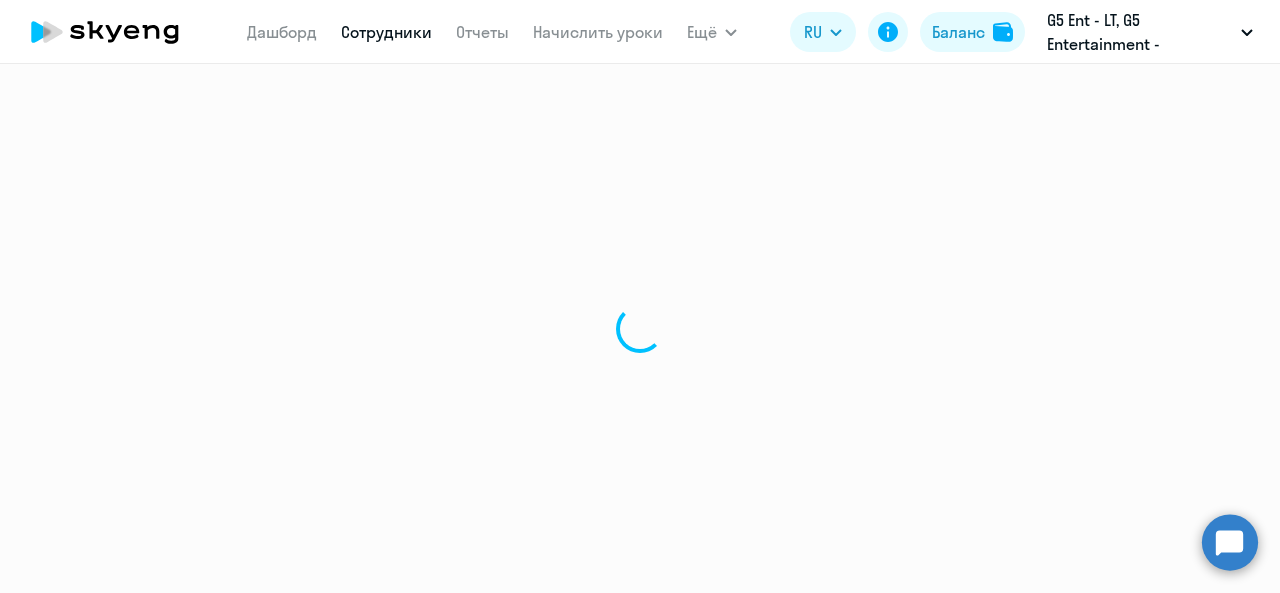 scroll, scrollTop: 0, scrollLeft: 0, axis: both 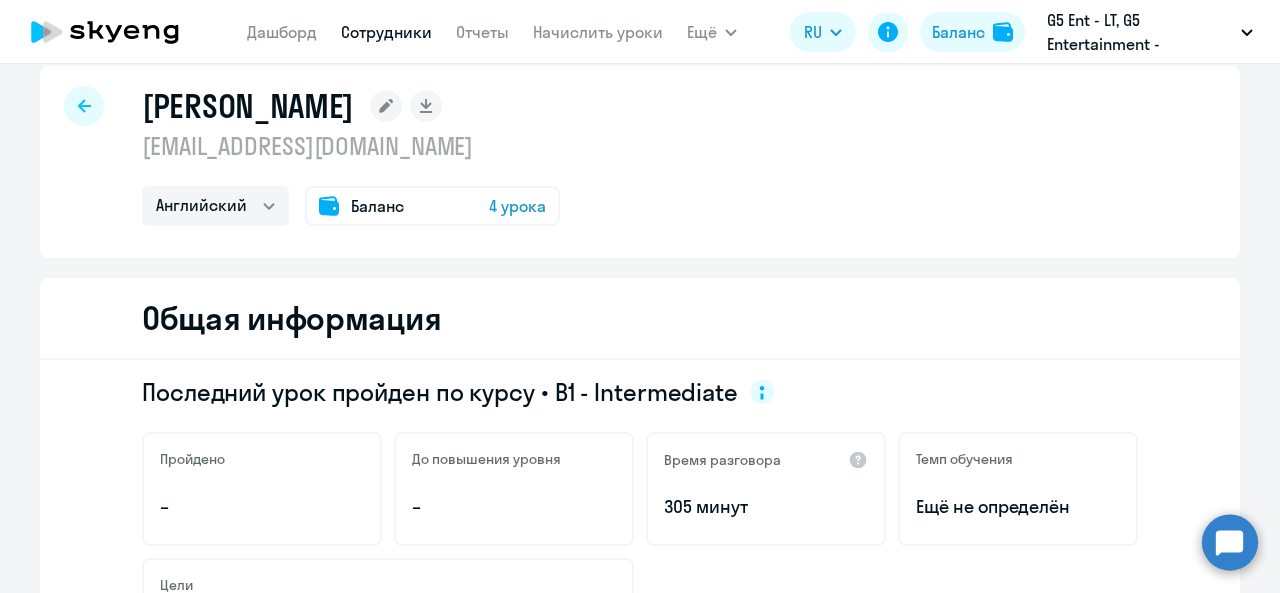 click on "Баланс" 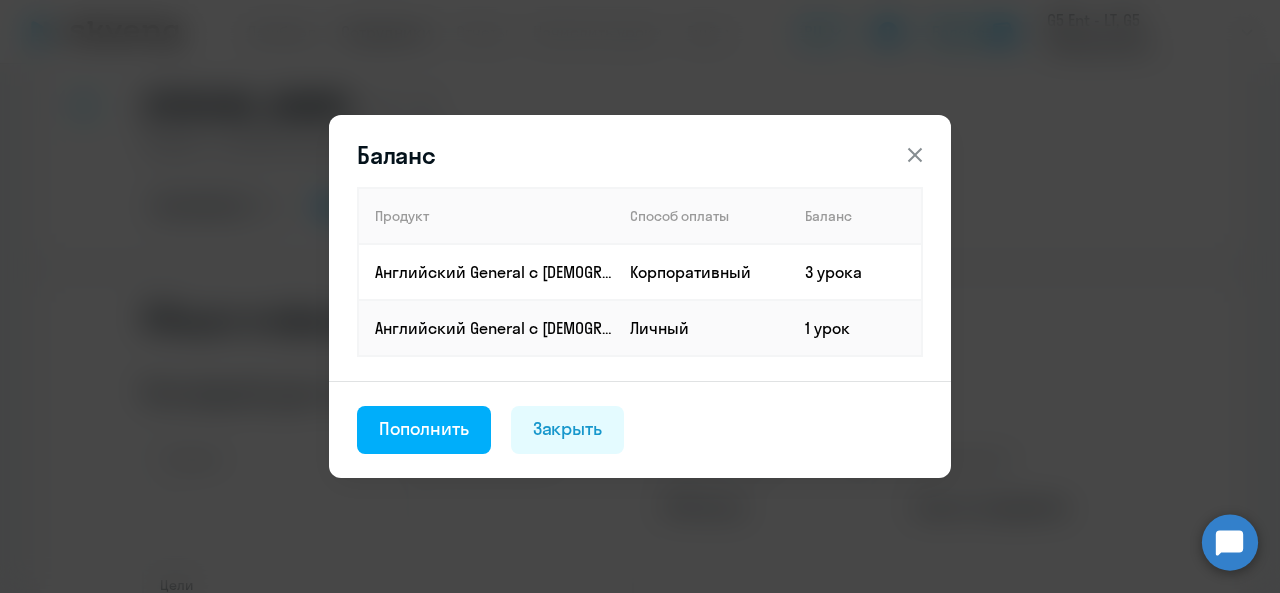 click at bounding box center (915, 155) 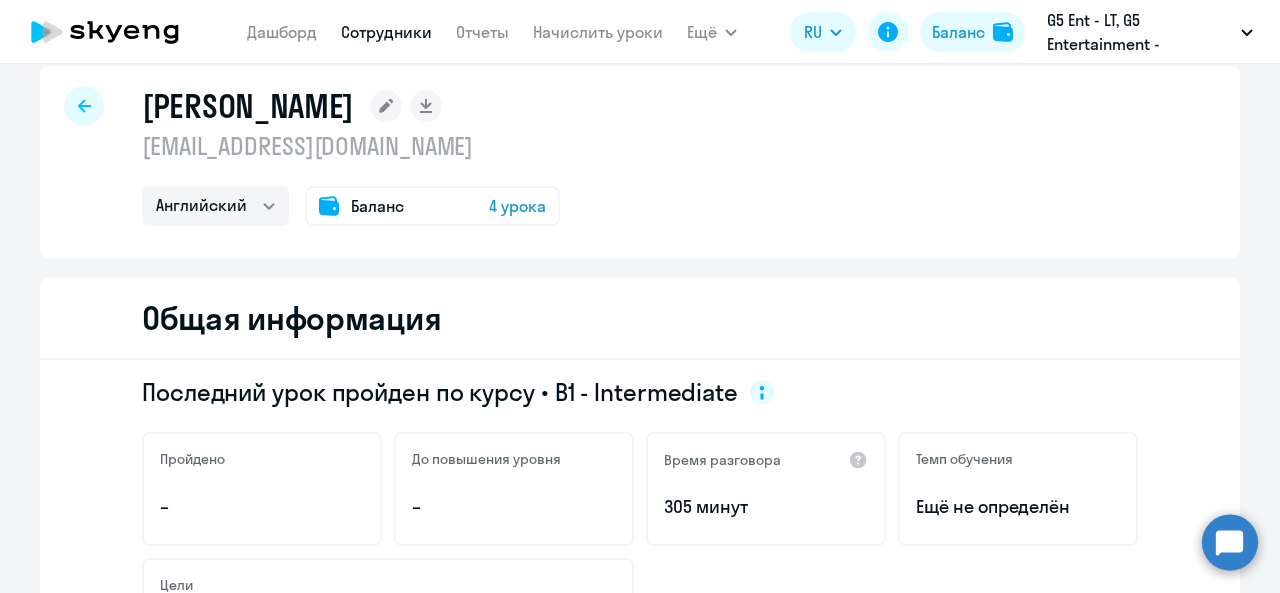 click 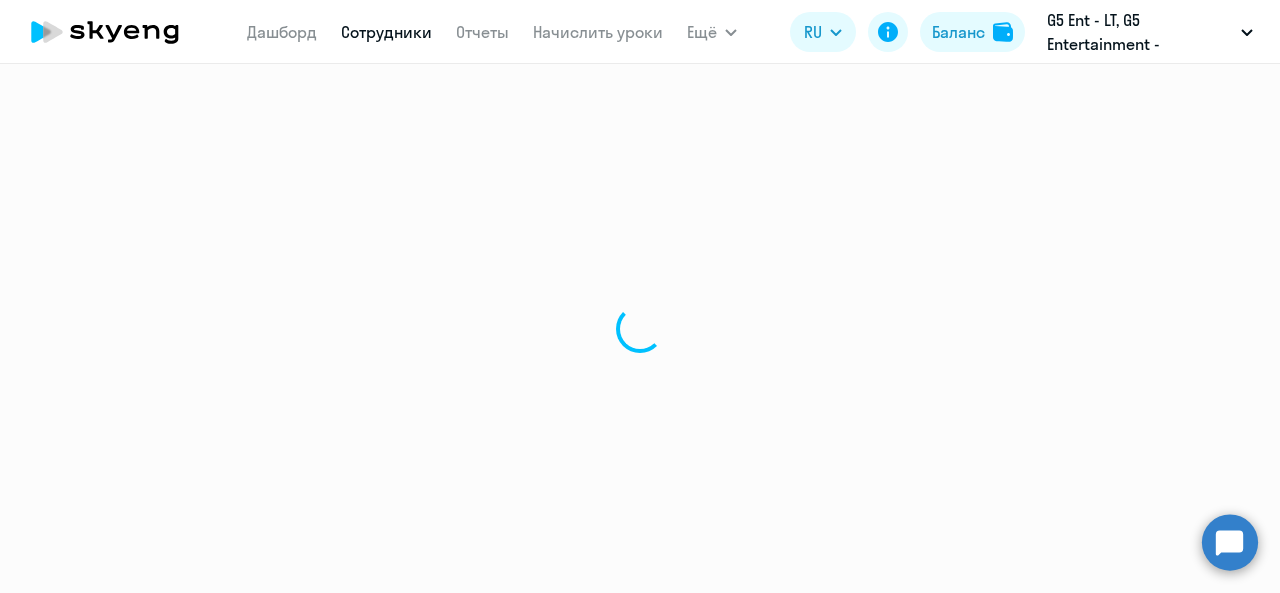 scroll, scrollTop: 0, scrollLeft: 0, axis: both 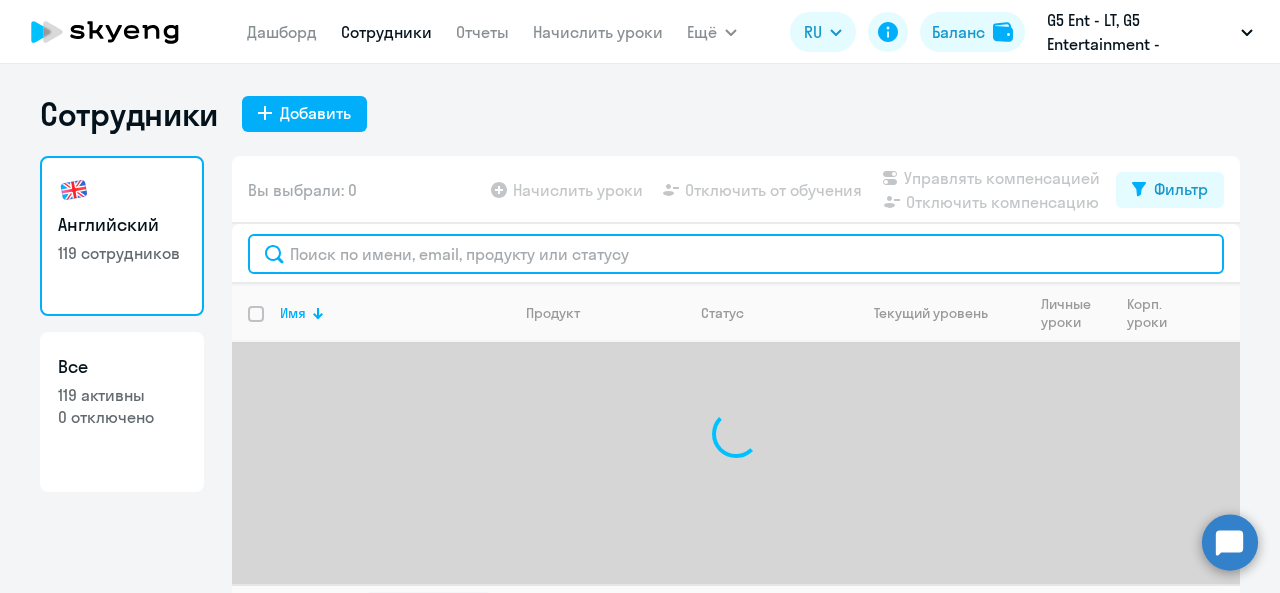 click 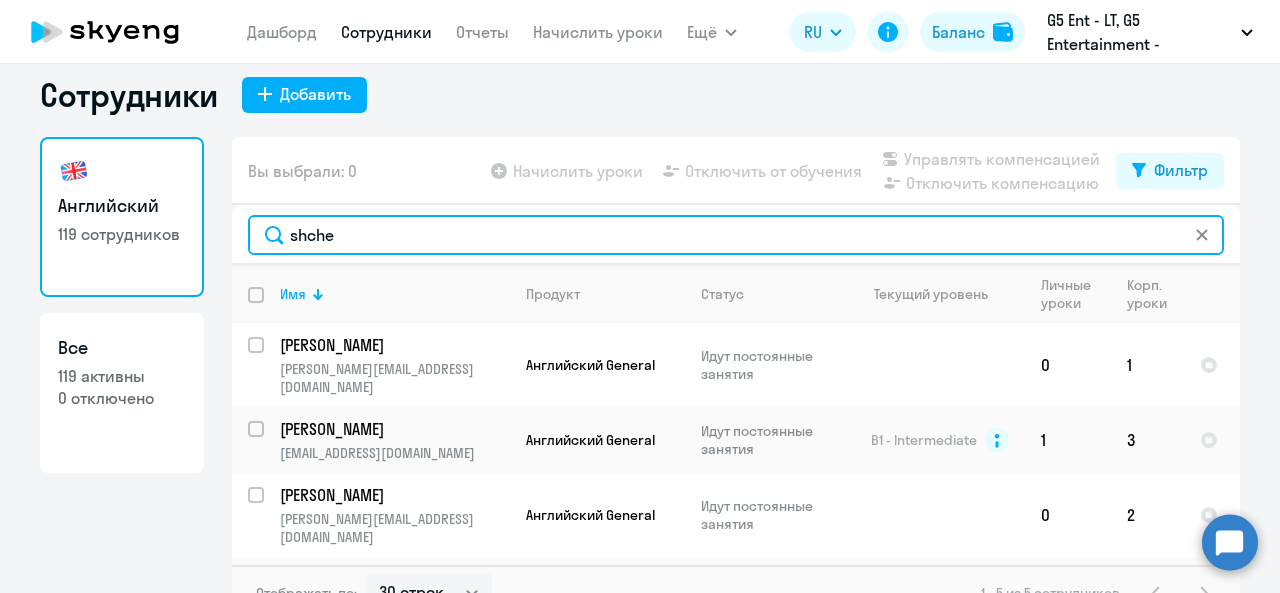 scroll, scrollTop: 46, scrollLeft: 0, axis: vertical 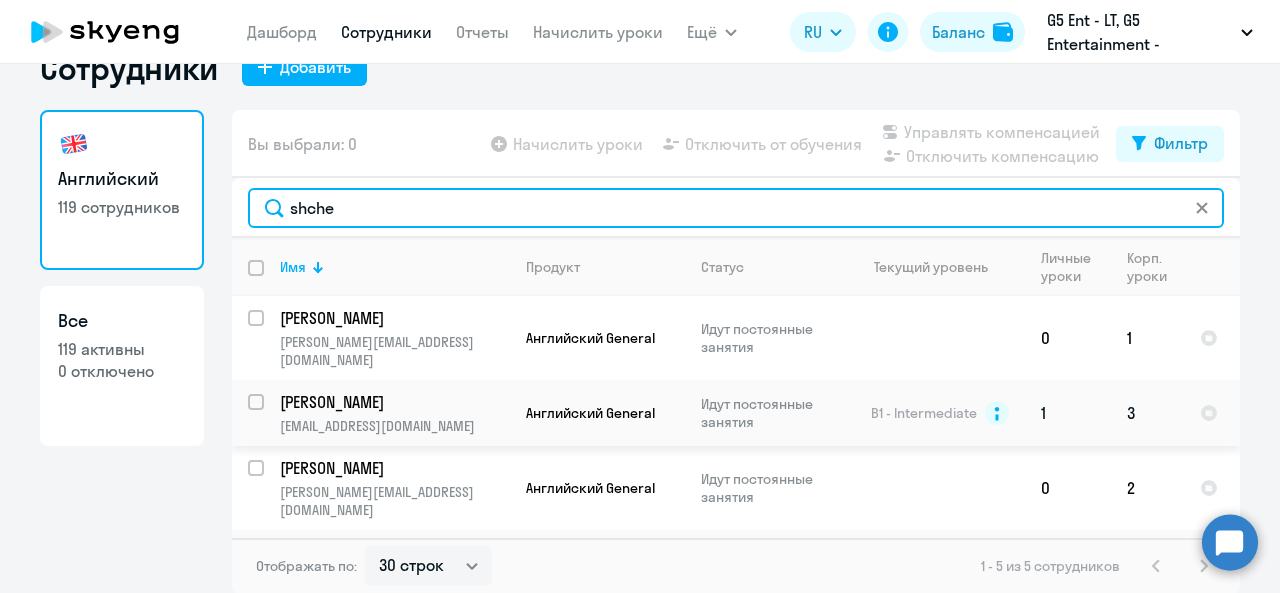 type on "shche" 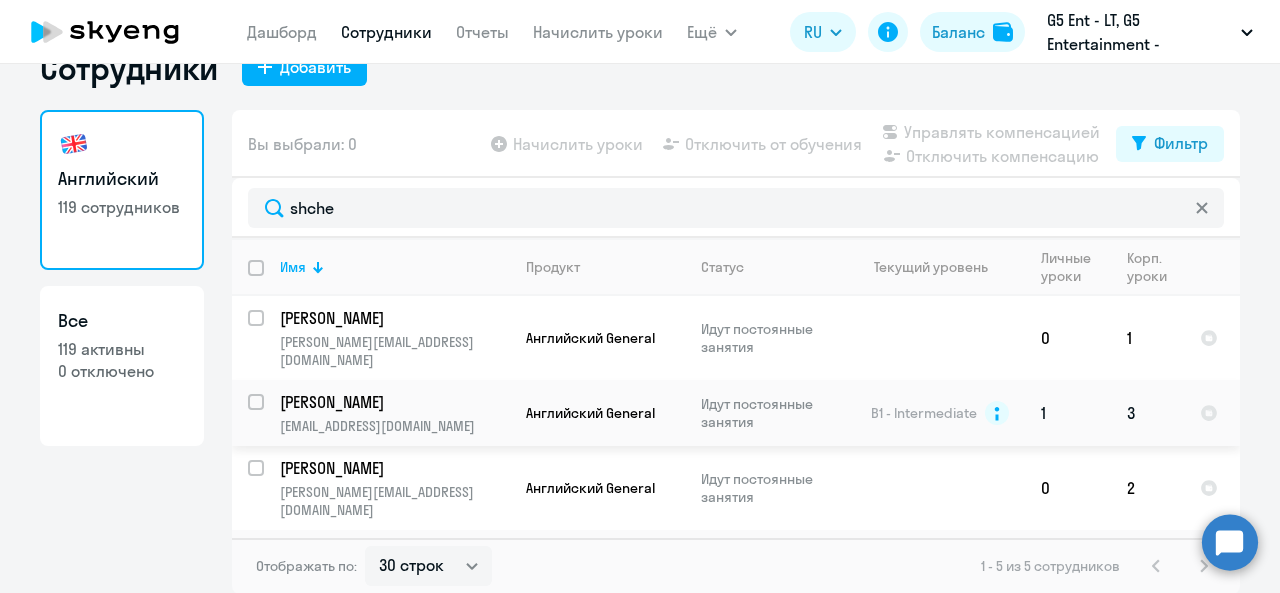 click at bounding box center [268, 414] 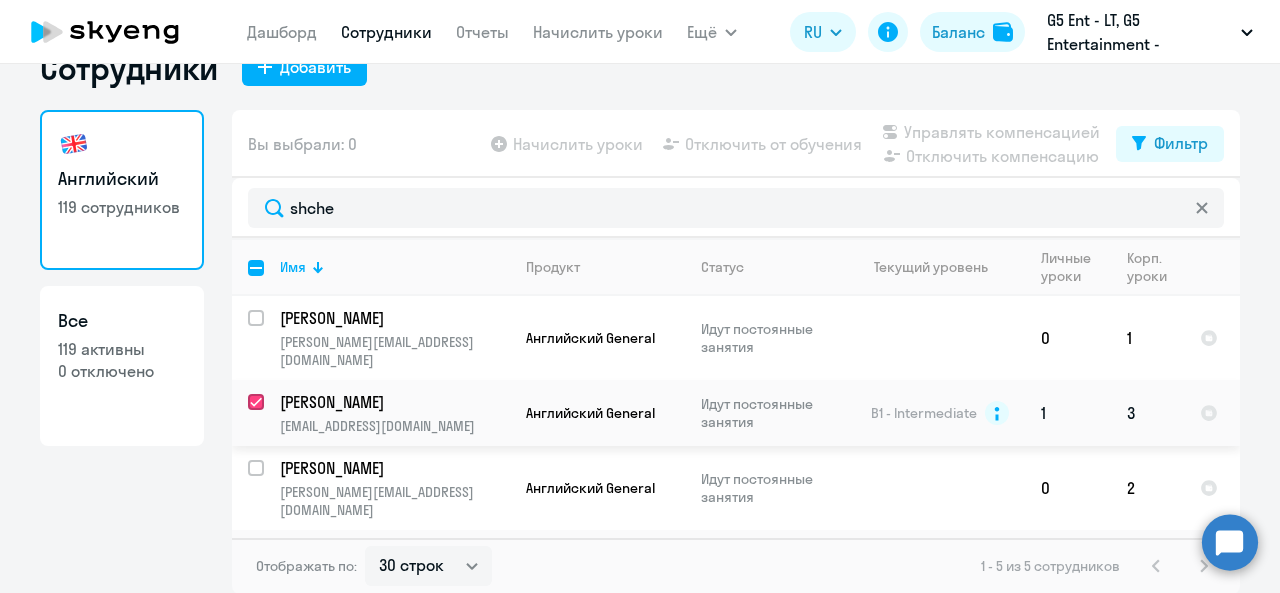 checkbox on "true" 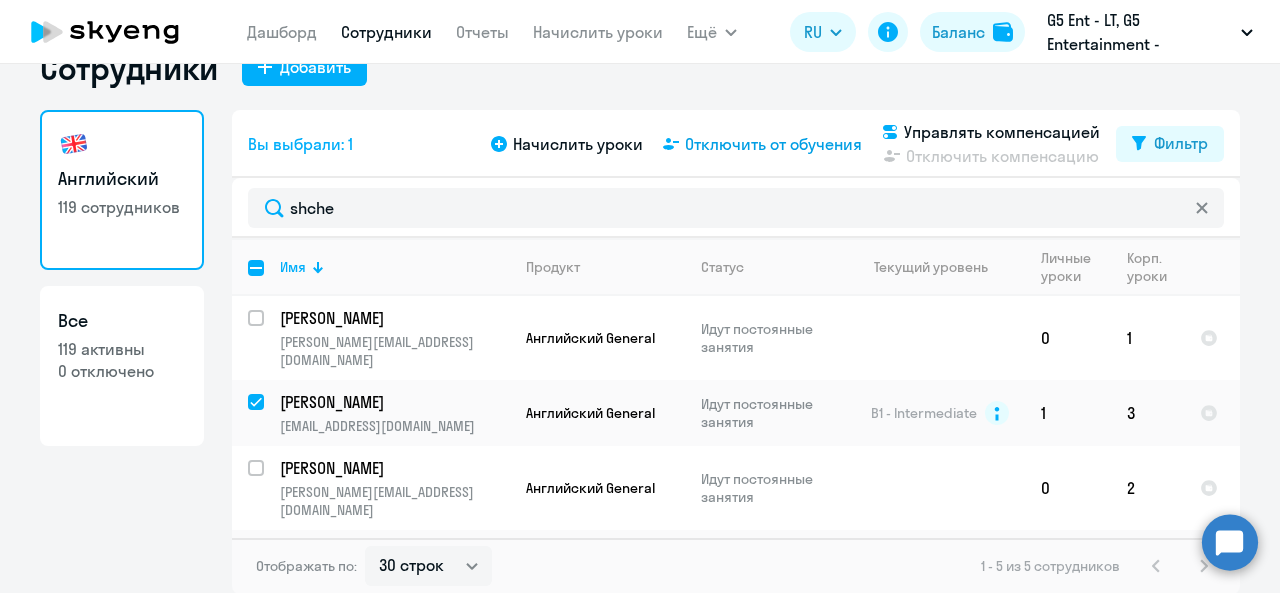 click on "Отключить от обучения" 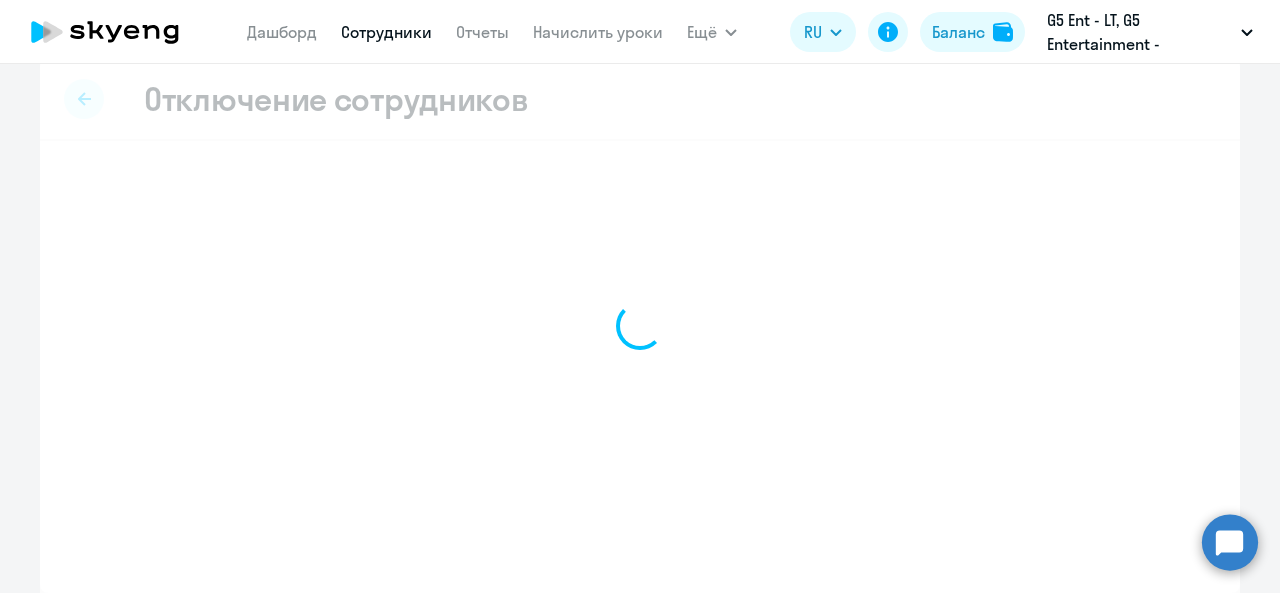 scroll, scrollTop: 20, scrollLeft: 0, axis: vertical 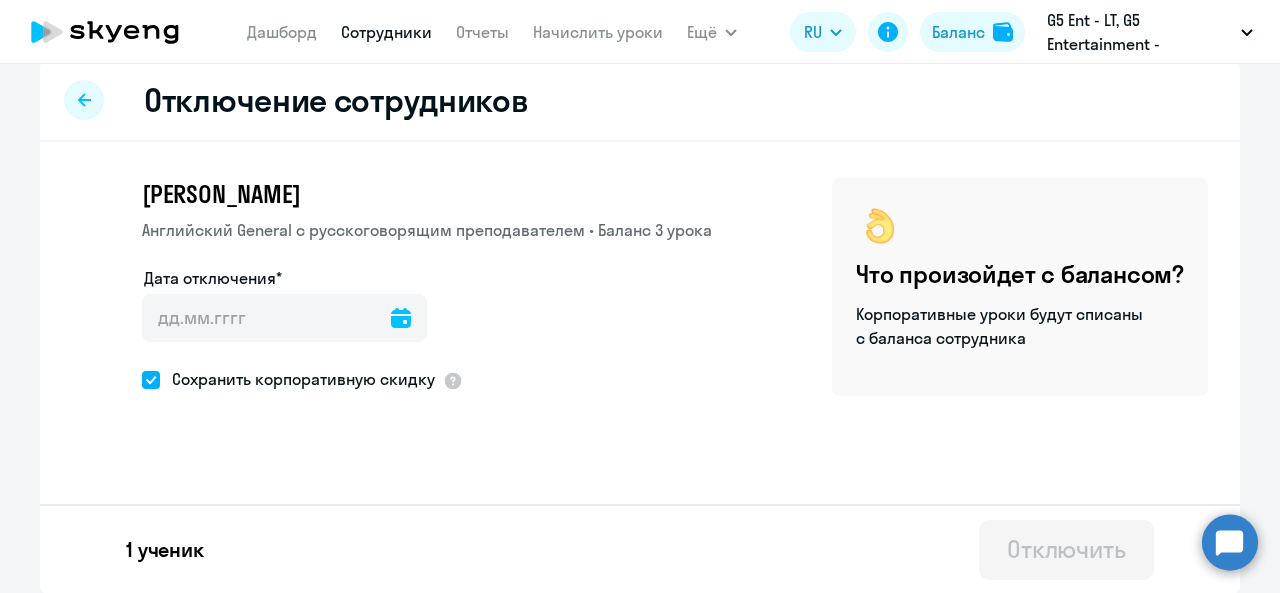 click 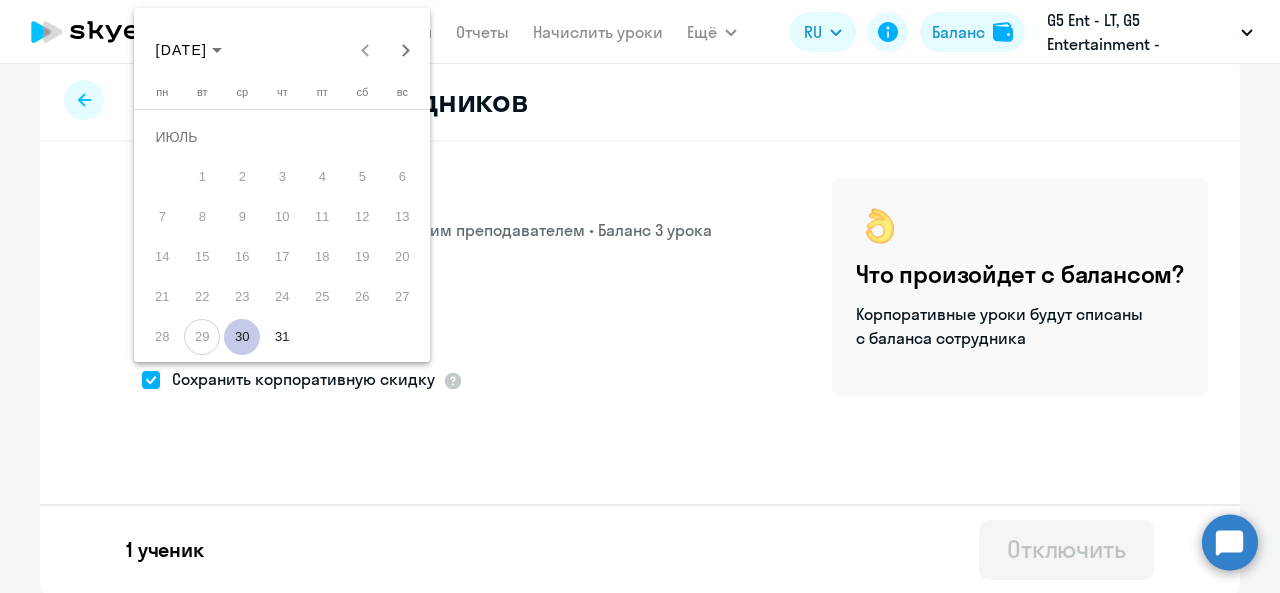 click on "30" at bounding box center (242, 337) 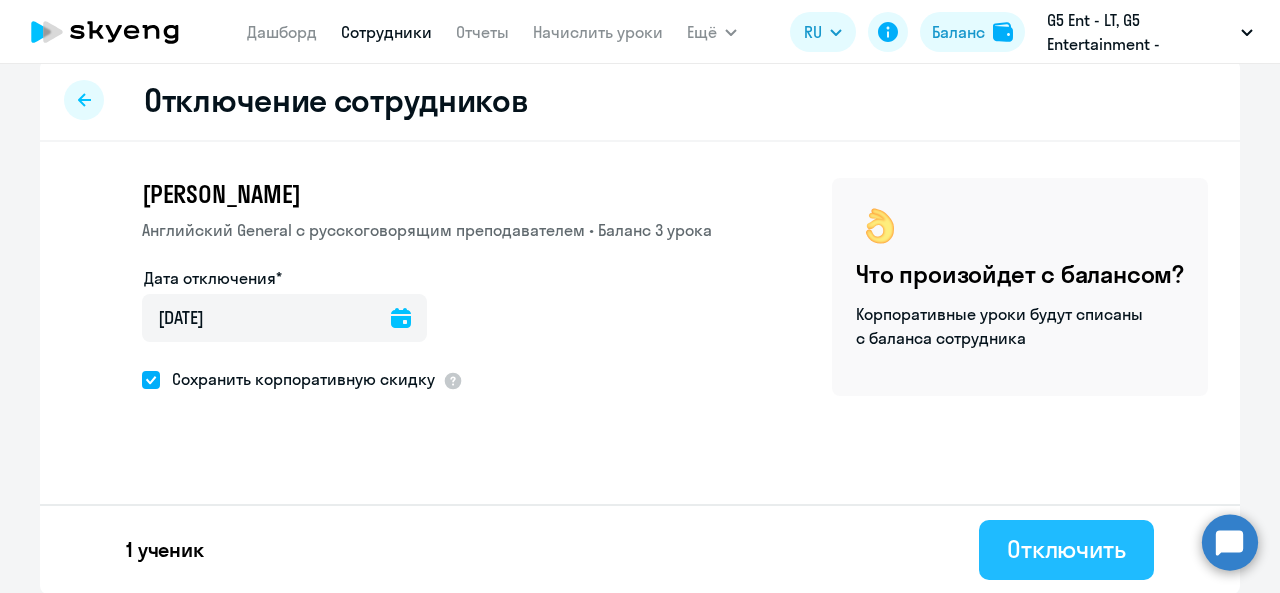 click on "Отключить" 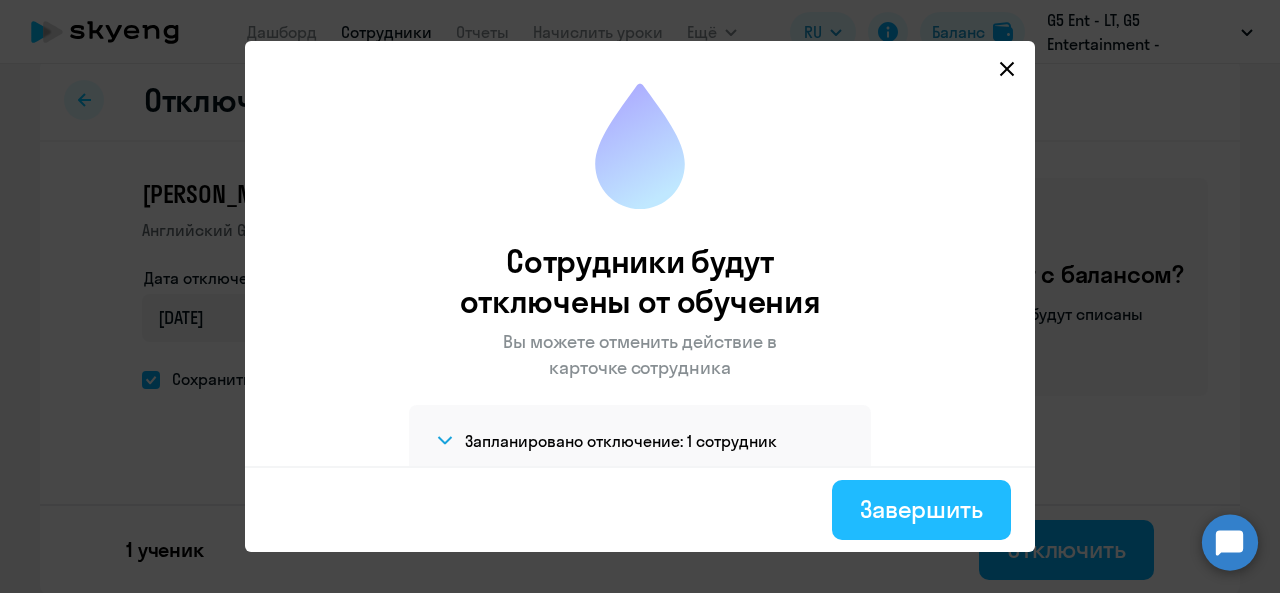 click on "Завершить" at bounding box center [921, 510] 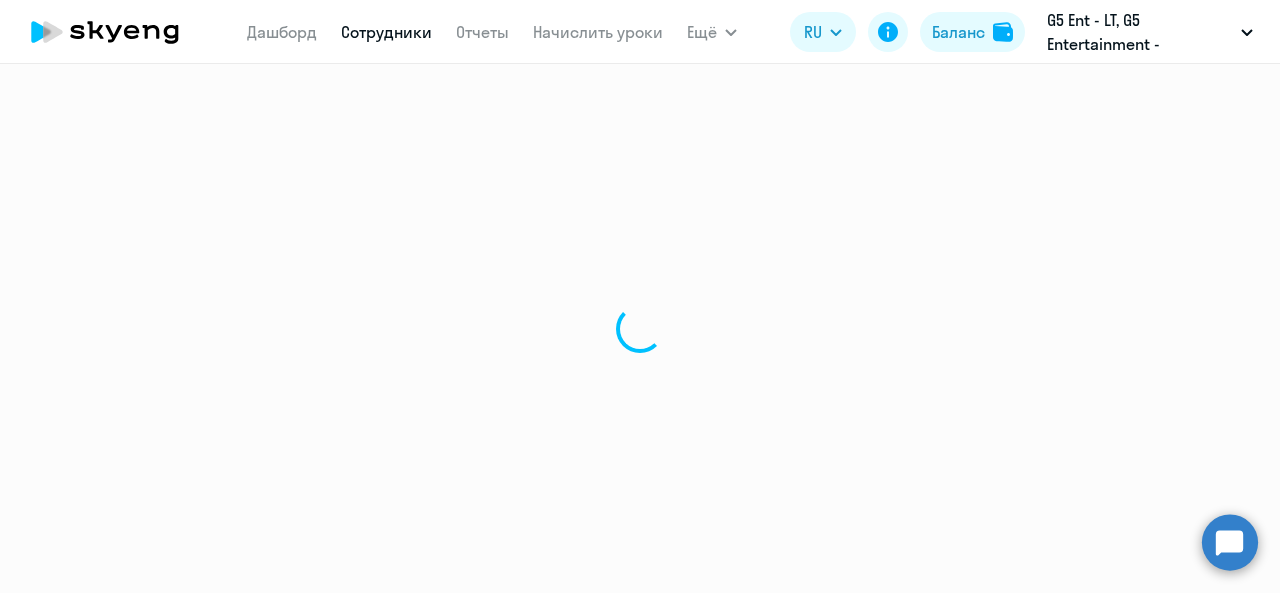 scroll, scrollTop: 0, scrollLeft: 0, axis: both 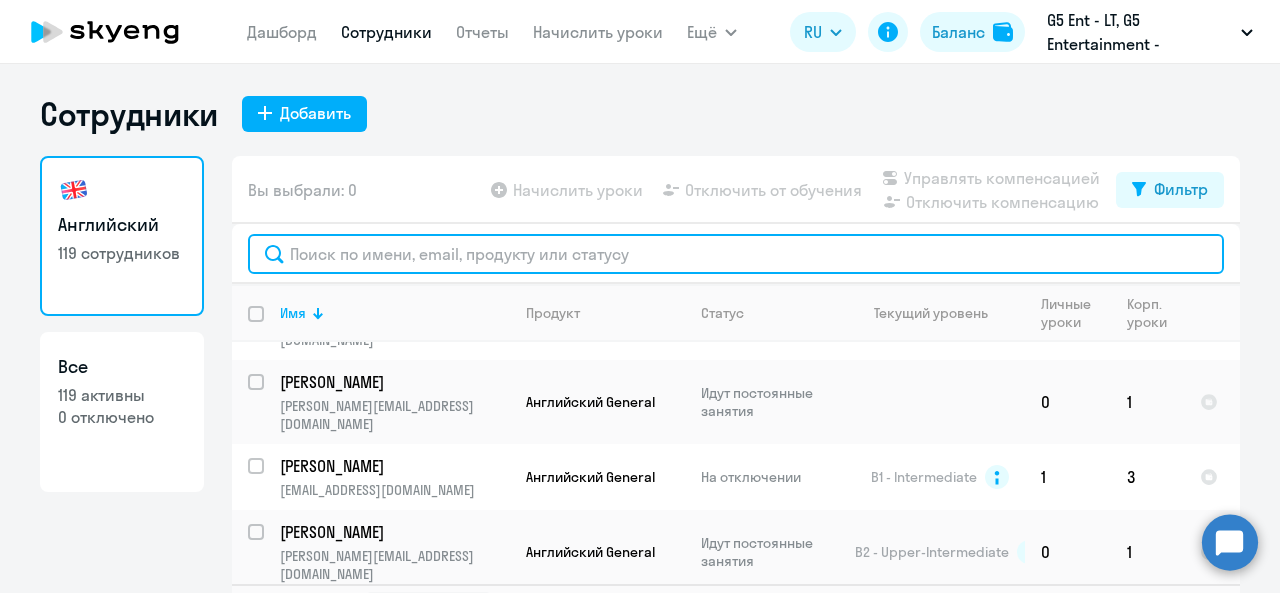 click 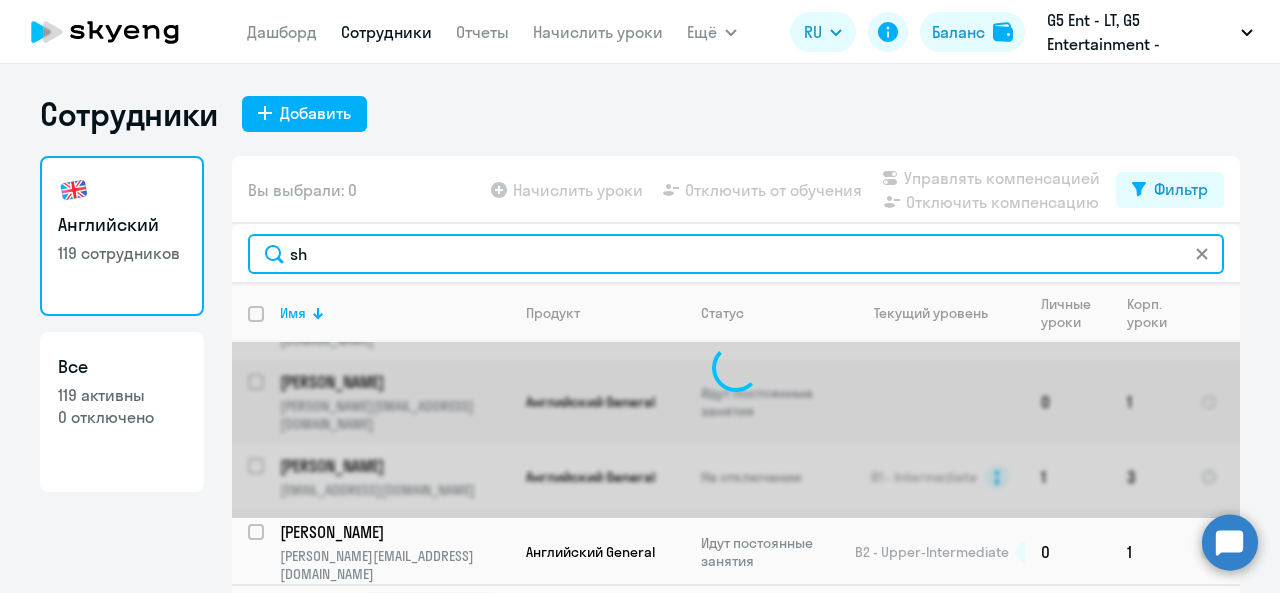 scroll, scrollTop: 0, scrollLeft: 0, axis: both 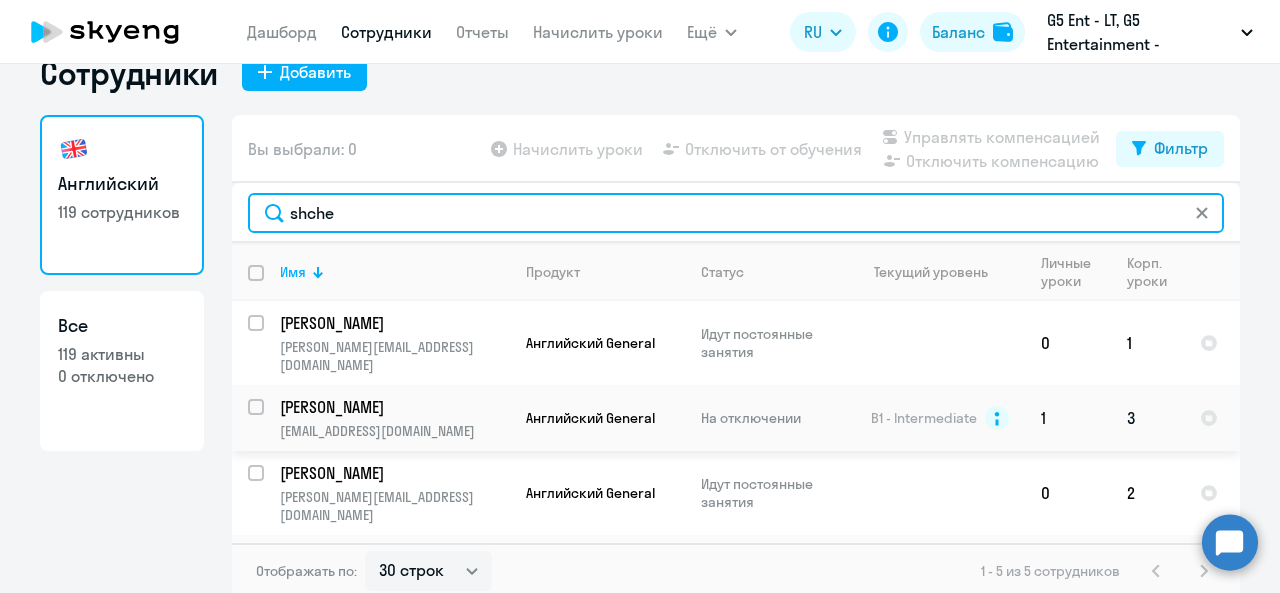 type on "shche" 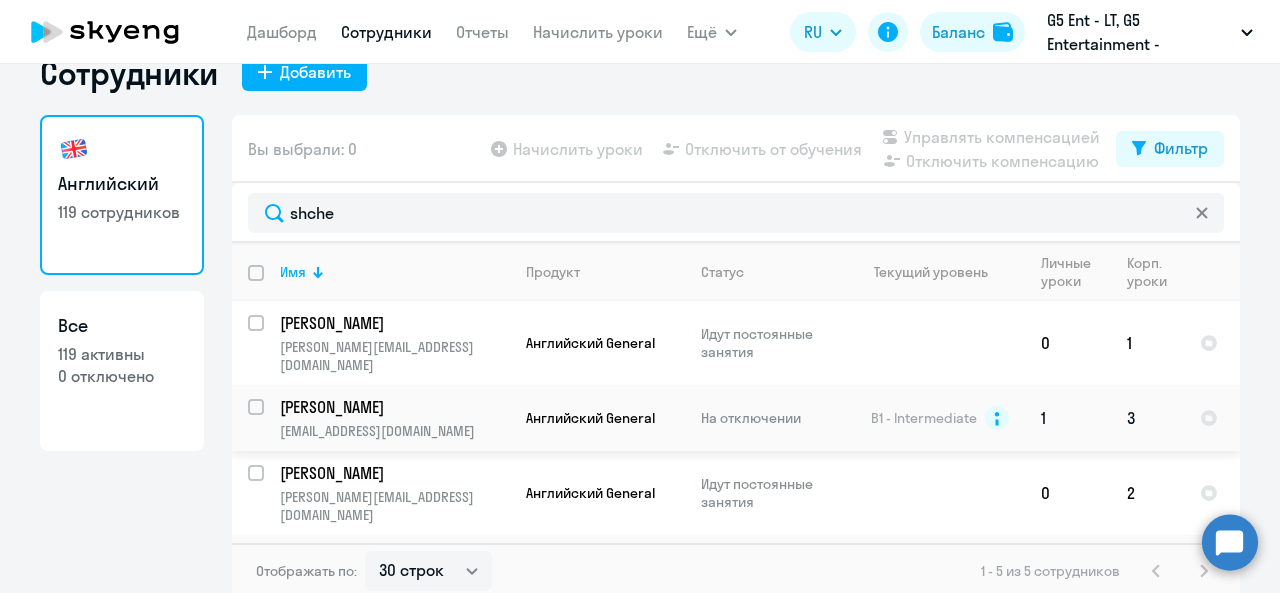 click at bounding box center [268, 419] 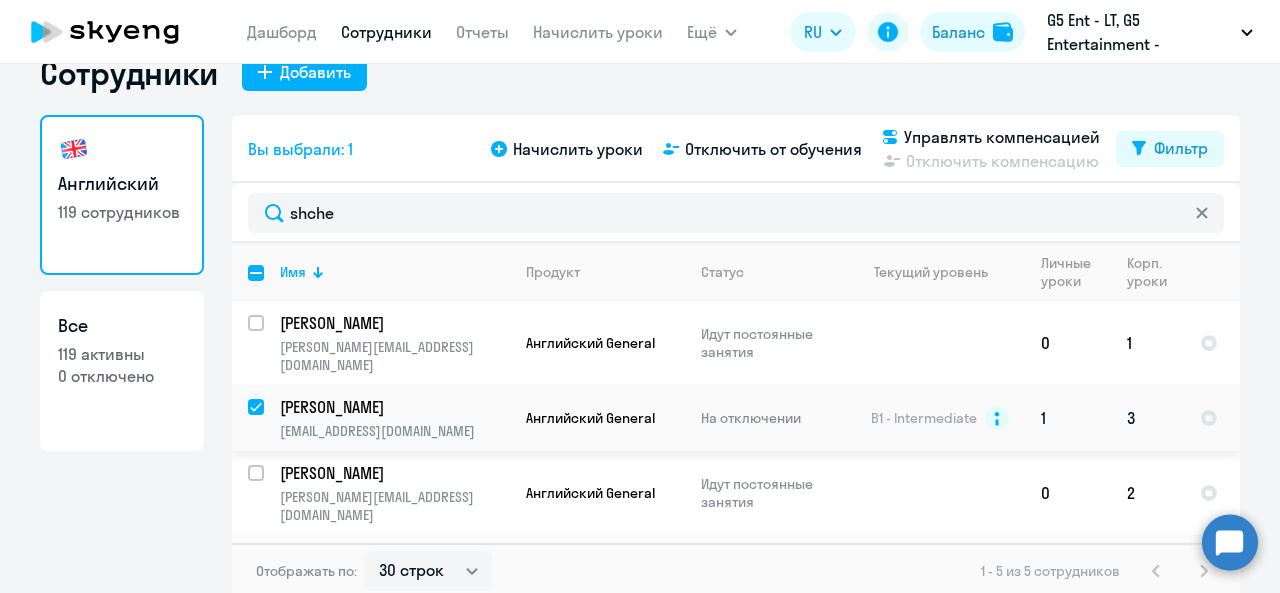 click at bounding box center [268, 419] 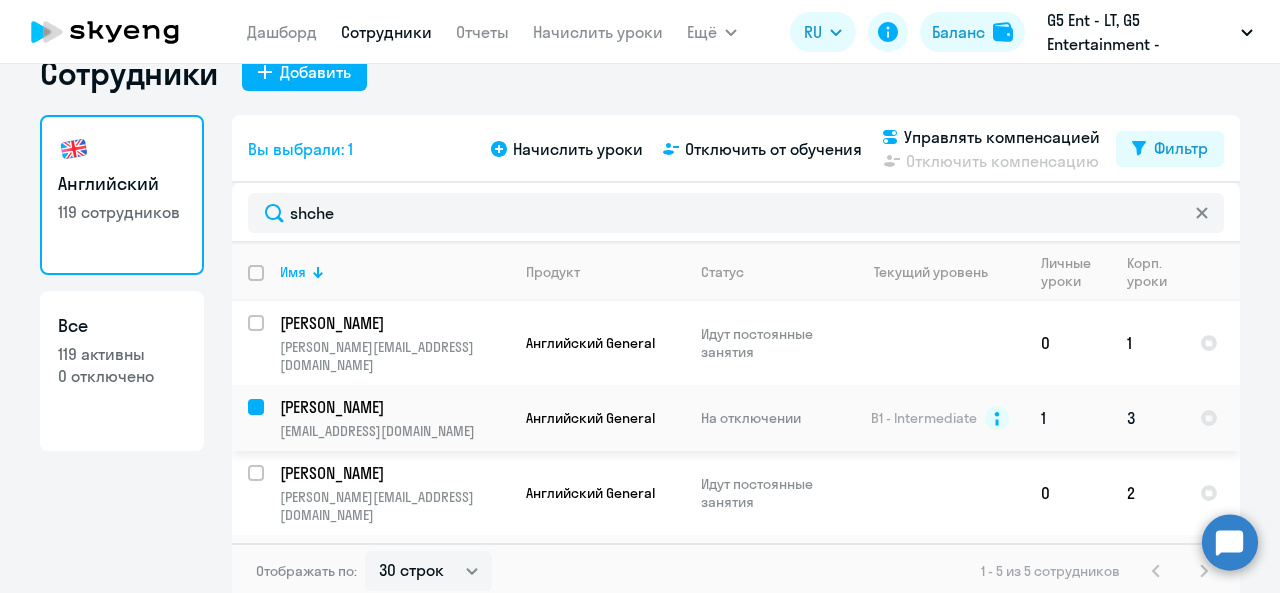 checkbox on "false" 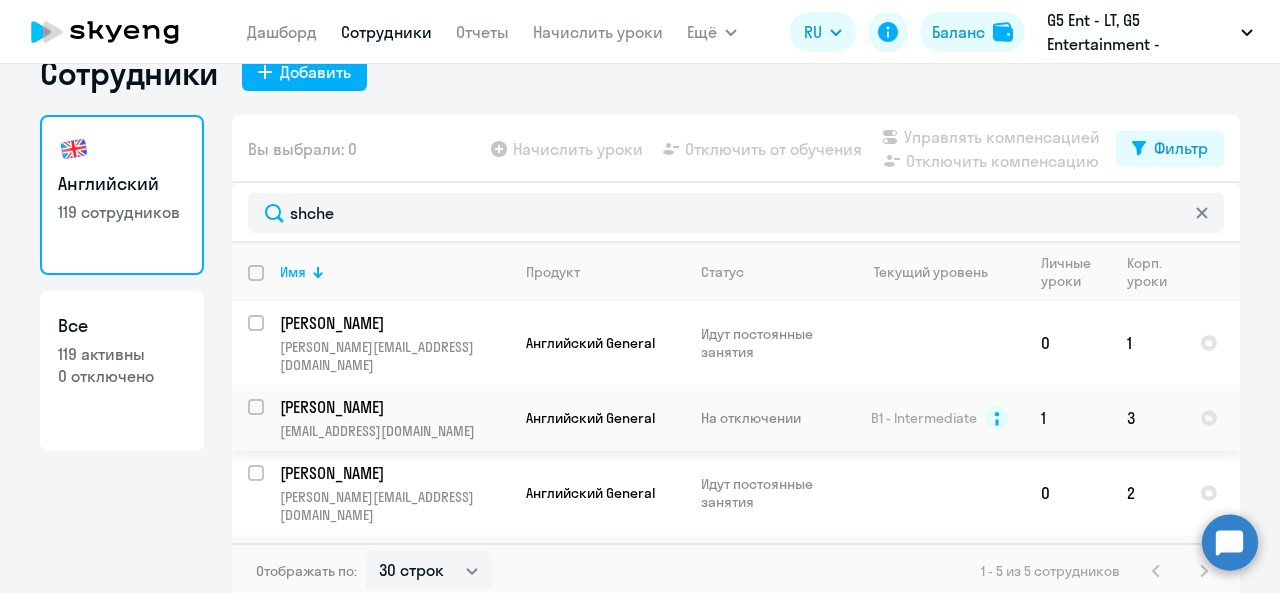 scroll, scrollTop: 84, scrollLeft: 0, axis: vertical 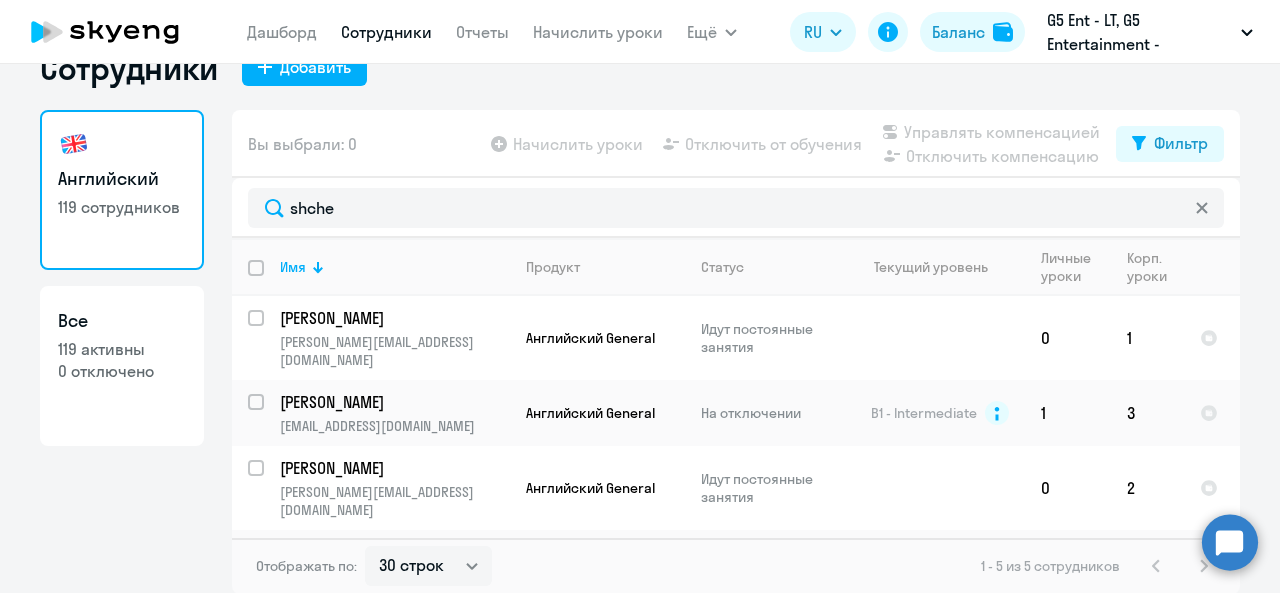 click on "shche" 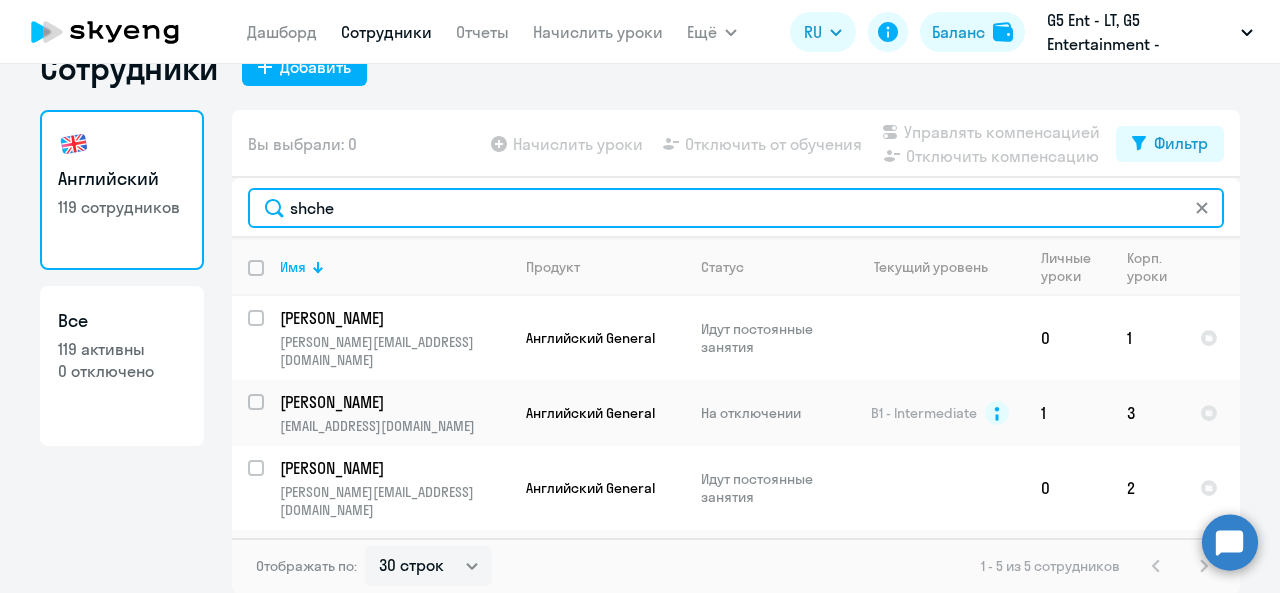 click on "shche" 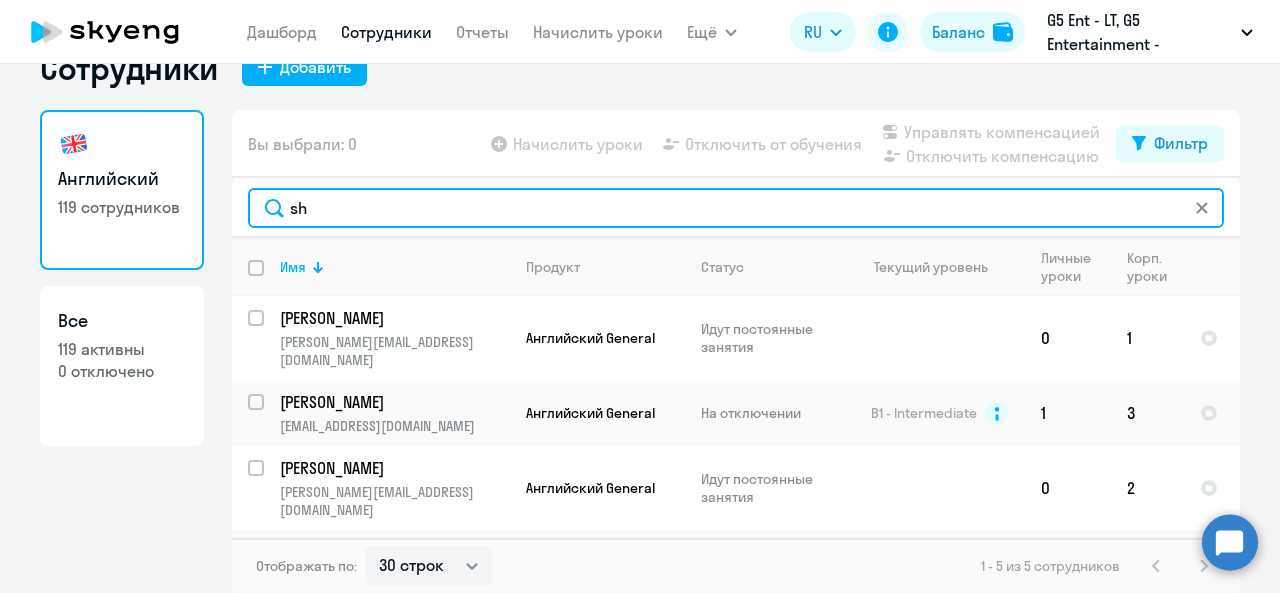 type on "s" 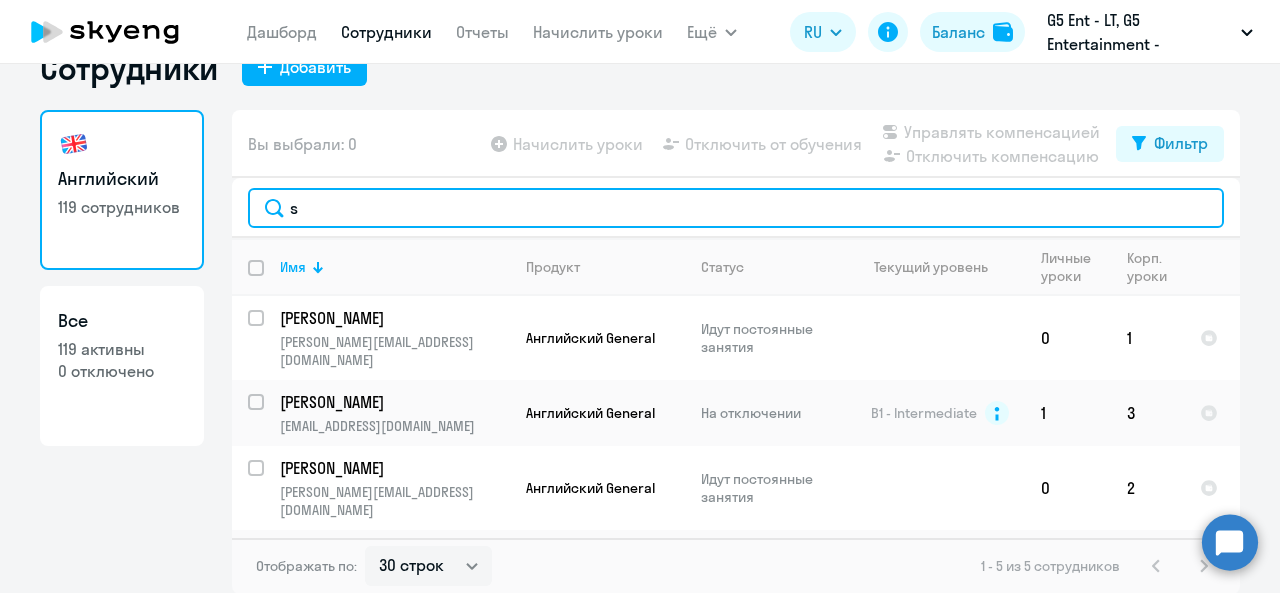 type 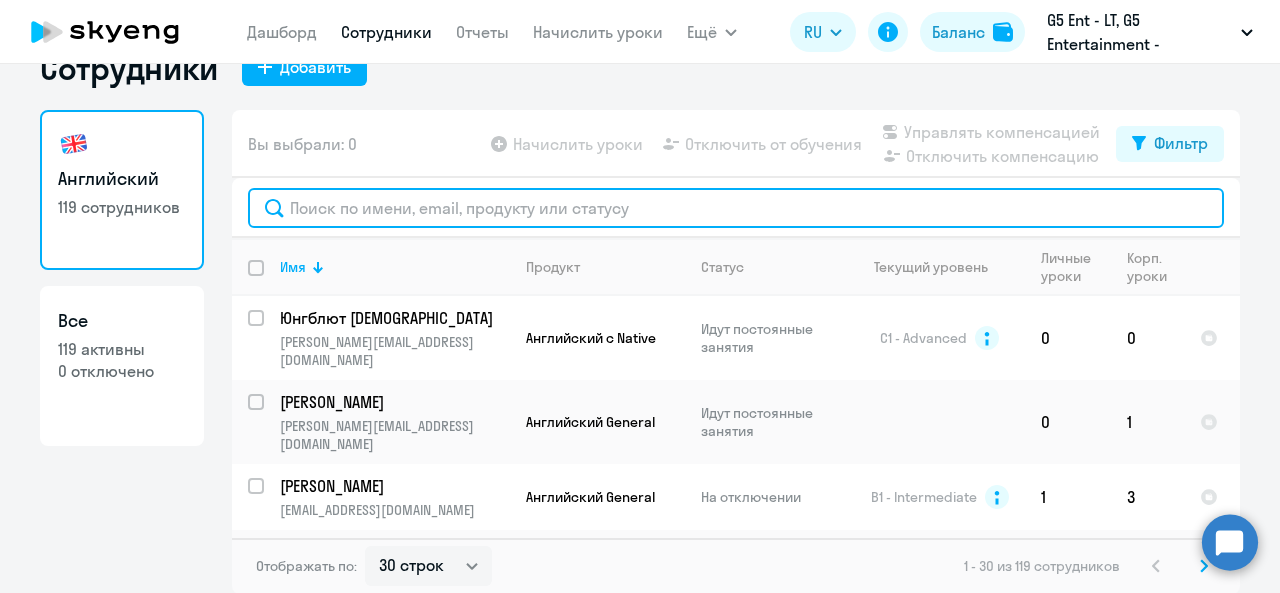 scroll, scrollTop: 0, scrollLeft: 0, axis: both 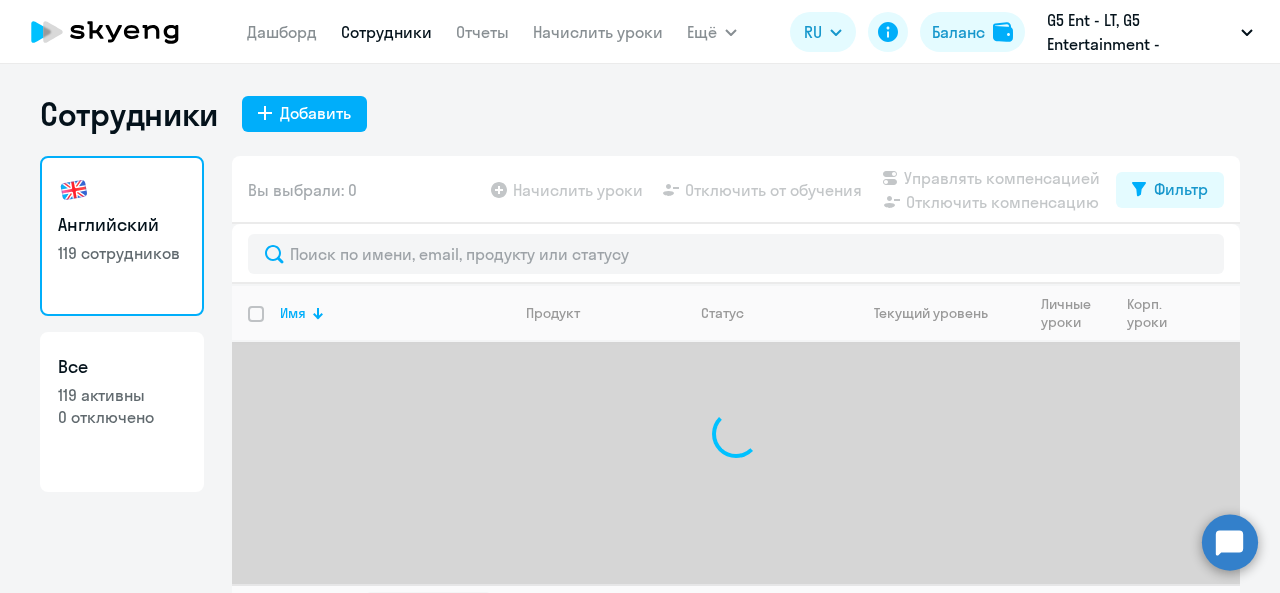 select on "30" 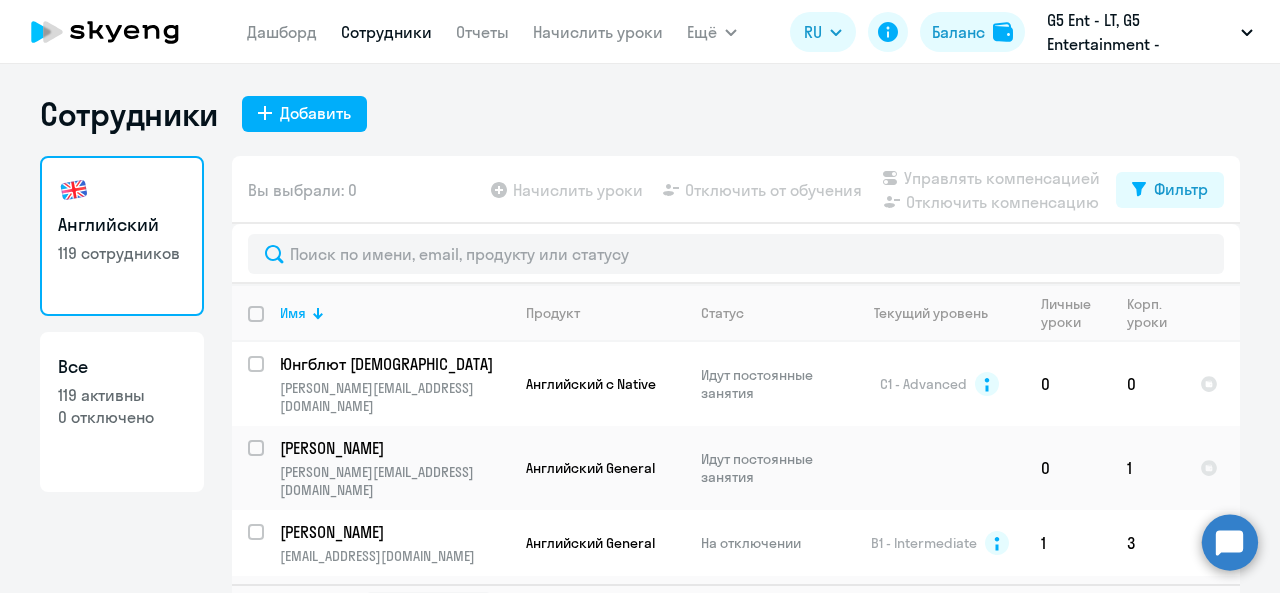 click on "119 активны" 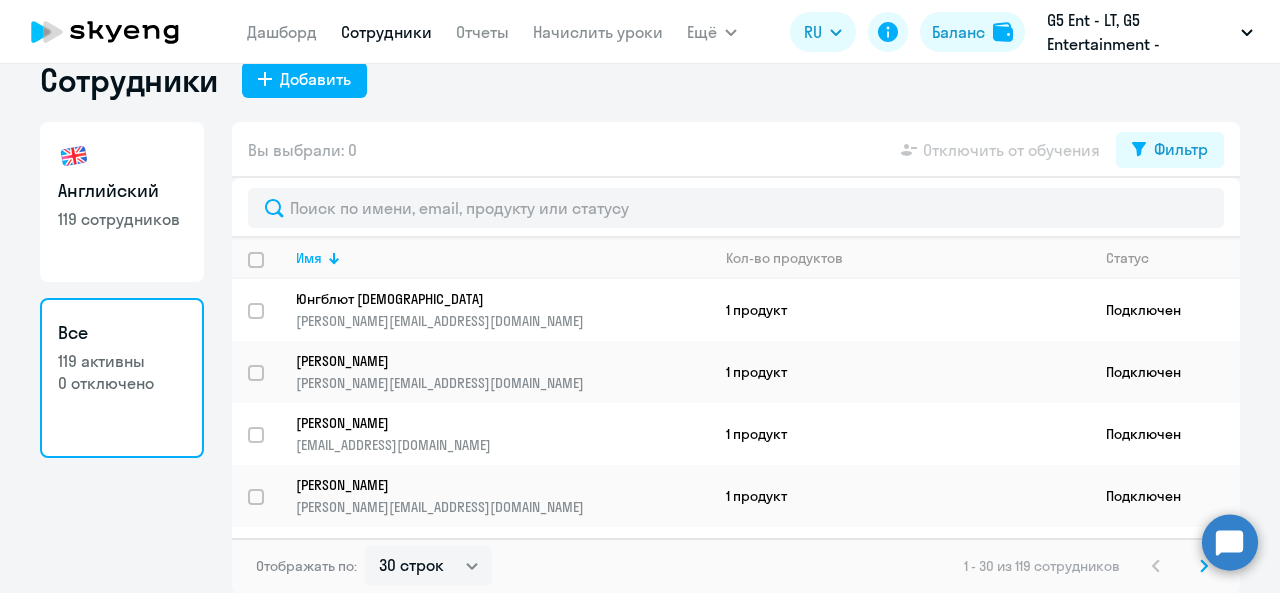 scroll, scrollTop: 0, scrollLeft: 0, axis: both 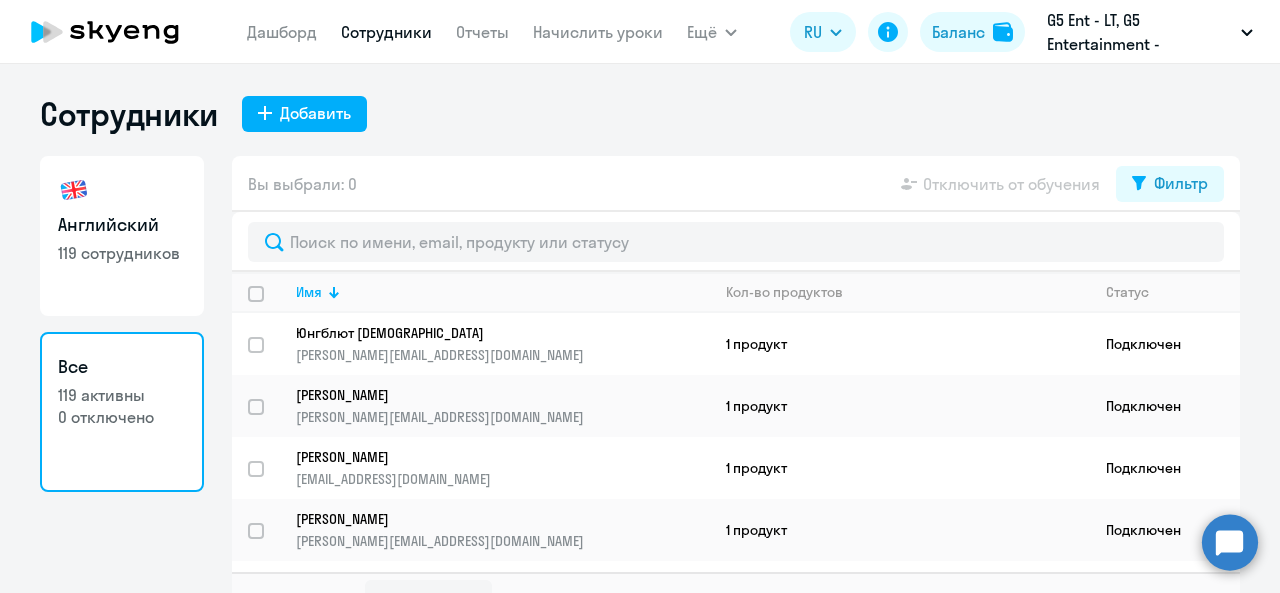 click on "Английский" 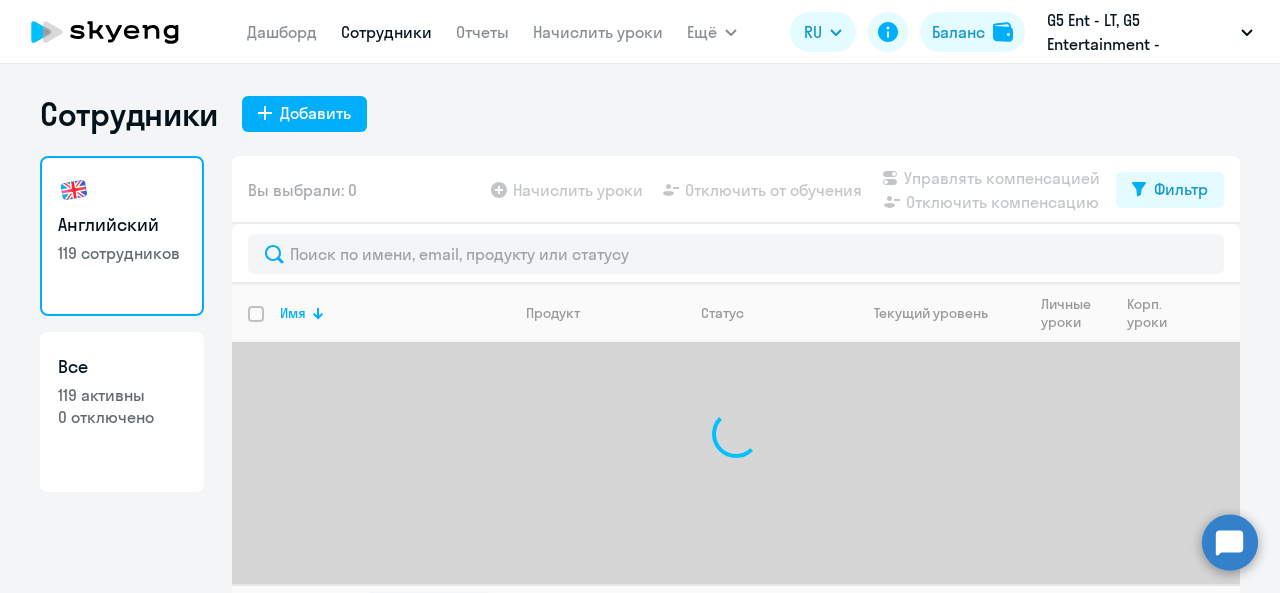 scroll, scrollTop: 46, scrollLeft: 0, axis: vertical 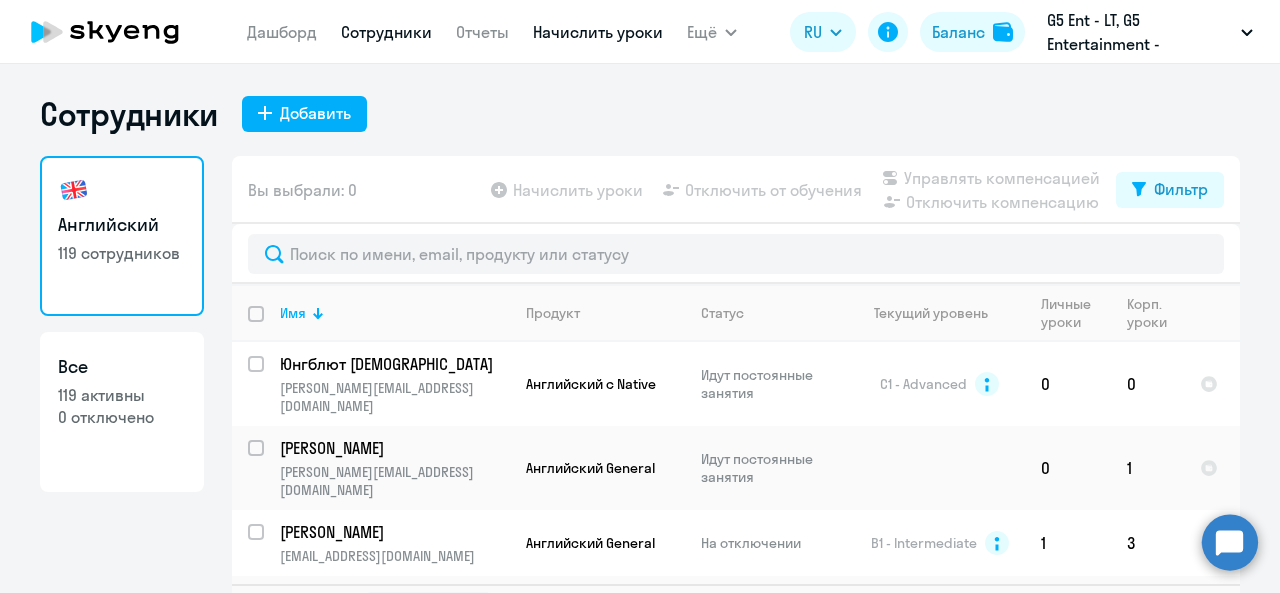 click on "Начислить уроки" at bounding box center (598, 32) 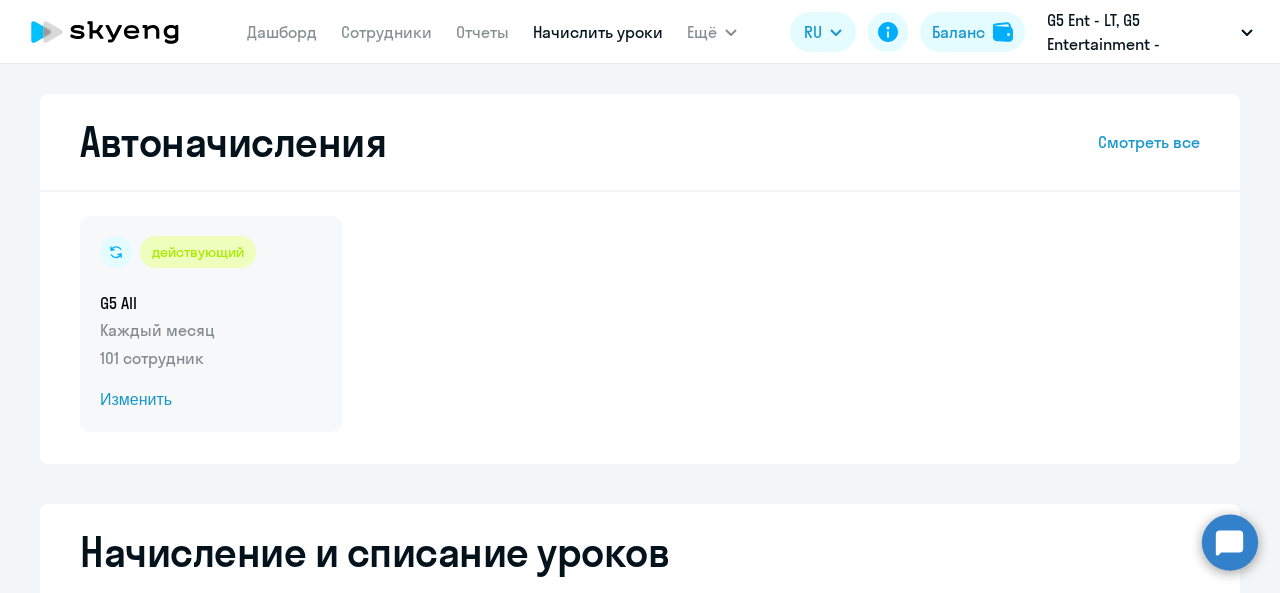 select on "10" 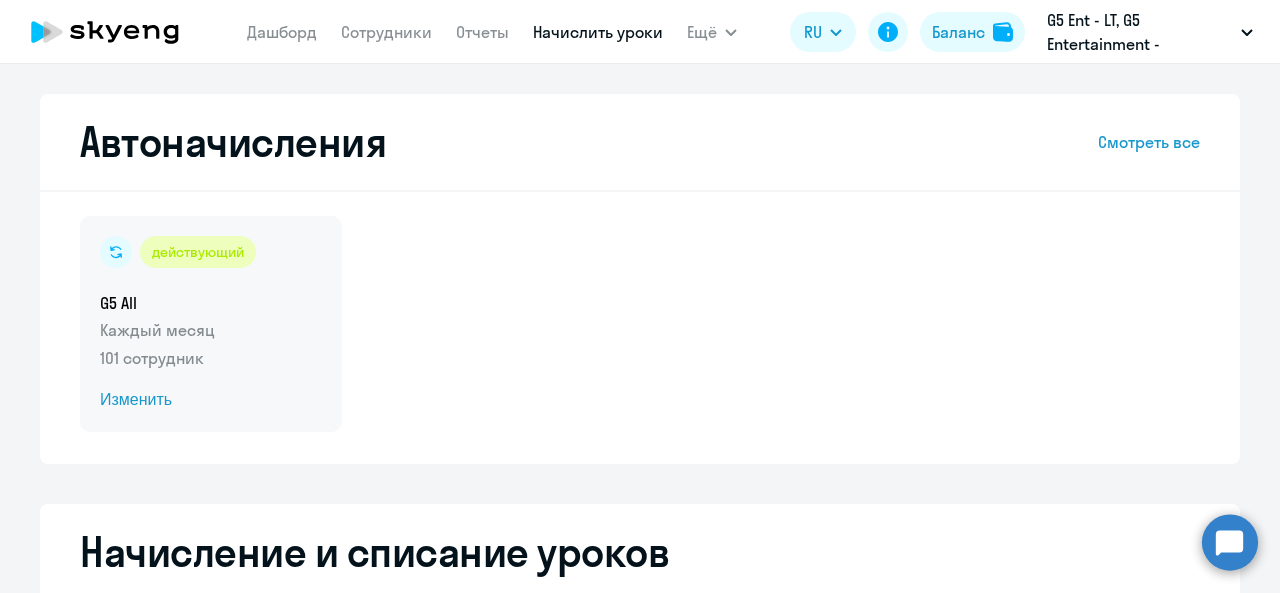 scroll, scrollTop: 47, scrollLeft: 0, axis: vertical 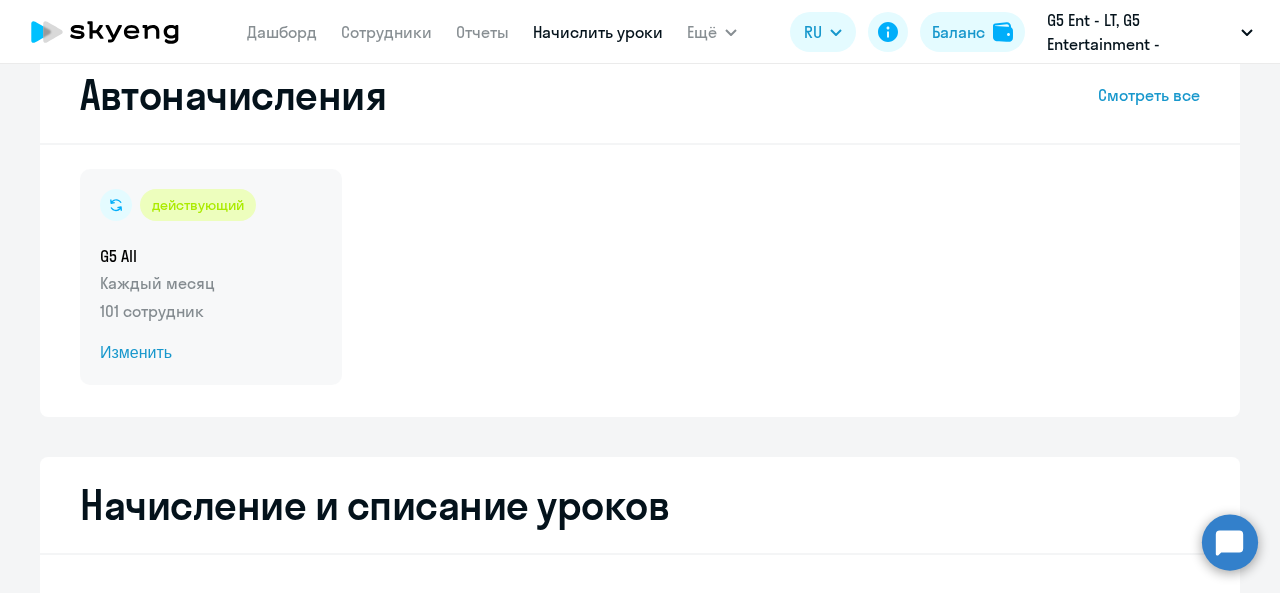 click on "Изменить" 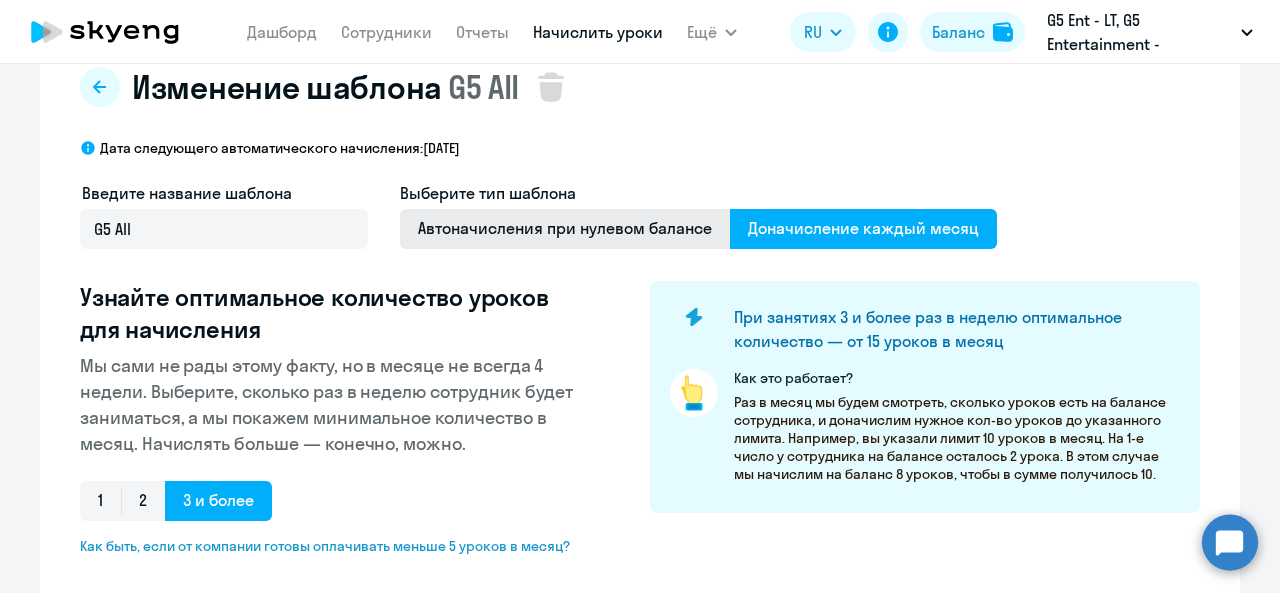 select on "10" 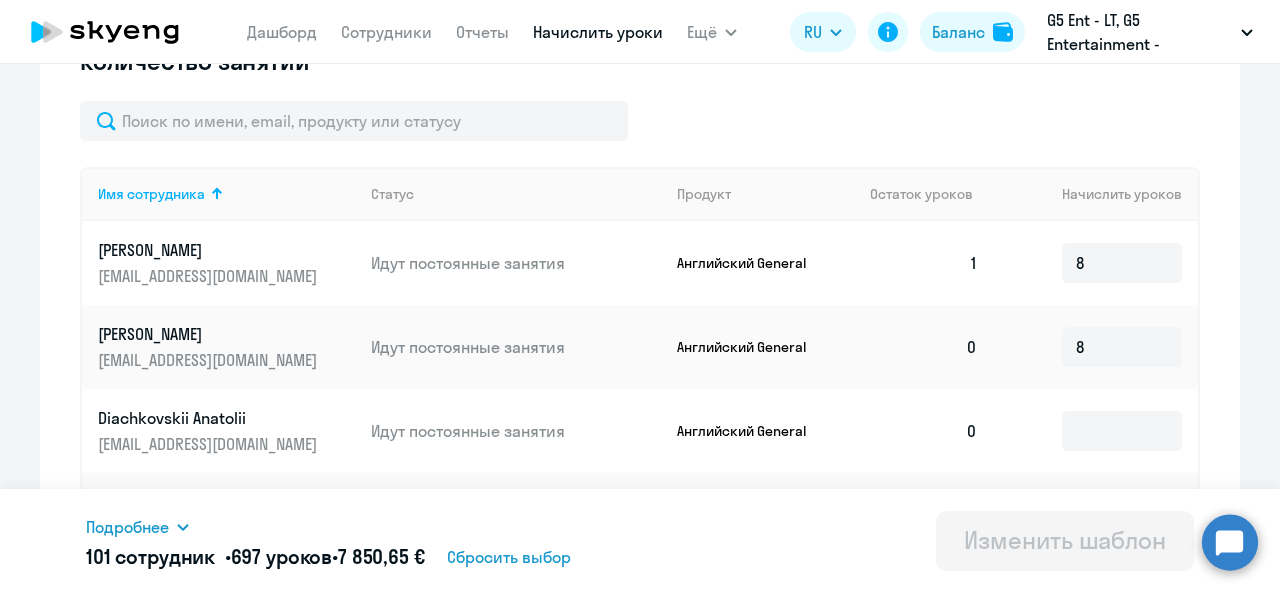 scroll, scrollTop: 631, scrollLeft: 0, axis: vertical 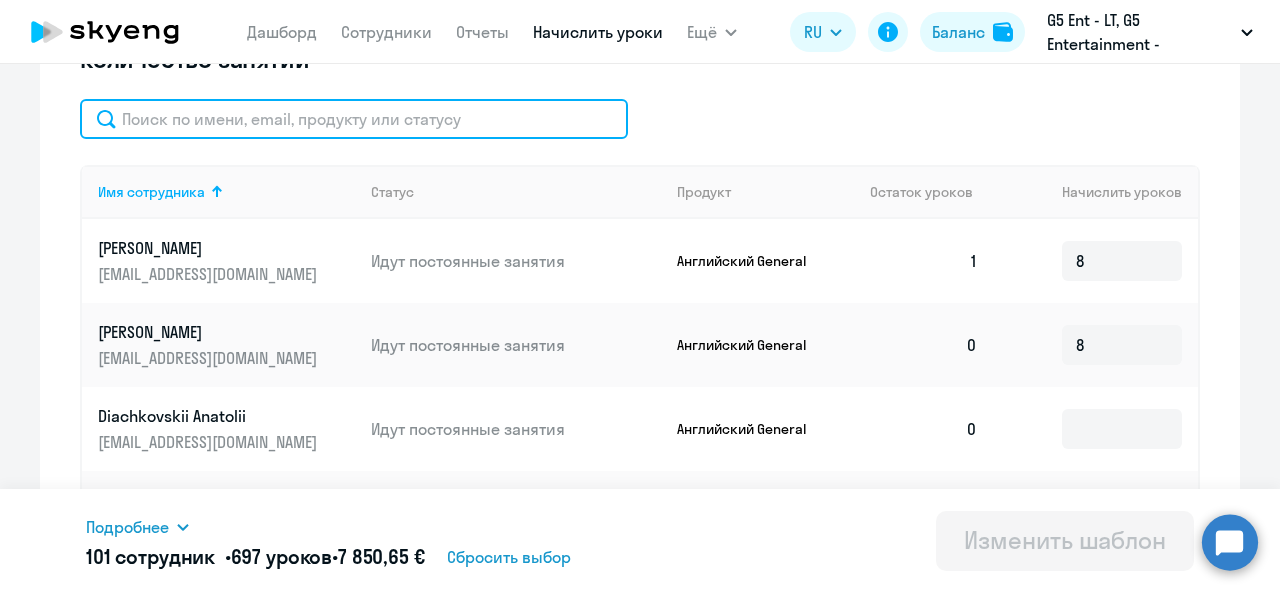 click 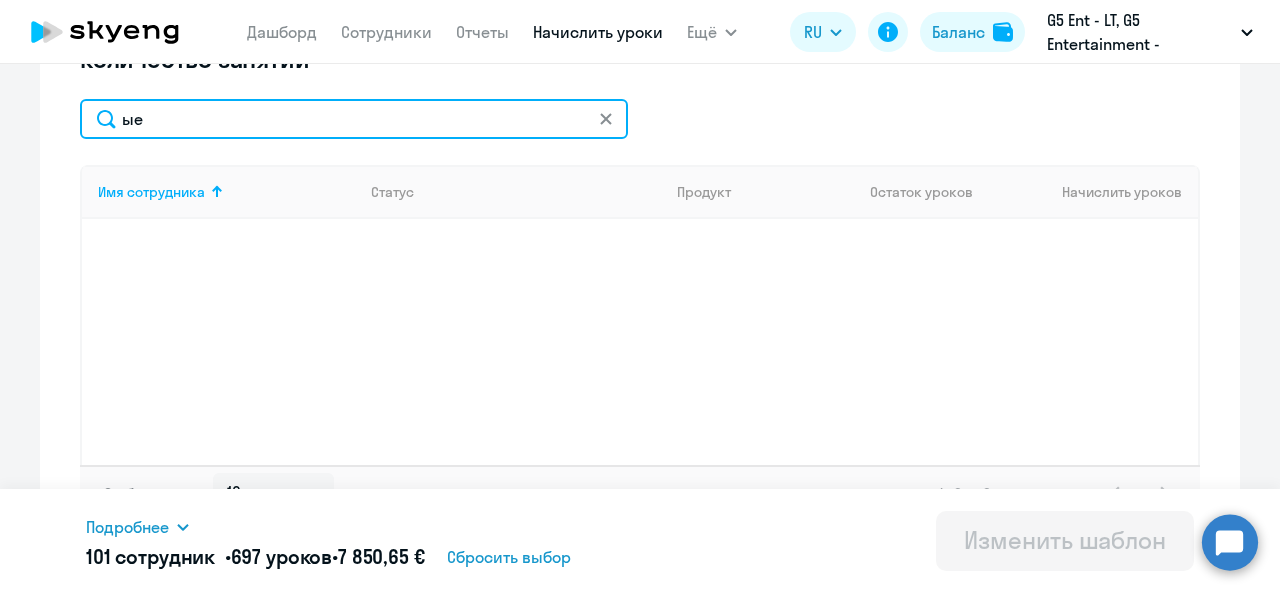 type on "ы" 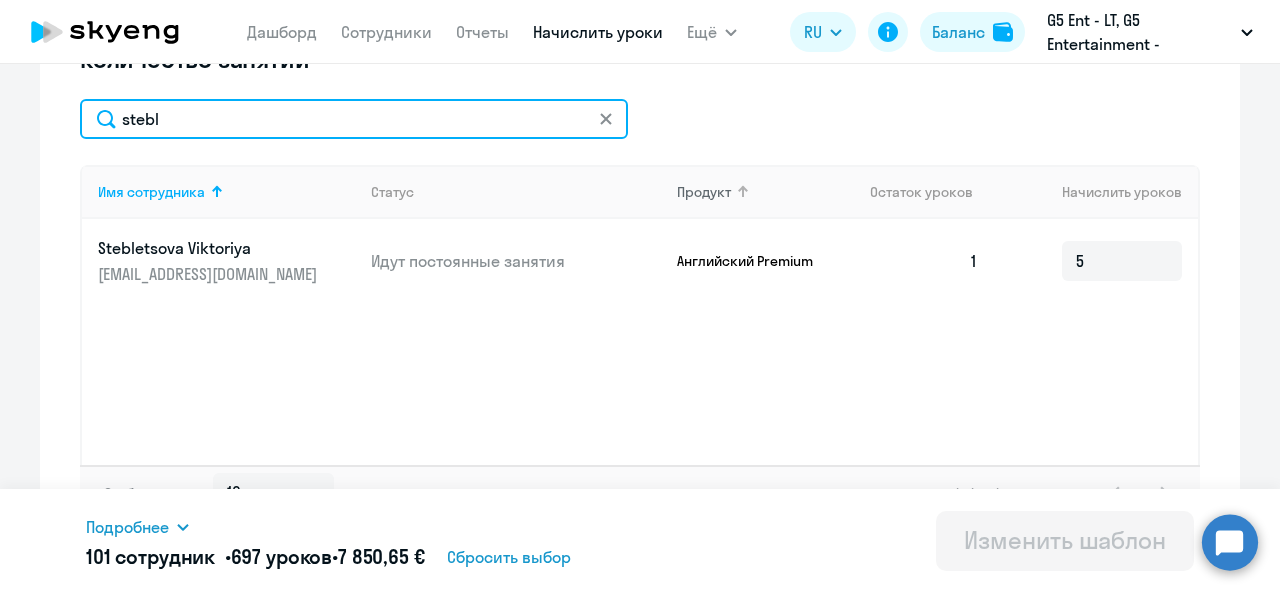 scroll, scrollTop: 670, scrollLeft: 0, axis: vertical 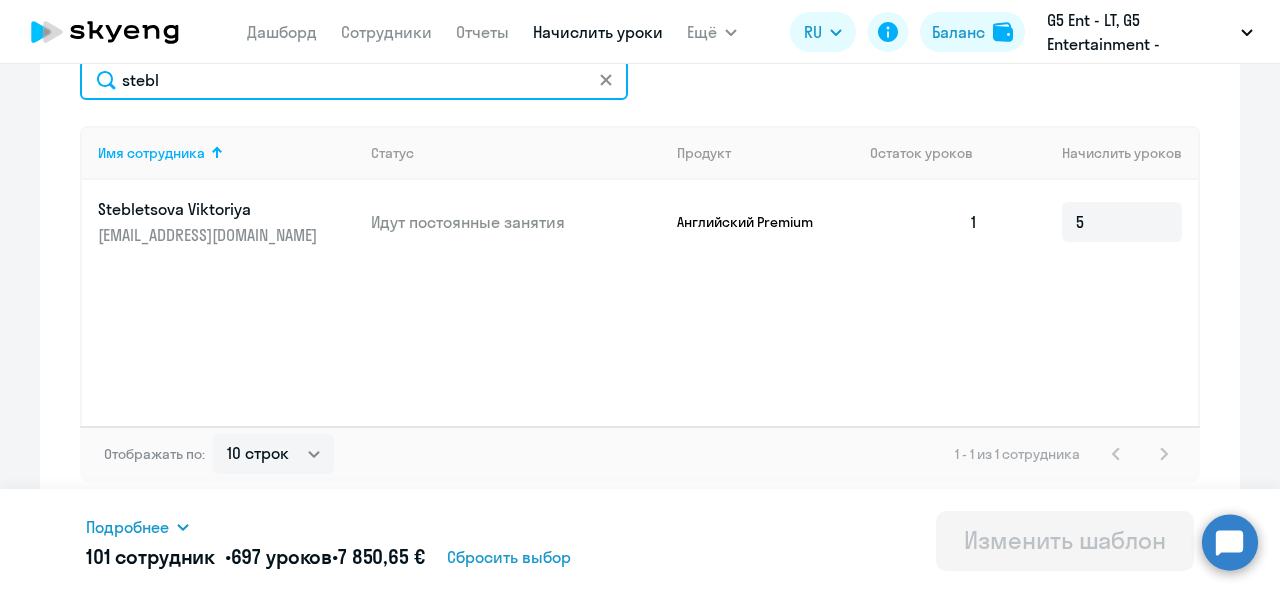 type on "stebl" 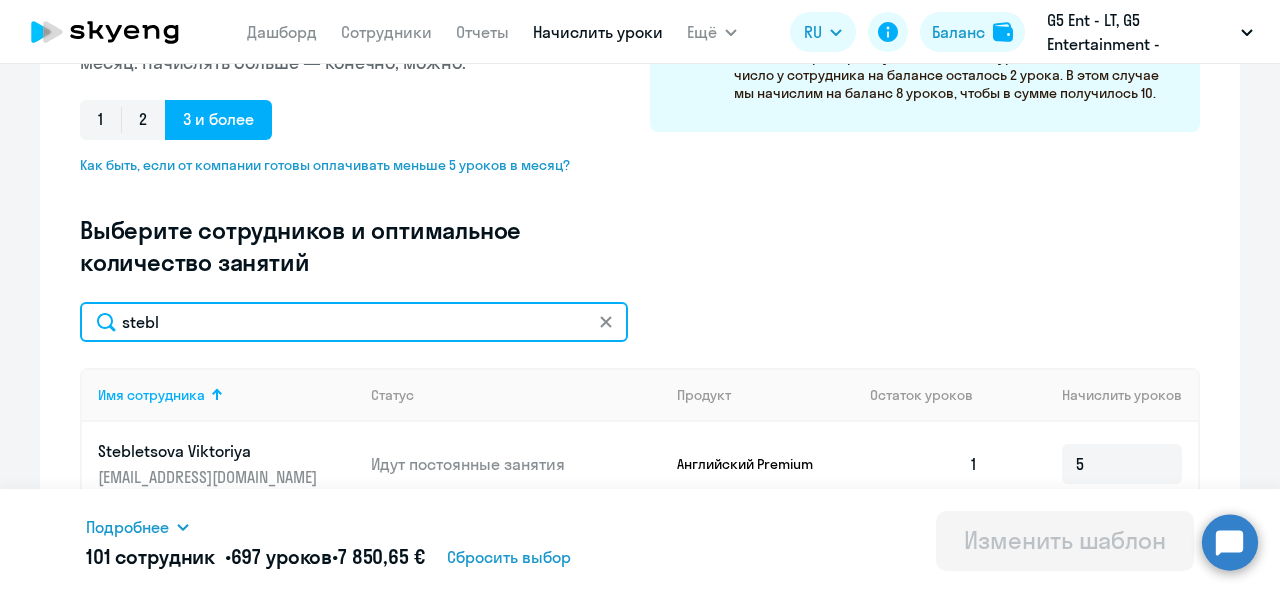 scroll, scrollTop: 412, scrollLeft: 0, axis: vertical 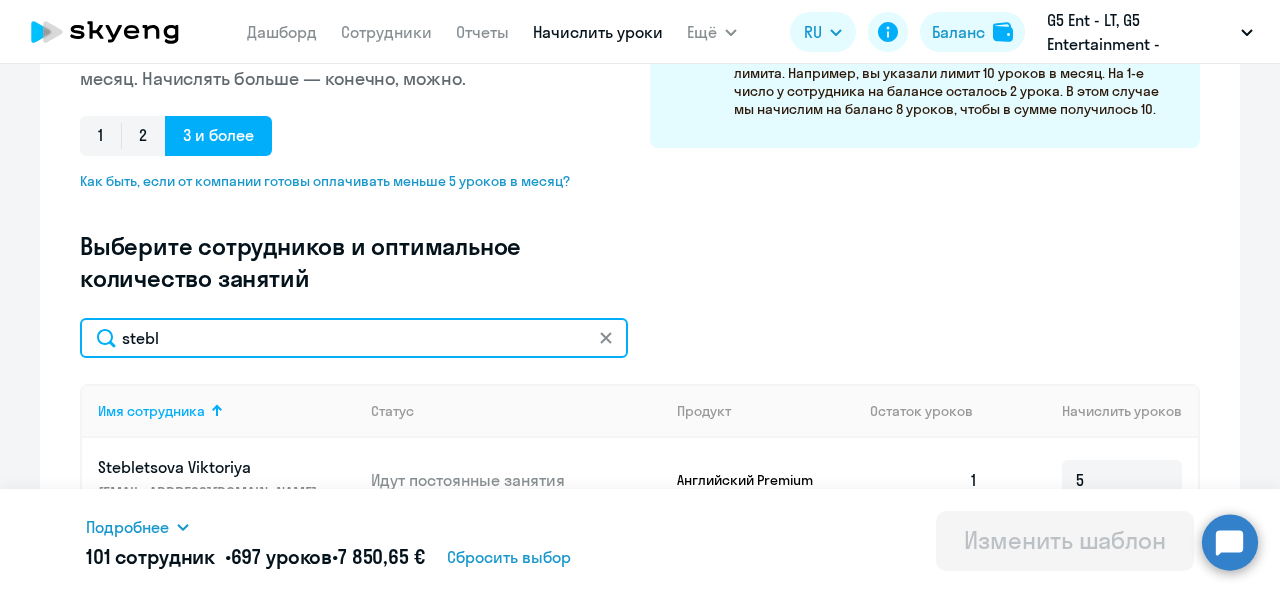 click on "stebl" 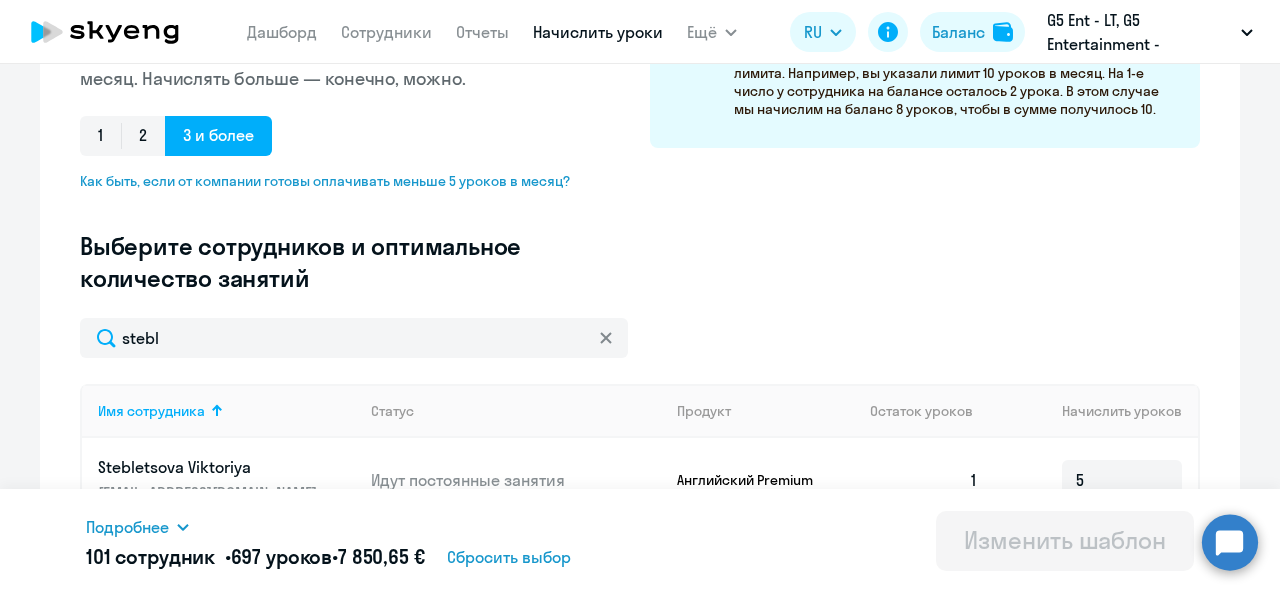 click 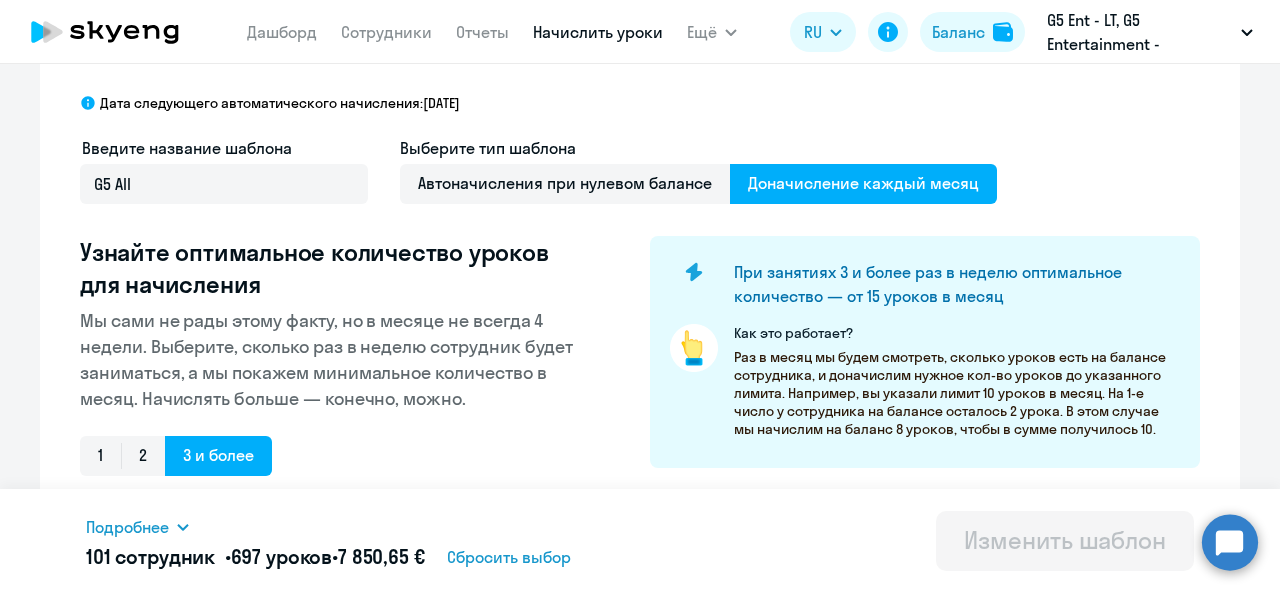 scroll, scrollTop: 0, scrollLeft: 0, axis: both 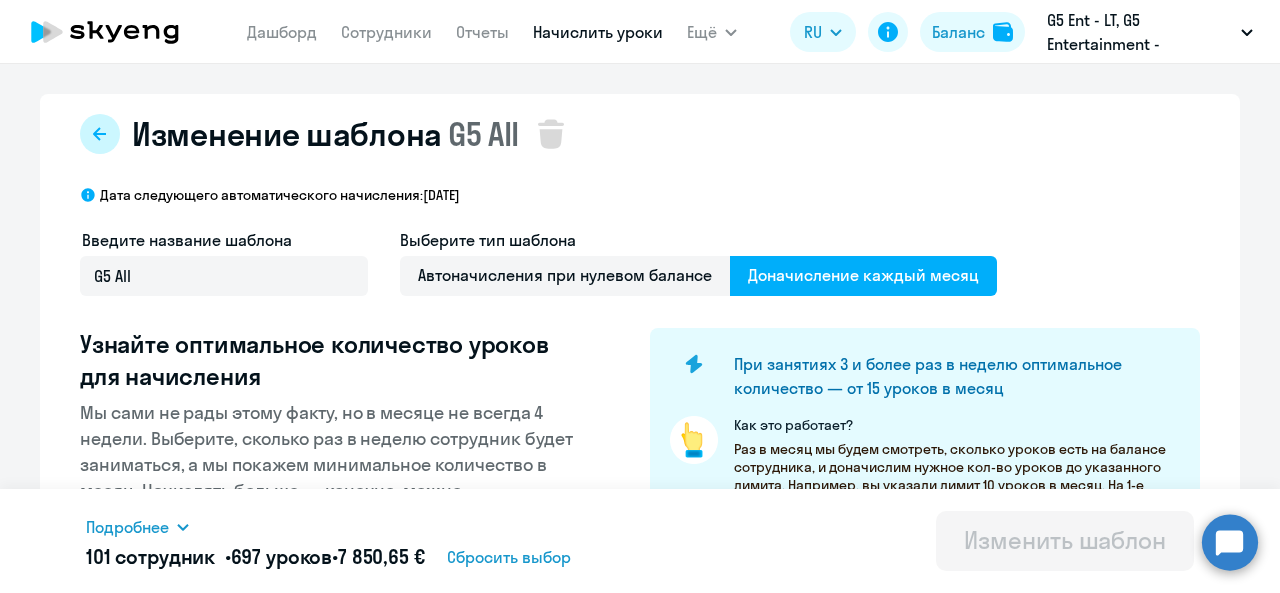 click 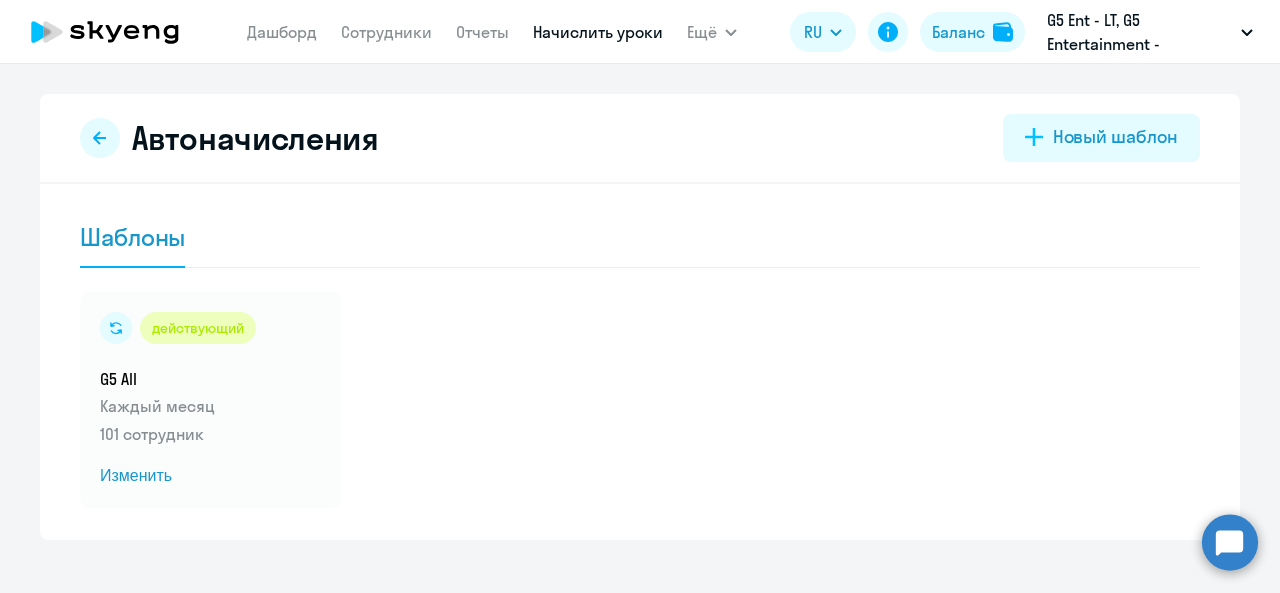 scroll, scrollTop: 26, scrollLeft: 0, axis: vertical 